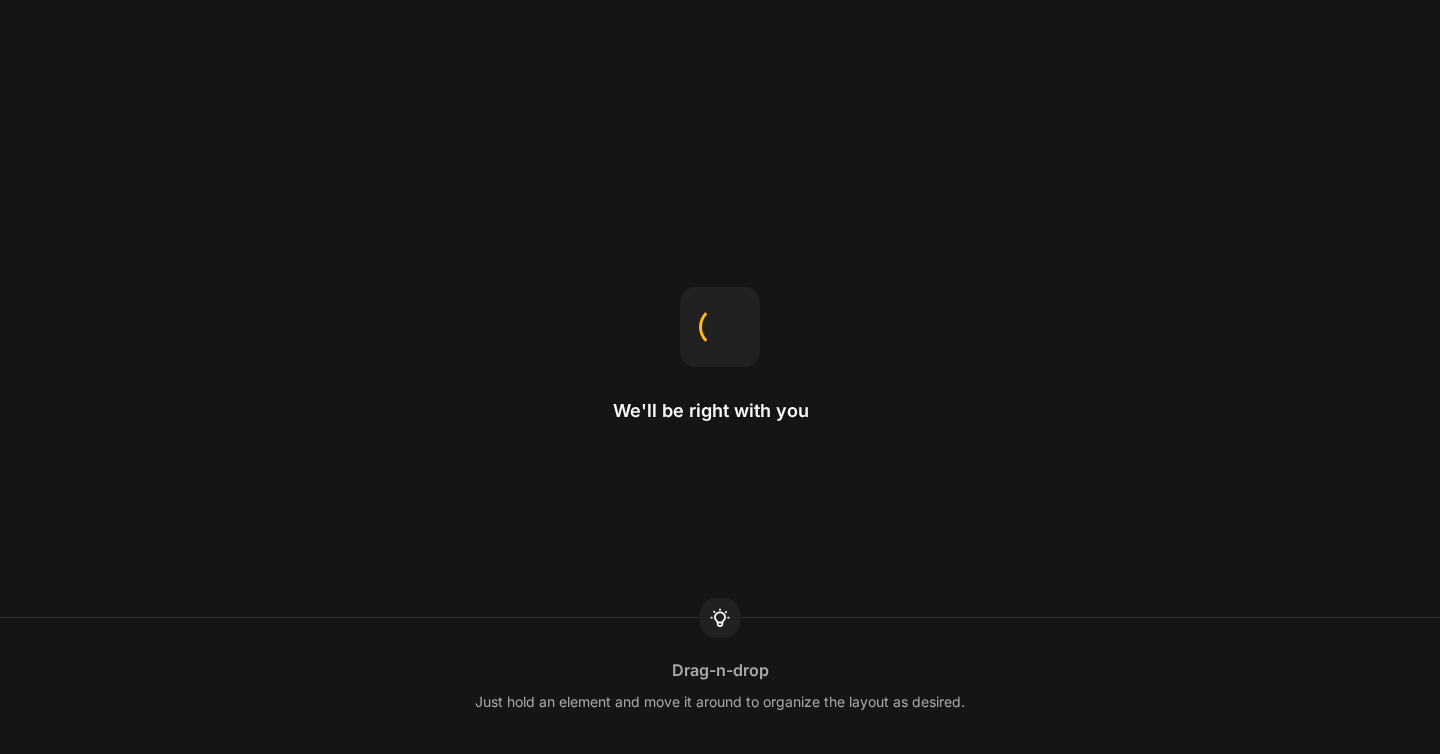 scroll, scrollTop: 0, scrollLeft: 0, axis: both 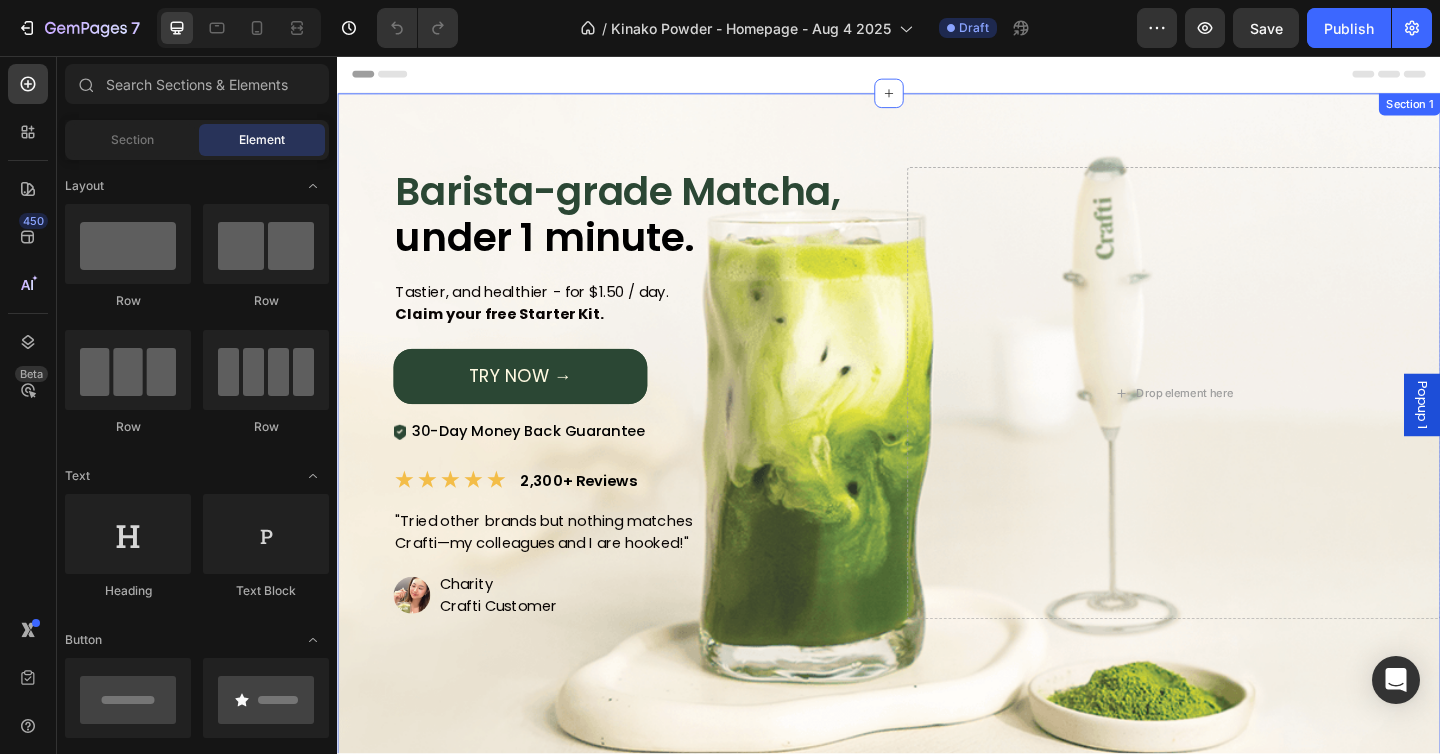 click on "Barista-grade Matcha,  under 1 minute. Heading Tastier, and healthier - for $1.50 / day. Claim your free Starter Kit. Text Block TRY NOW → Button Image 30-Day Money Back Guarantee Text Block Row Row ★ ★ ★ ★ ★      2,300+ Reviews Text Block "Tried other brands but nothing matches  Crafti—my colleagues and I are hooked!" Text Block Row Image Charity  Crafti Customer Text Block Row Row
Drop element here Row Section 1" at bounding box center [937, 485] 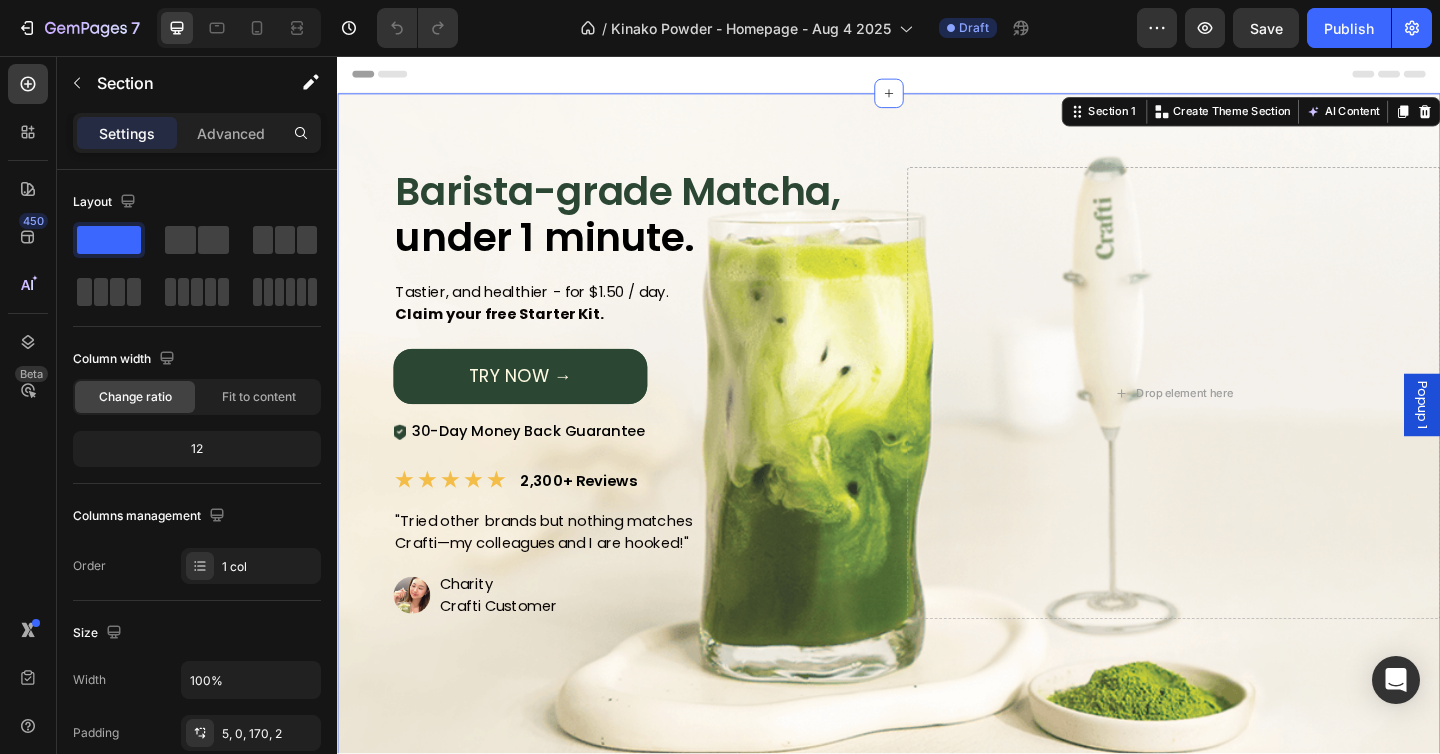 scroll, scrollTop: 0, scrollLeft: 0, axis: both 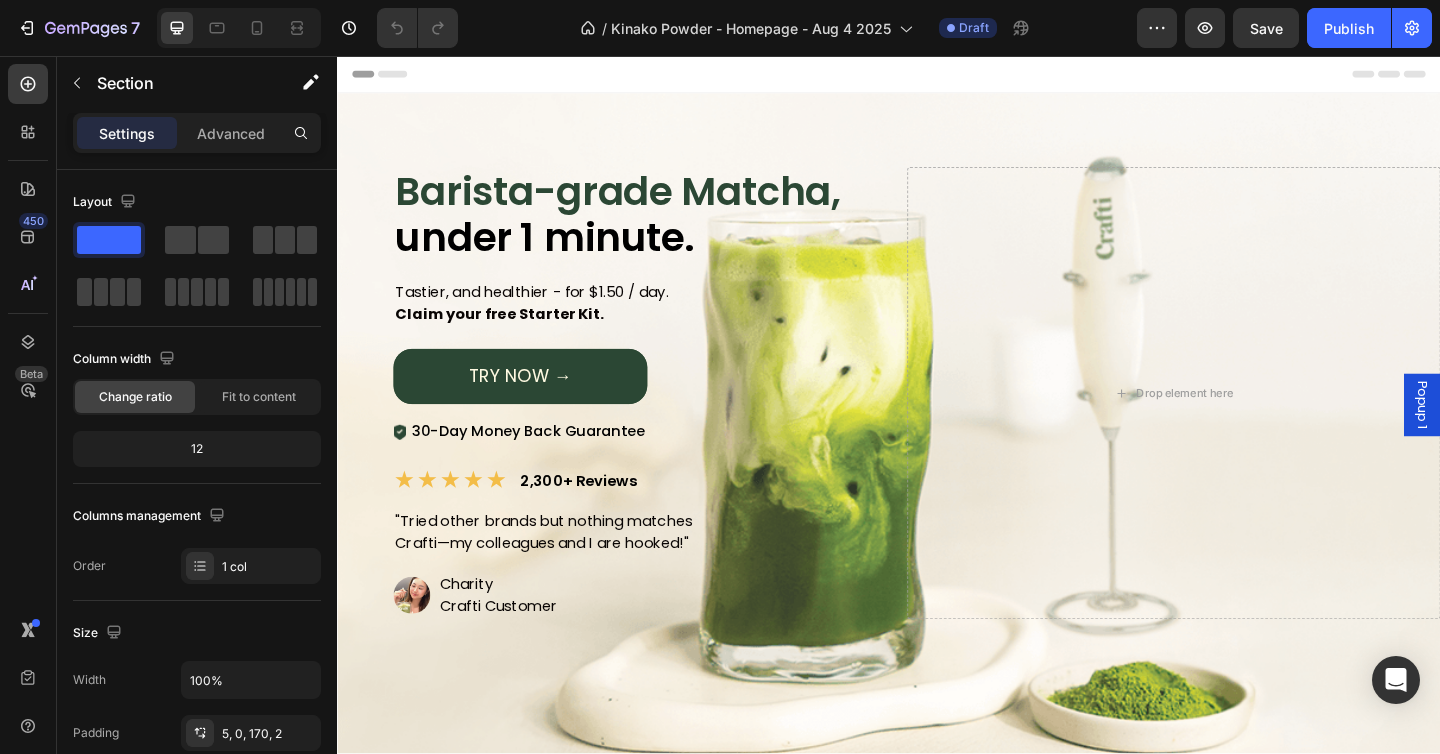 click on "Barista-grade Matcha,  under 1 minute. Heading Tastier, and healthier - for $1.50 / day. Claim your free Starter Kit. Text Block TRY NOW → Button Image 30-Day Money Back Guarantee Text Block Row Row ★ ★ ★ ★ ★      2,300+ Reviews Text Block "Tried other brands but nothing matches  Crafti—my colleagues and I are hooked!" Text Block Row Image Charity  Crafti Customer Text Block Row Row
Drop element here Row Section 1" at bounding box center [937, 485] 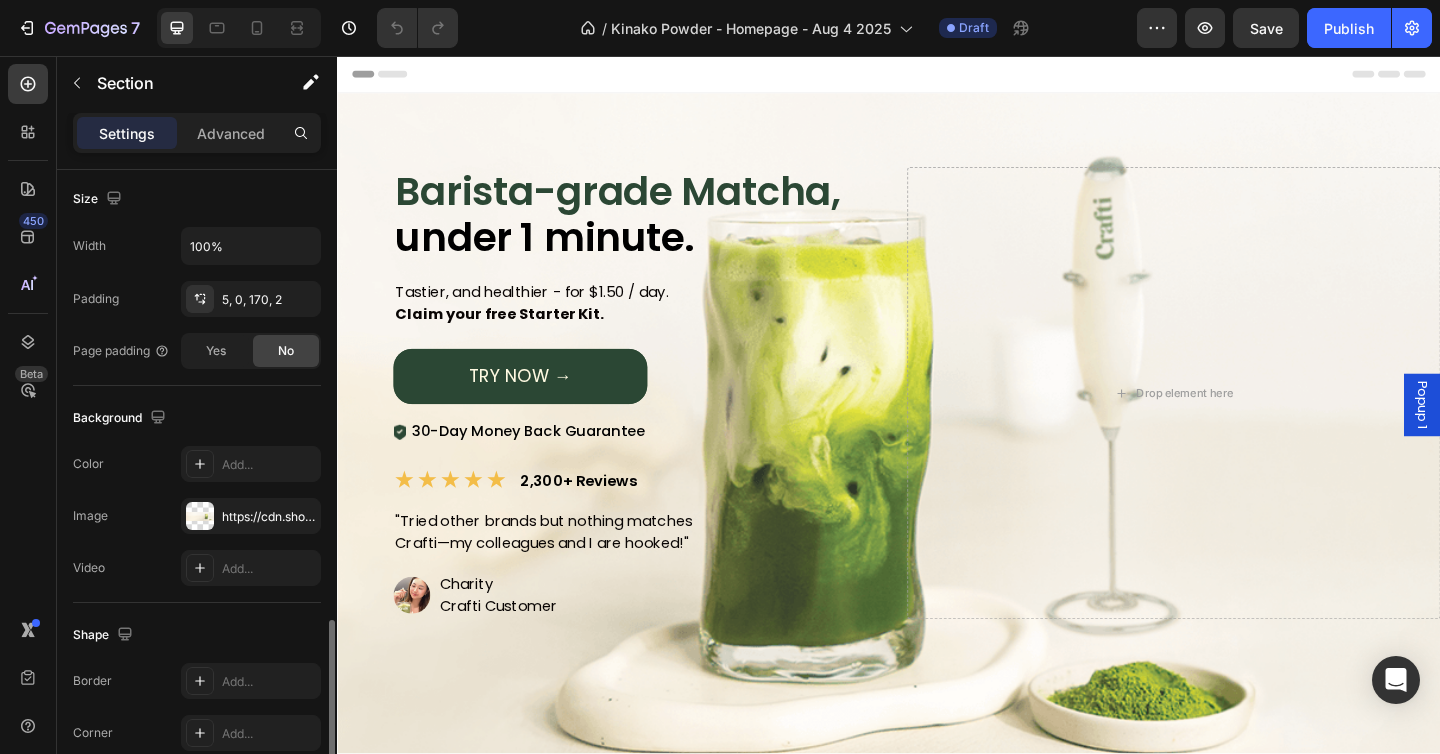 scroll, scrollTop: 579, scrollLeft: 0, axis: vertical 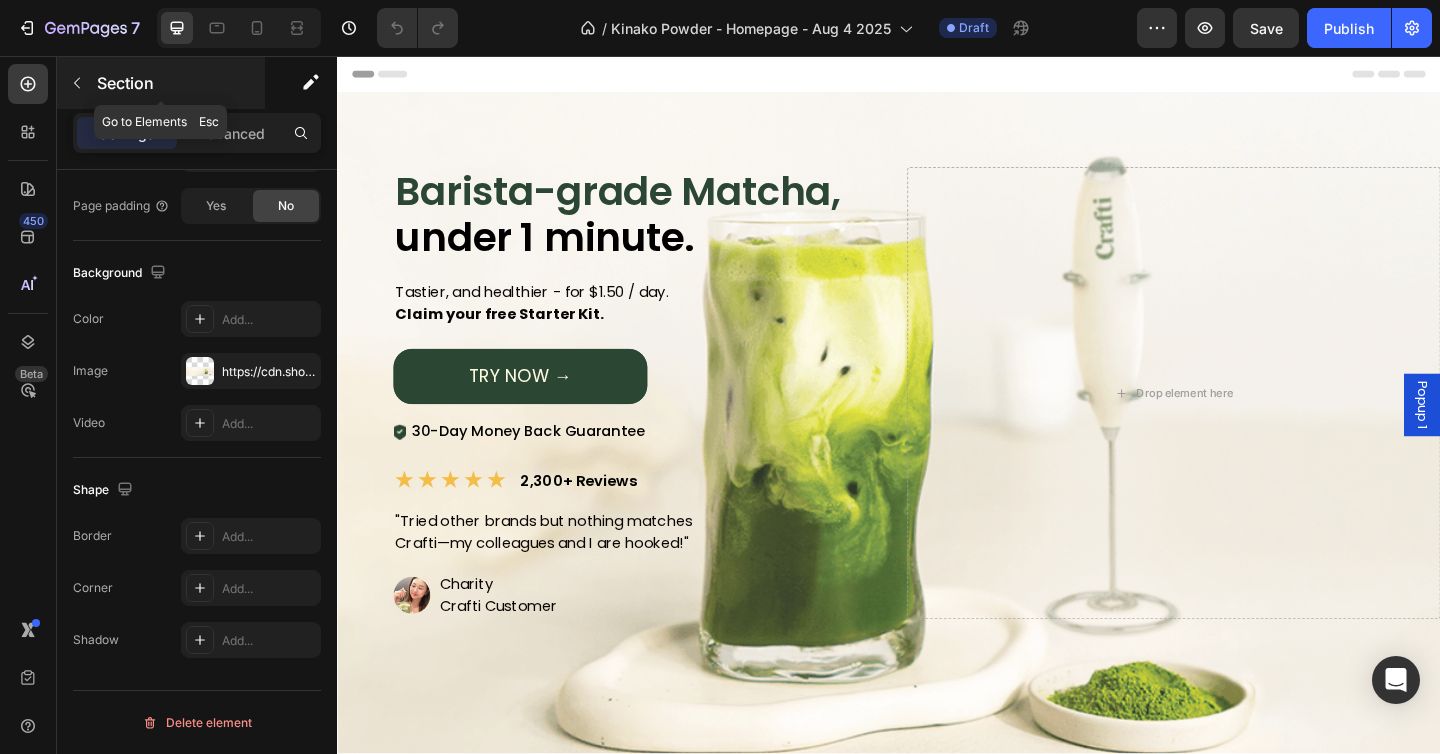 click at bounding box center [77, 83] 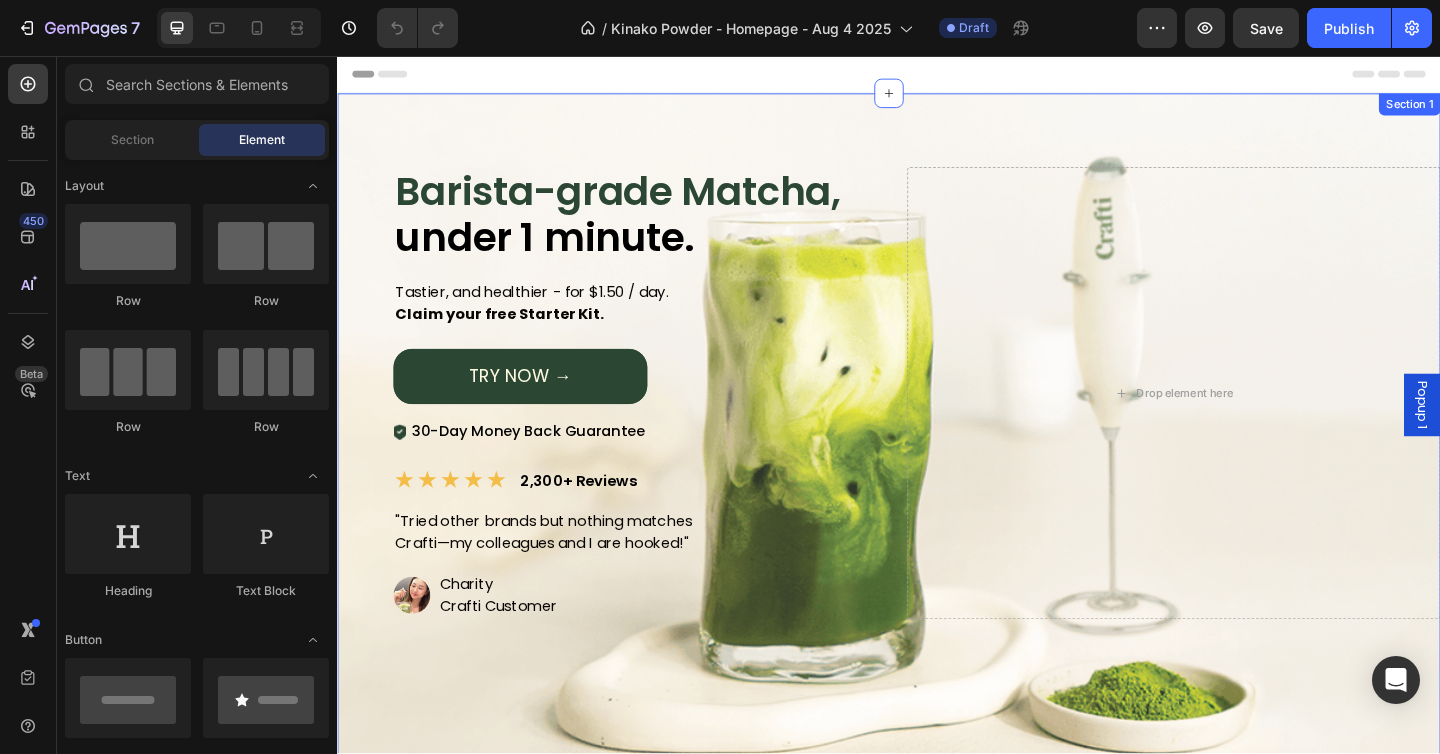 click on "Barista-grade Matcha,  under 1 minute. Heading Tastier, and healthier - for $1.50 / day. Claim your free Starter Kit. Text Block TRY NOW → Button Image 30-Day Money Back Guarantee Text Block Row Row ★ ★ ★ ★ ★      2,300+ Reviews Text Block "Tried other brands but nothing matches  Crafti—my colleagues and I are hooked!" Text Block Row Image Charity  Crafti Customer Text Block Row Row
Drop element here Row Section 1" at bounding box center [937, 485] 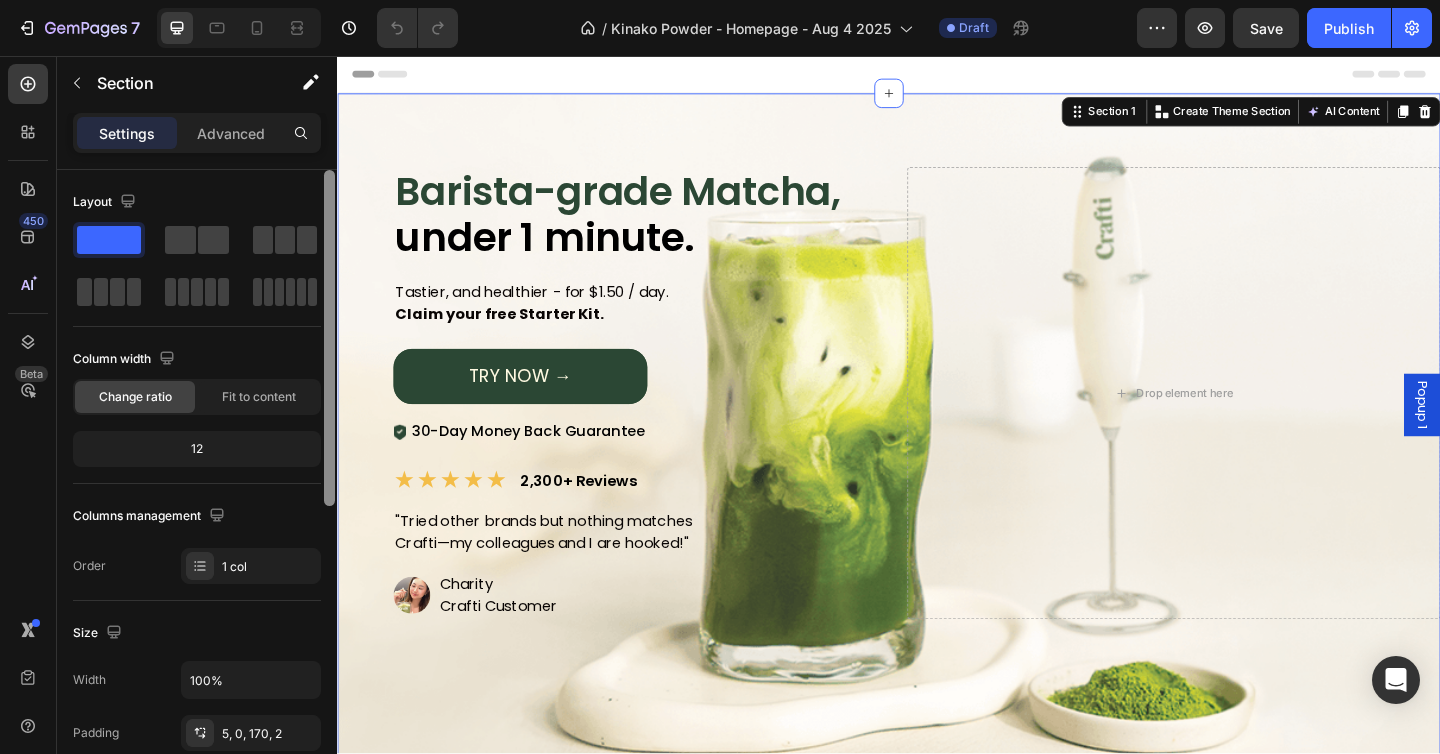 scroll, scrollTop: 579, scrollLeft: 0, axis: vertical 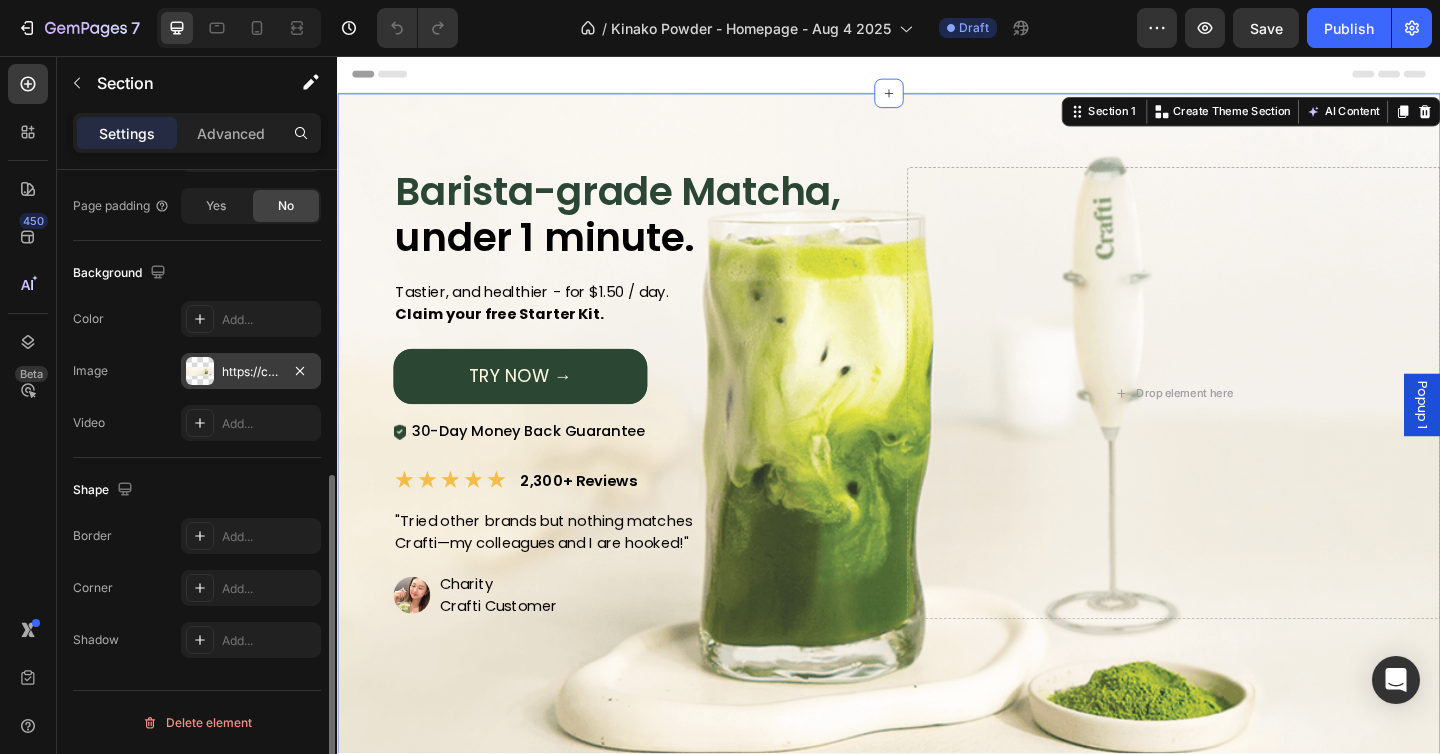 click on "https://cdn.shopify.com/s/files/1/0266/0607/5958/files/gempages_444921371277919242-ff27f0b5-630e-4be7-a22b-91b2f50f4935.png" at bounding box center [251, 371] 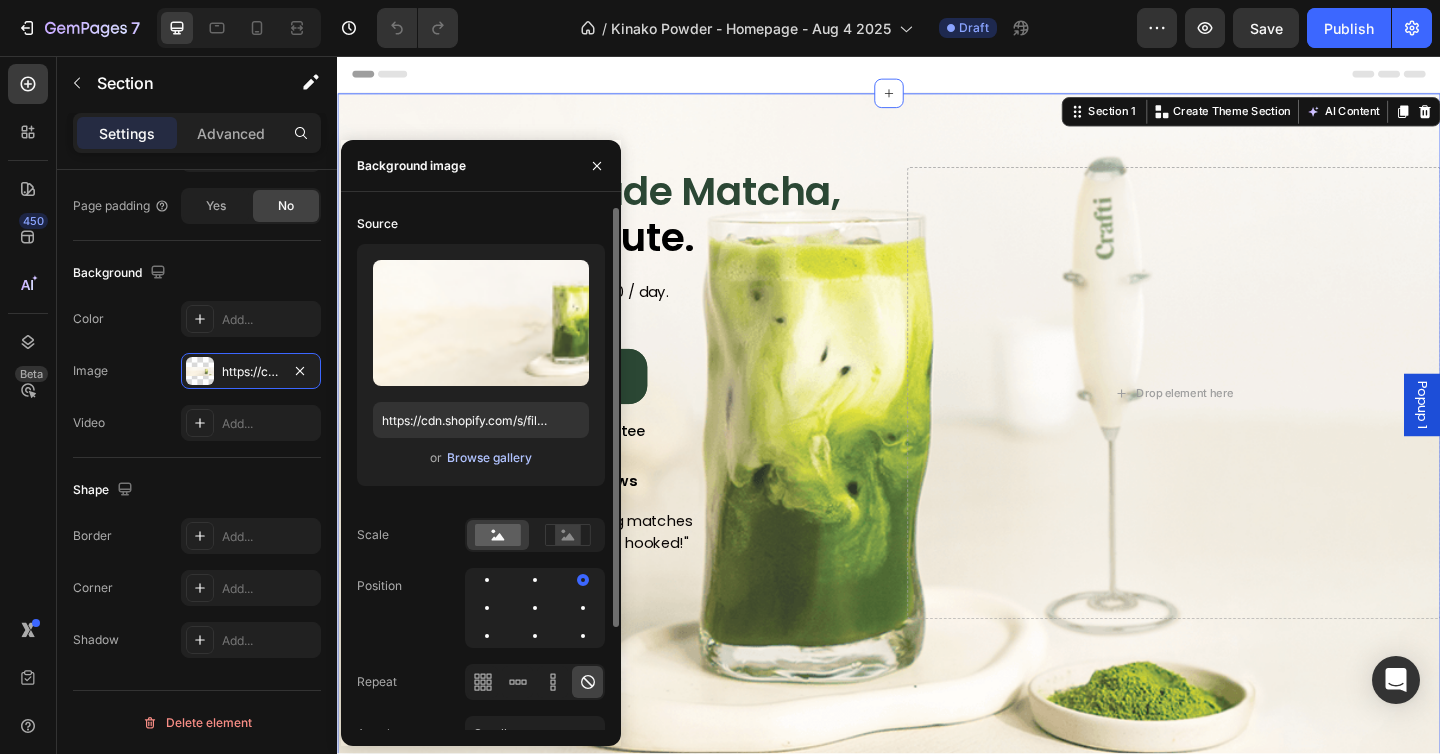 click on "Browse gallery" at bounding box center (489, 458) 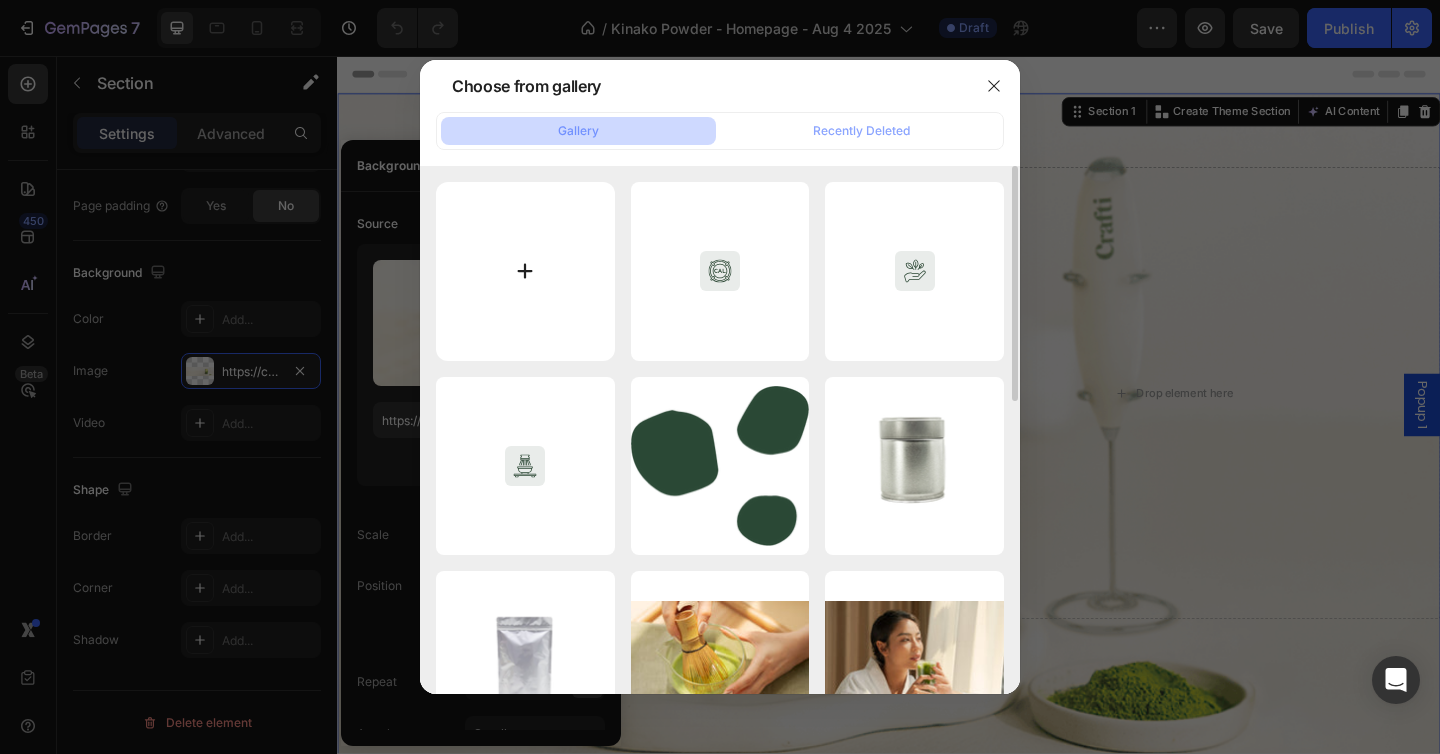 click at bounding box center [525, 271] 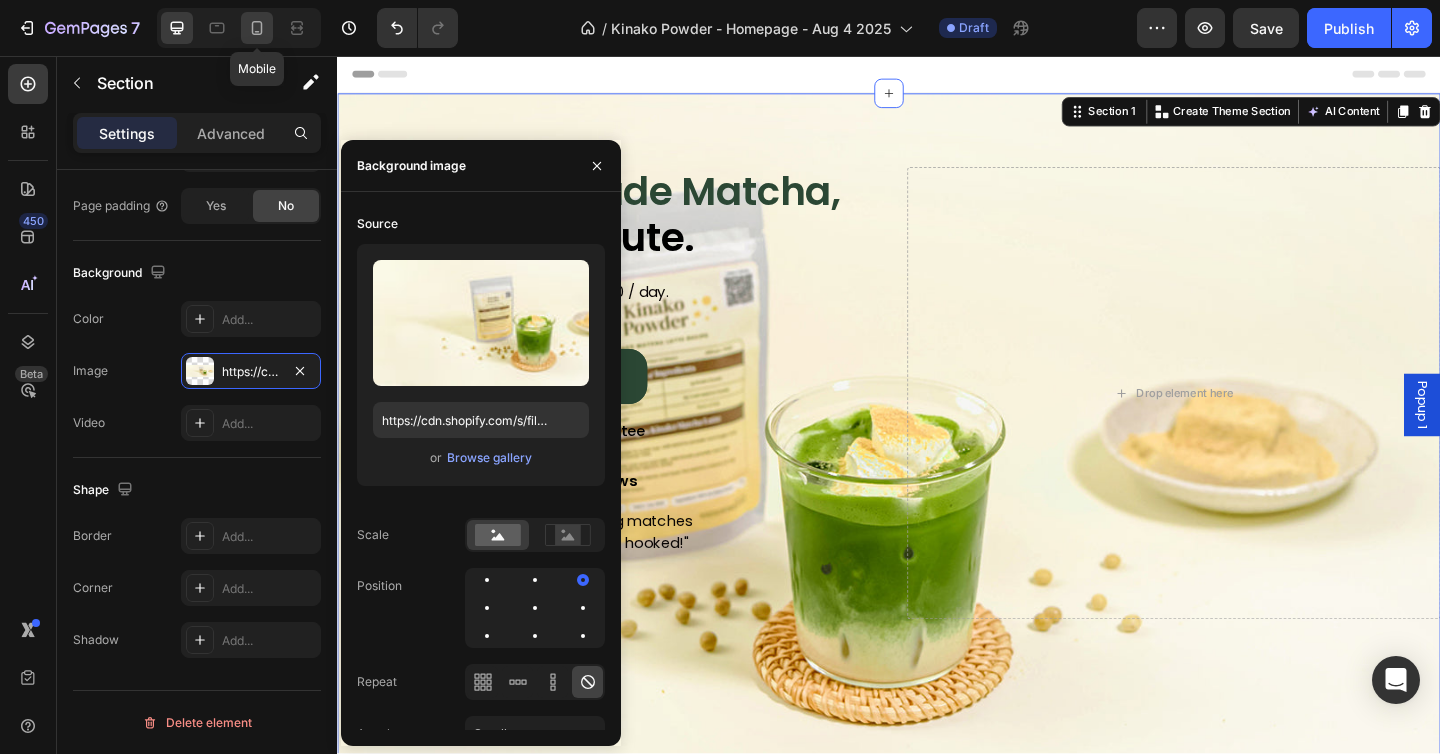 click 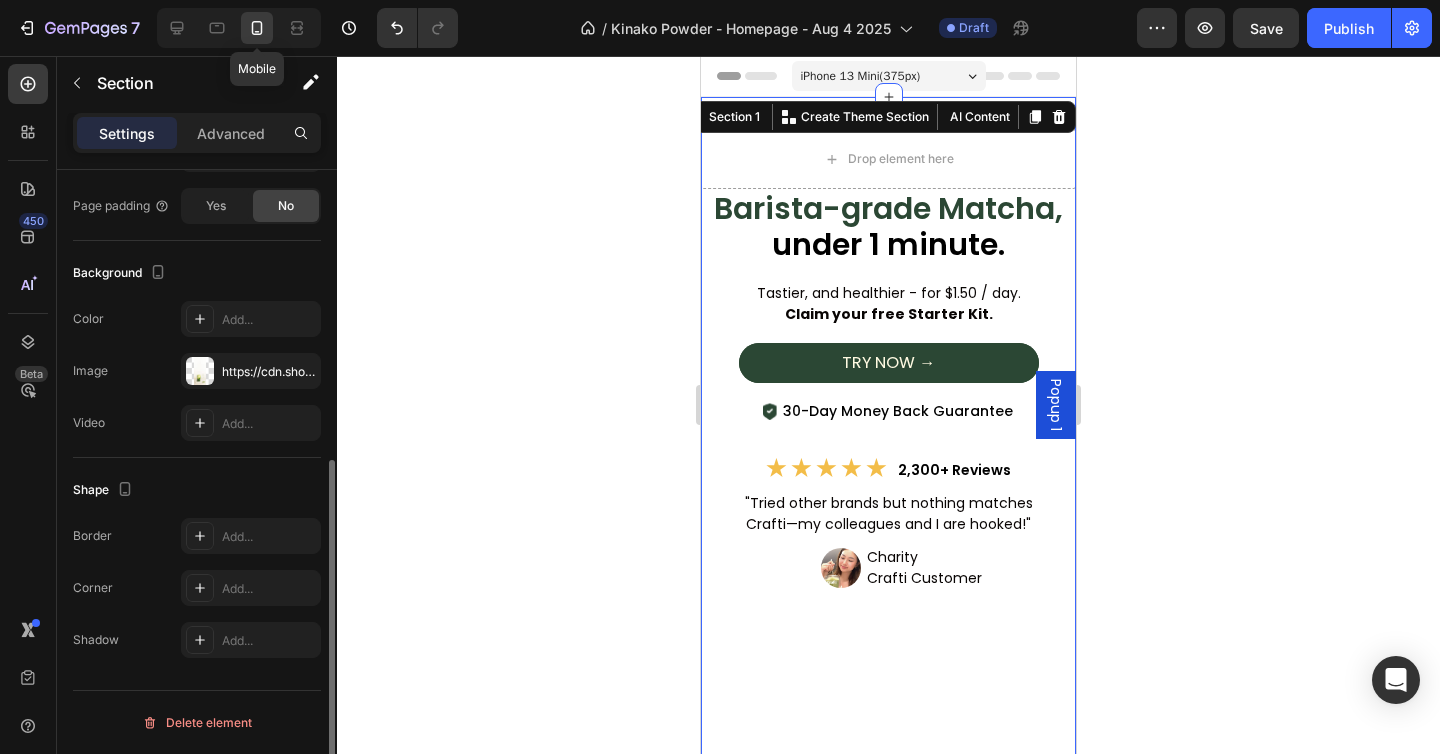 scroll, scrollTop: 527, scrollLeft: 0, axis: vertical 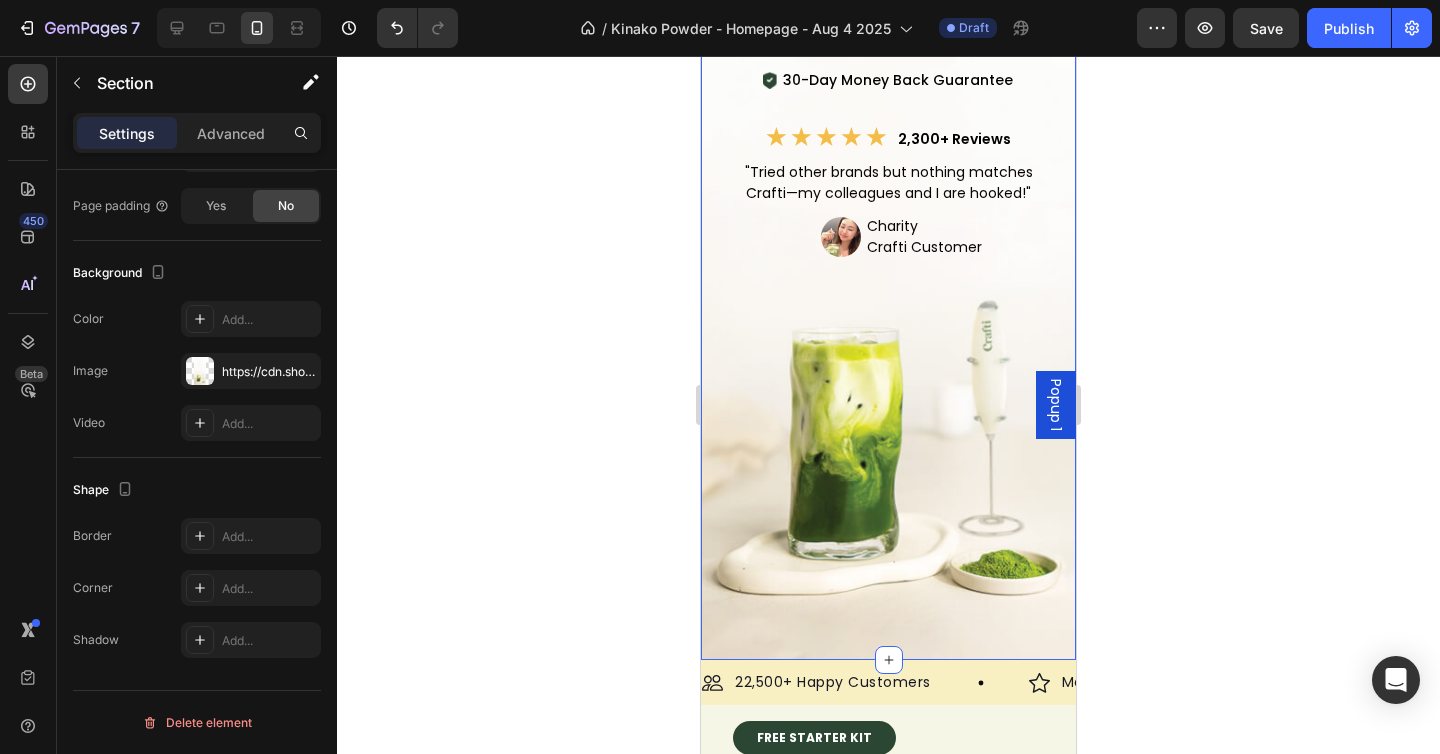 click on "Barista-grade Matcha,  under 1 minute. Heading Tastier, and healthier - for $1.50 / day. Claim your free Starter Kit. Text Block TRY NOW → Button Image 30-Day Money Back Guarantee Text Block Row Row ★ ★ ★ ★ ★      2,300+ Reviews Text Block "Tried other brands but nothing matches  Crafti—my colleagues and I are hooked!" Text Block Row Image Charity  Crafti Customer Text Block Row Row
Drop element here Row Section 1   Create Theme Section AI Content Write with GemAI What would you like to describe here? Tone and Voice Persuasive Product Free Gift: Strawberry Powder 50g Show more Generate" at bounding box center [888, 213] 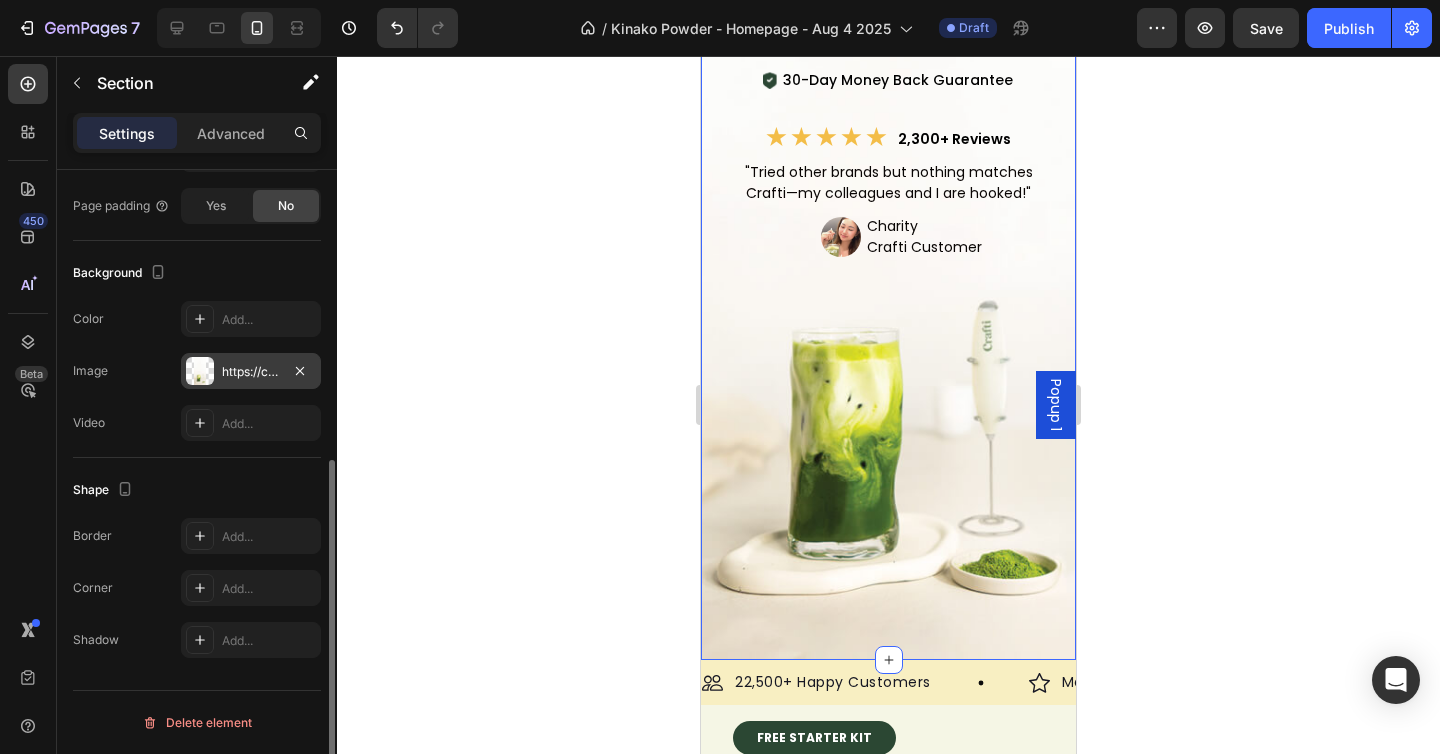 click on "https://cdn.shopify.com/s/files/1/0266/0607/5958/files/gempages_444921371277919242-d18995c8-0508-45bb-a7a3-eb62de63cf54.jpg" at bounding box center (251, 372) 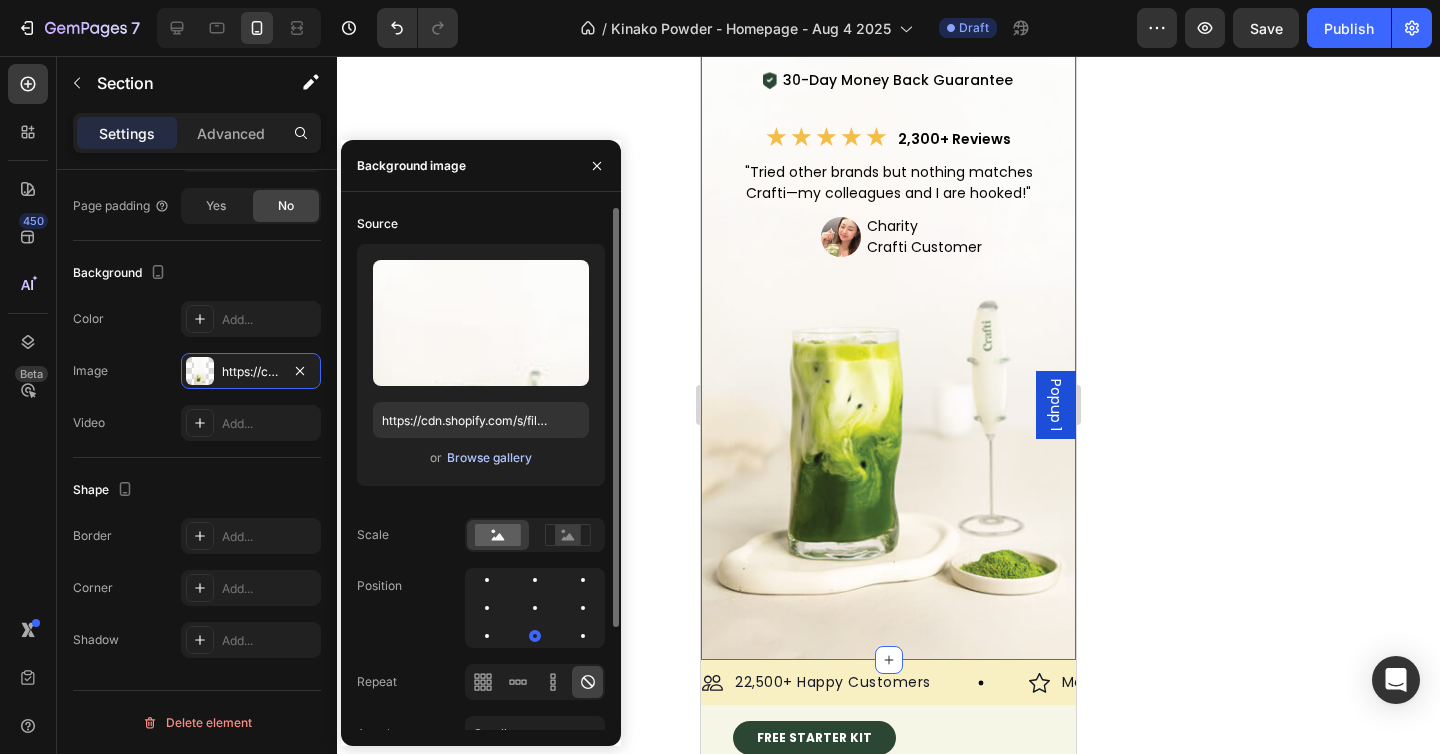click on "Browse gallery" at bounding box center (489, 458) 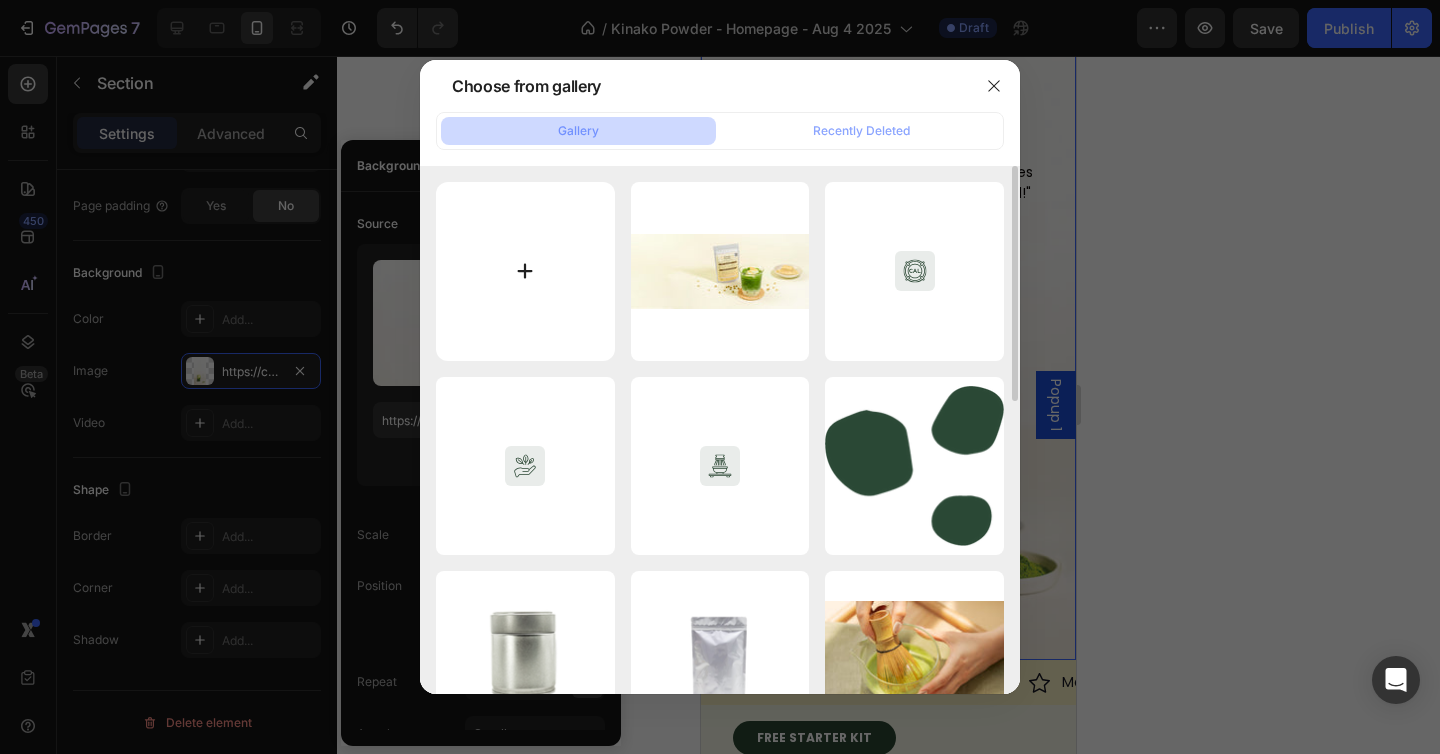 click at bounding box center (525, 271) 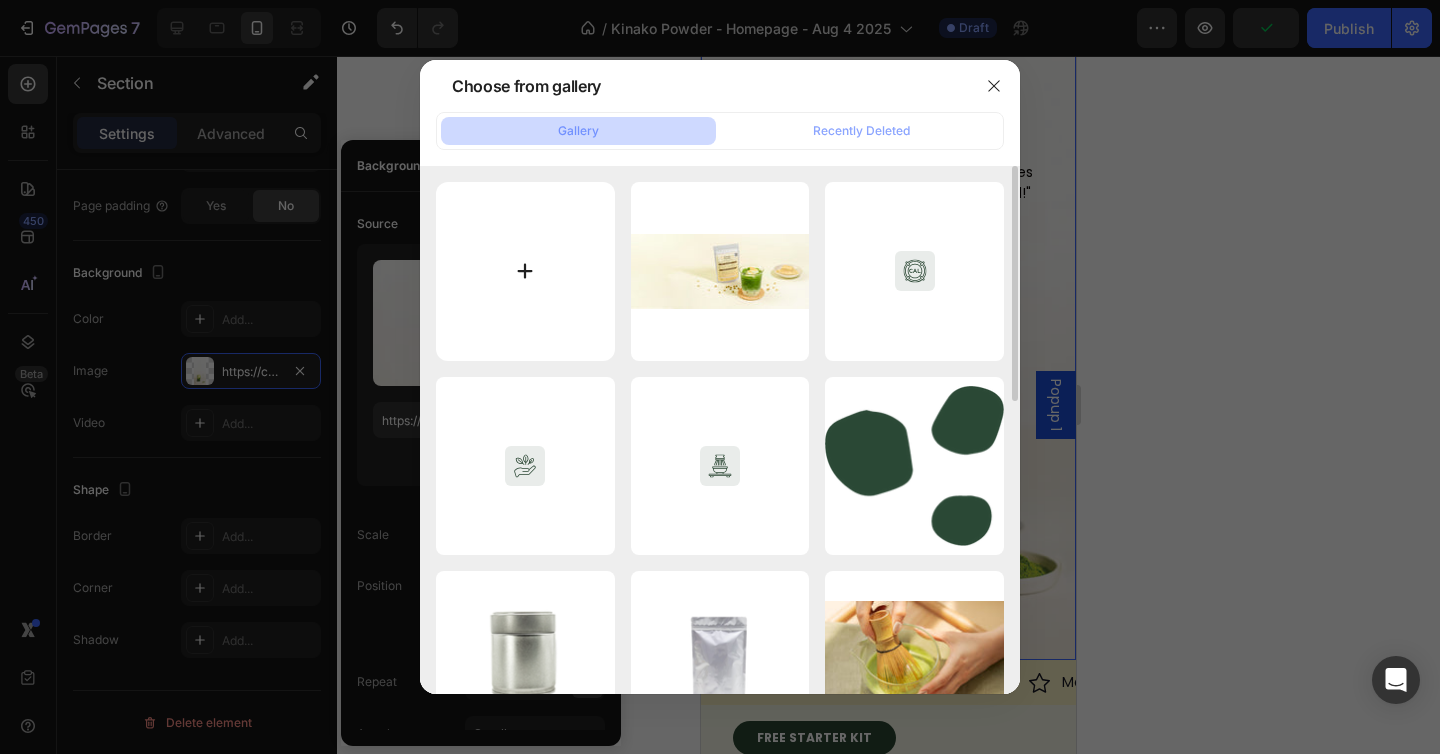 type on "C:\fakepath\Kinako Banner Mobile - Isle (18 July 2025).jpg" 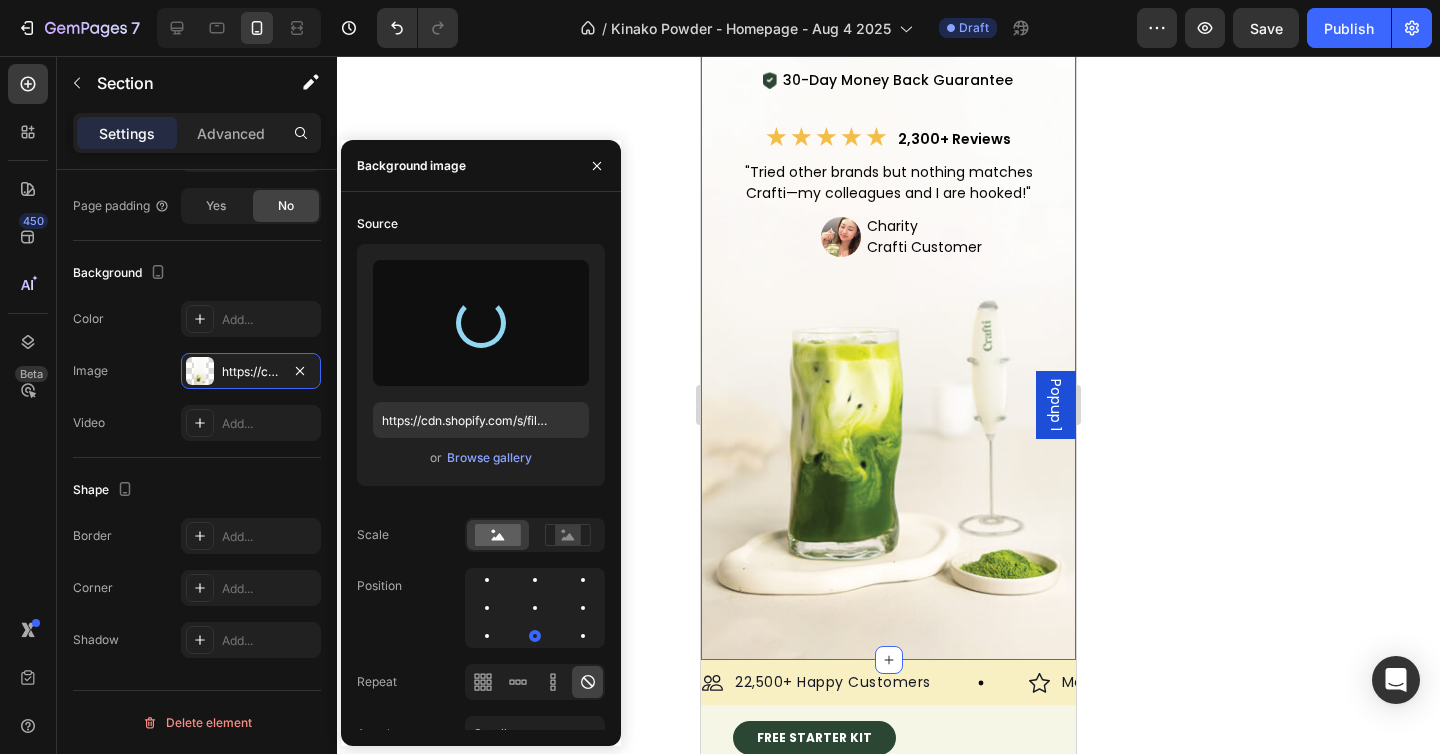 type on "https://cdn.shopify.com/s/files/1/0266/0607/5958/files/gempages_444921371277919242-0e57def5-1252-4a63-bf03-387e95017aa7.jpg" 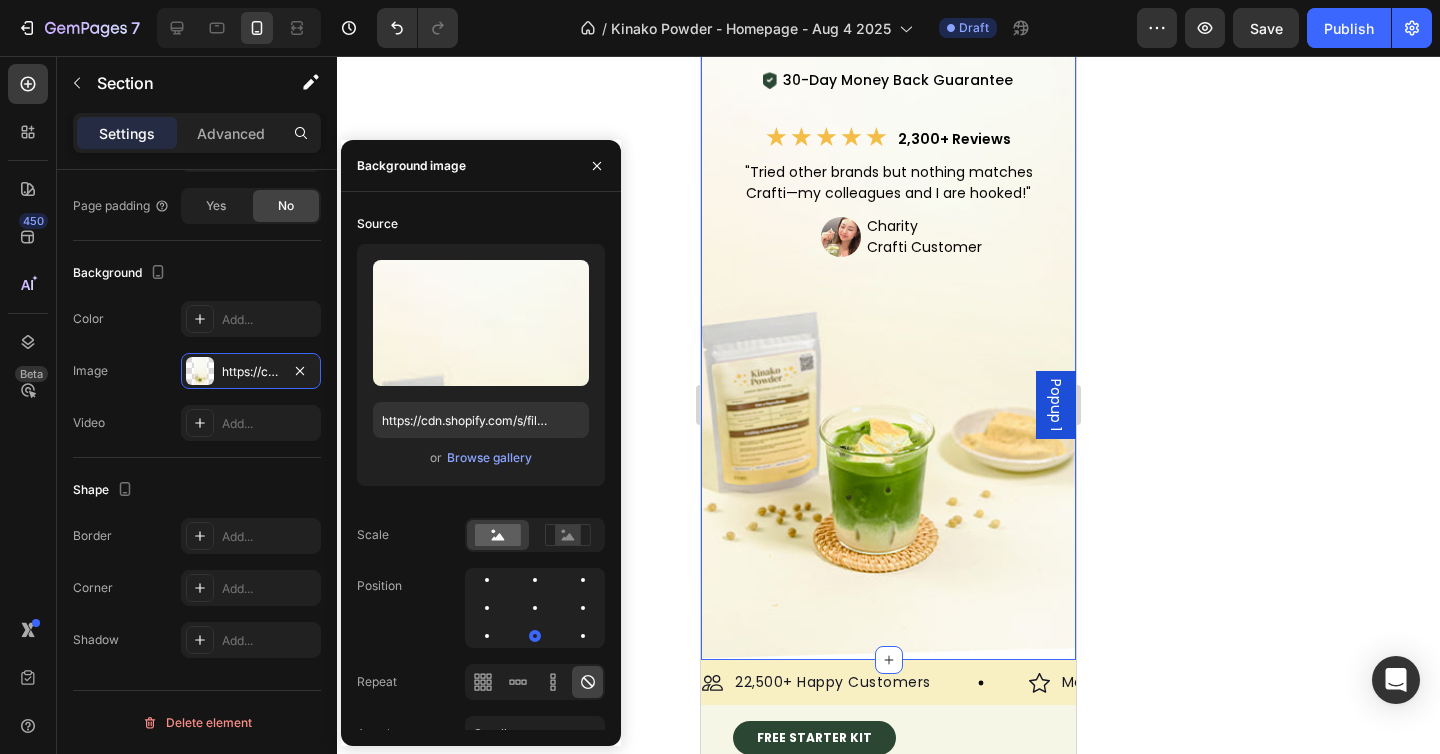 click 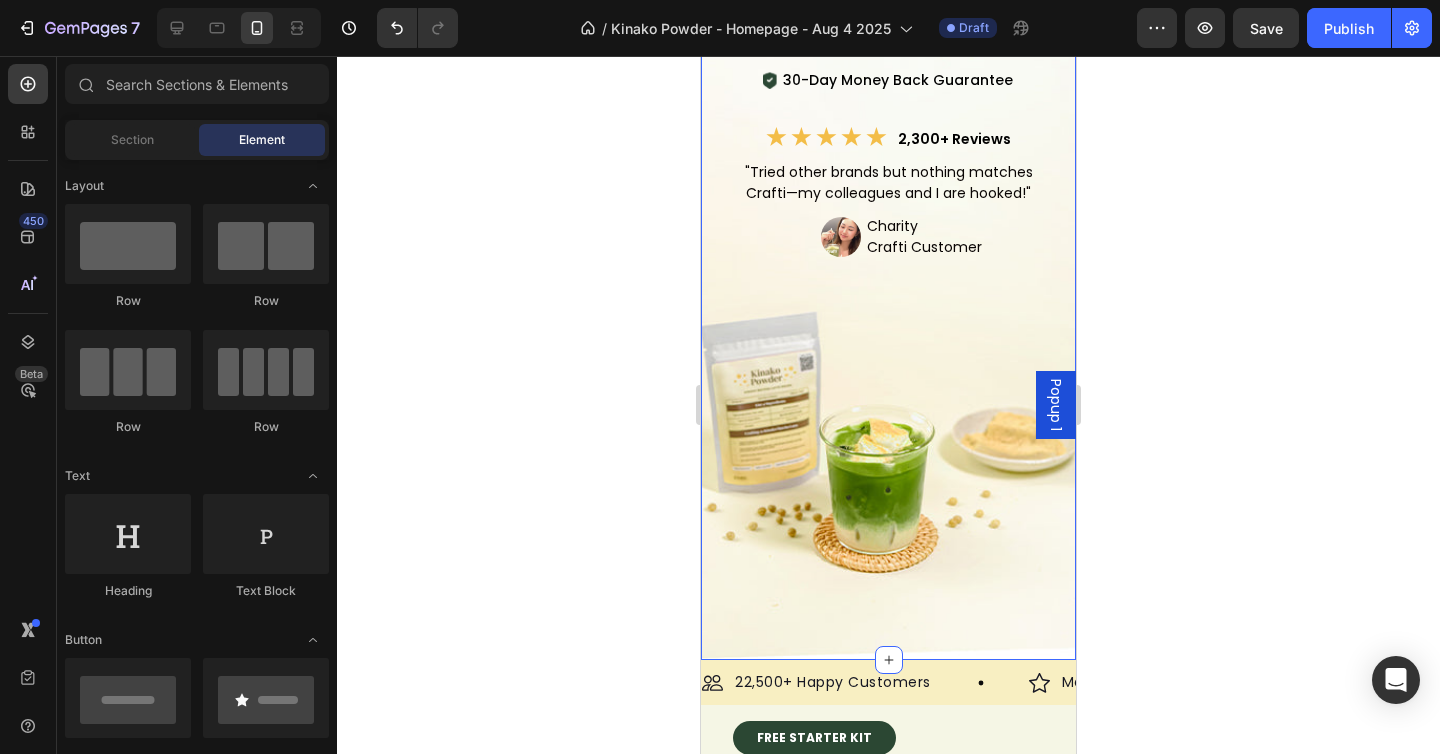 click on "Barista-grade Matcha,  under 1 minute. Heading Tastier, and healthier - for $1.50 / day. Claim your free Starter Kit. Text Block TRY NOW → Button Image 30-Day Money Back Guarantee Text Block Row Row ★ ★ ★ ★ ★      2,300+ Reviews Text Block "Tried other brands but nothing matches  Crafti—my colleagues and I are hooked!" Text Block Row Image Charity  Crafti Customer Text Block Row Row
Drop element here Row Section 1" at bounding box center [888, 213] 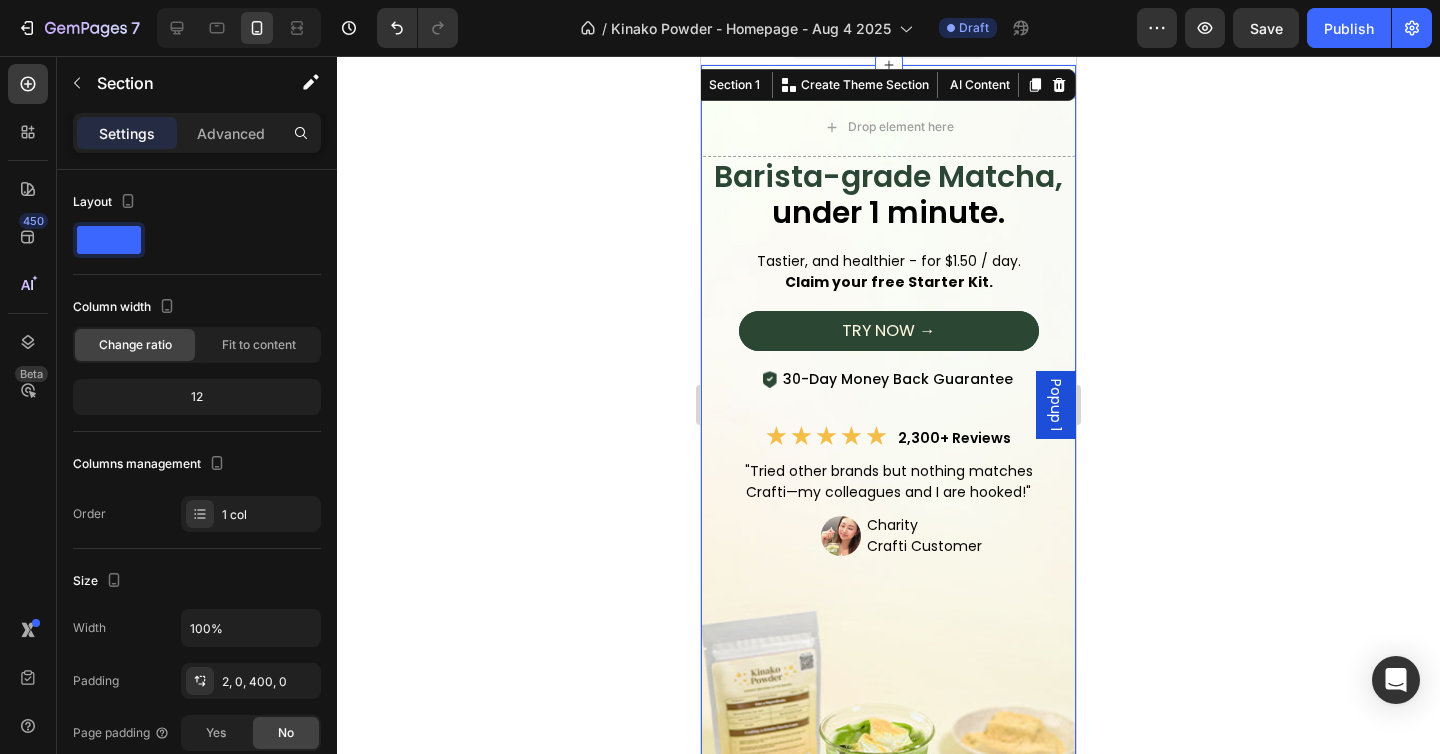 scroll, scrollTop: 0, scrollLeft: 0, axis: both 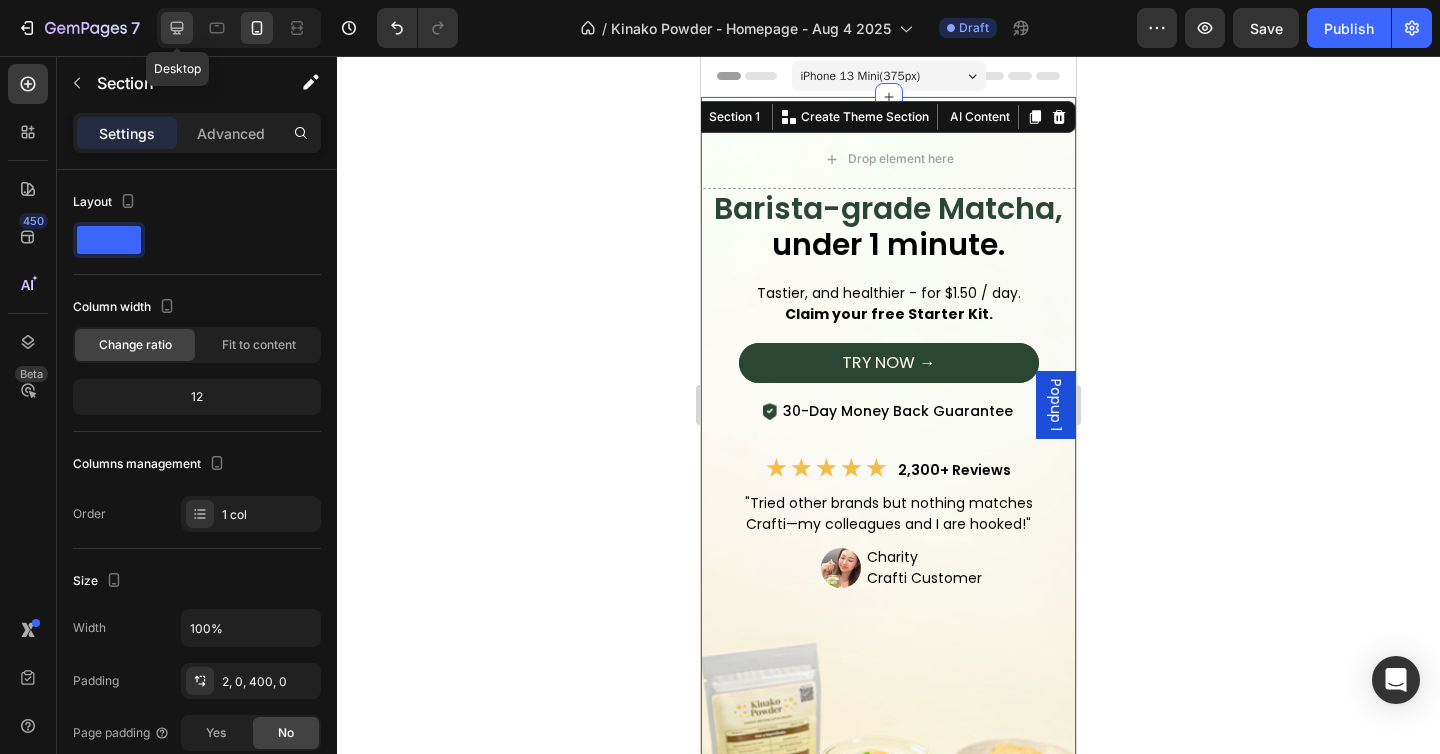 click 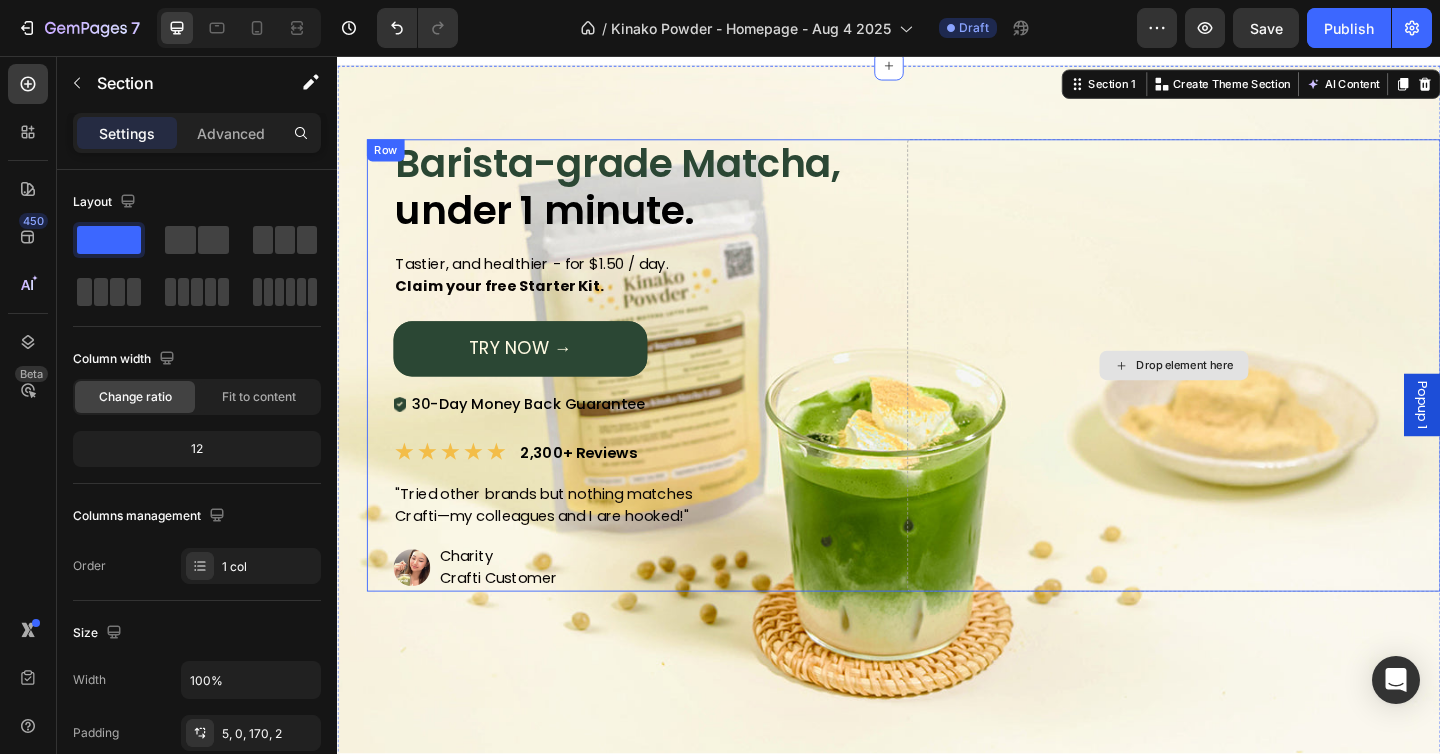 scroll, scrollTop: 0, scrollLeft: 0, axis: both 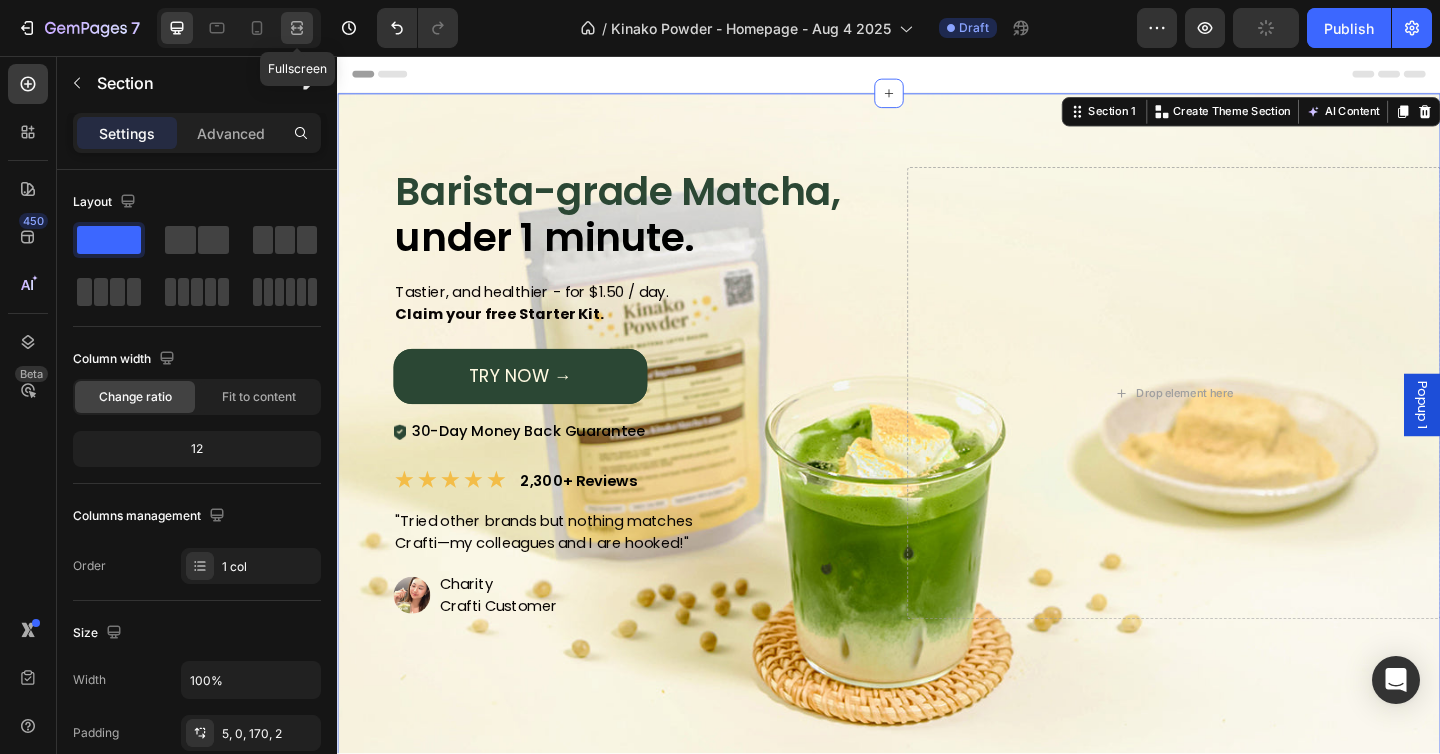 click 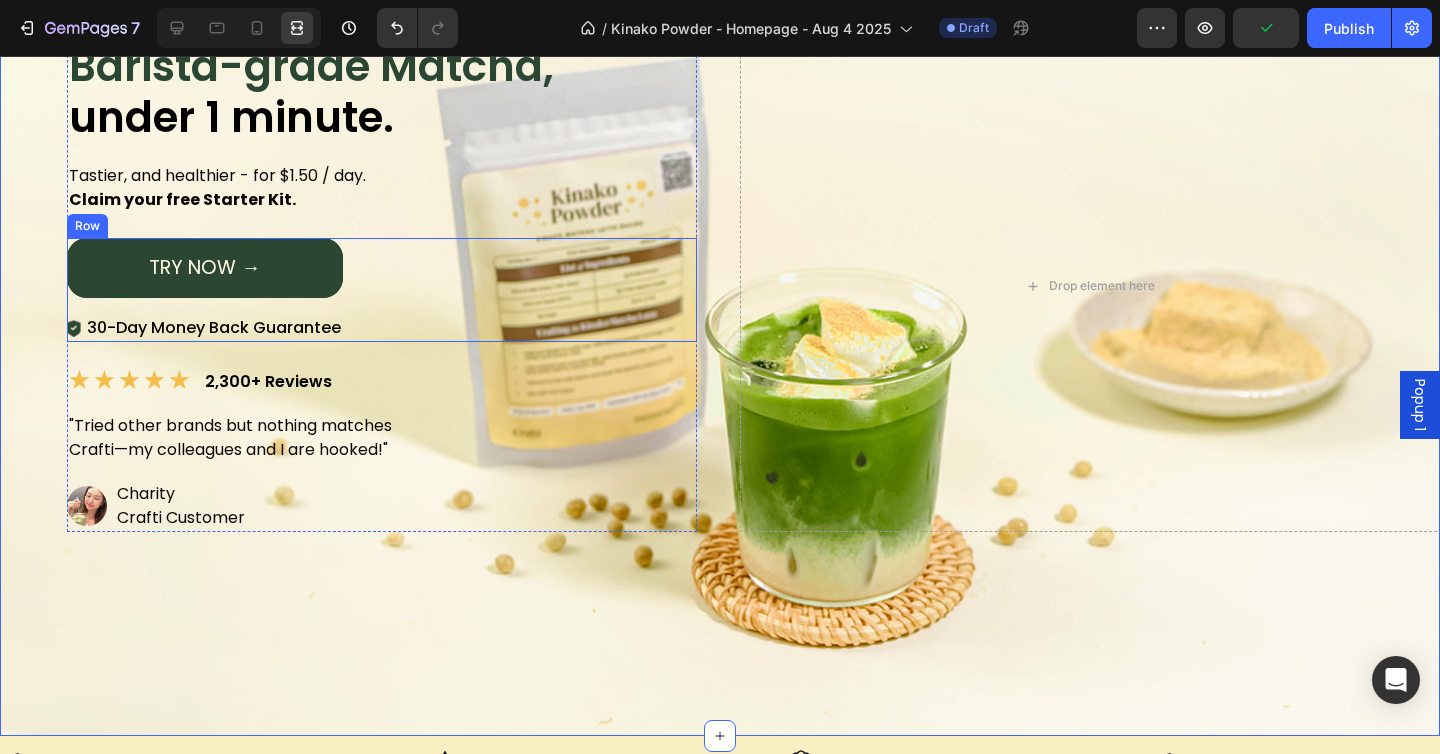 scroll, scrollTop: 93, scrollLeft: 0, axis: vertical 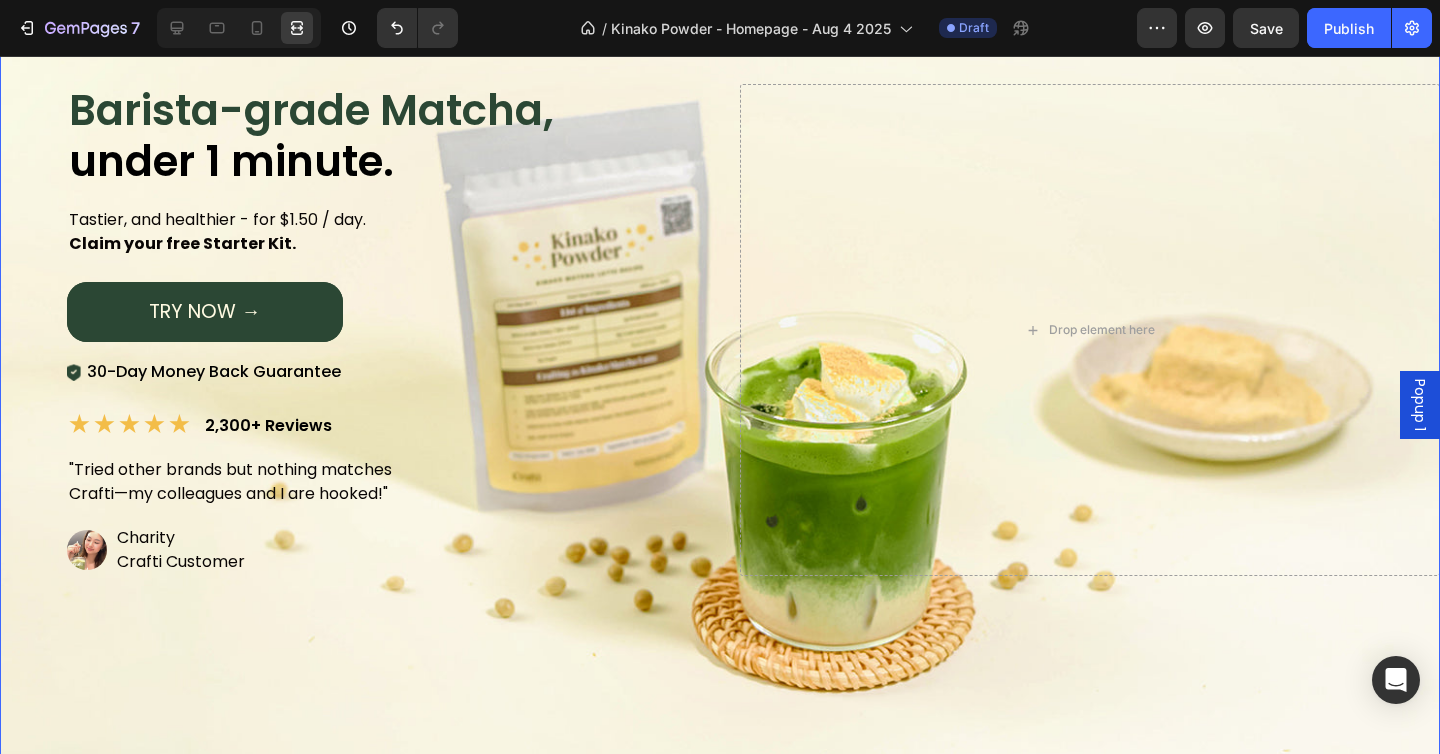 click at bounding box center [239, 28] 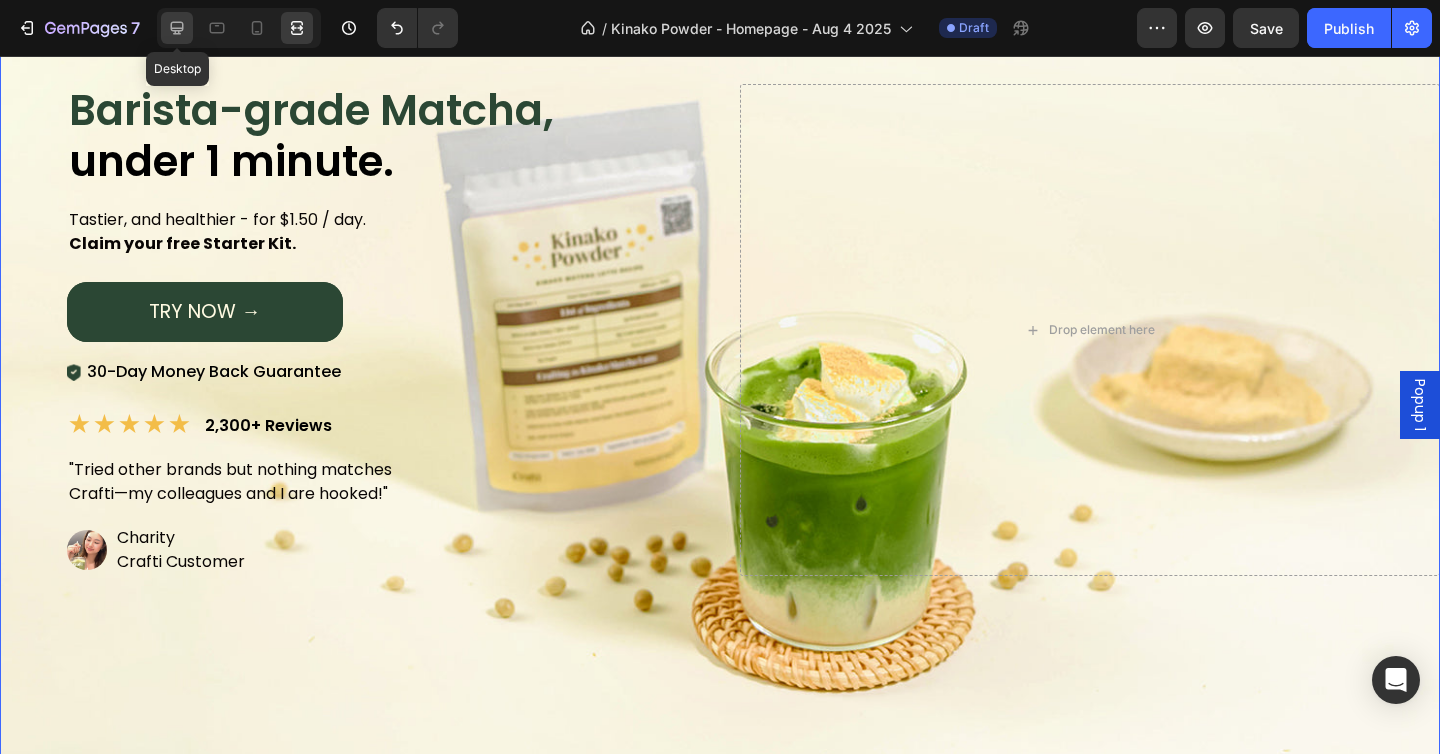 click 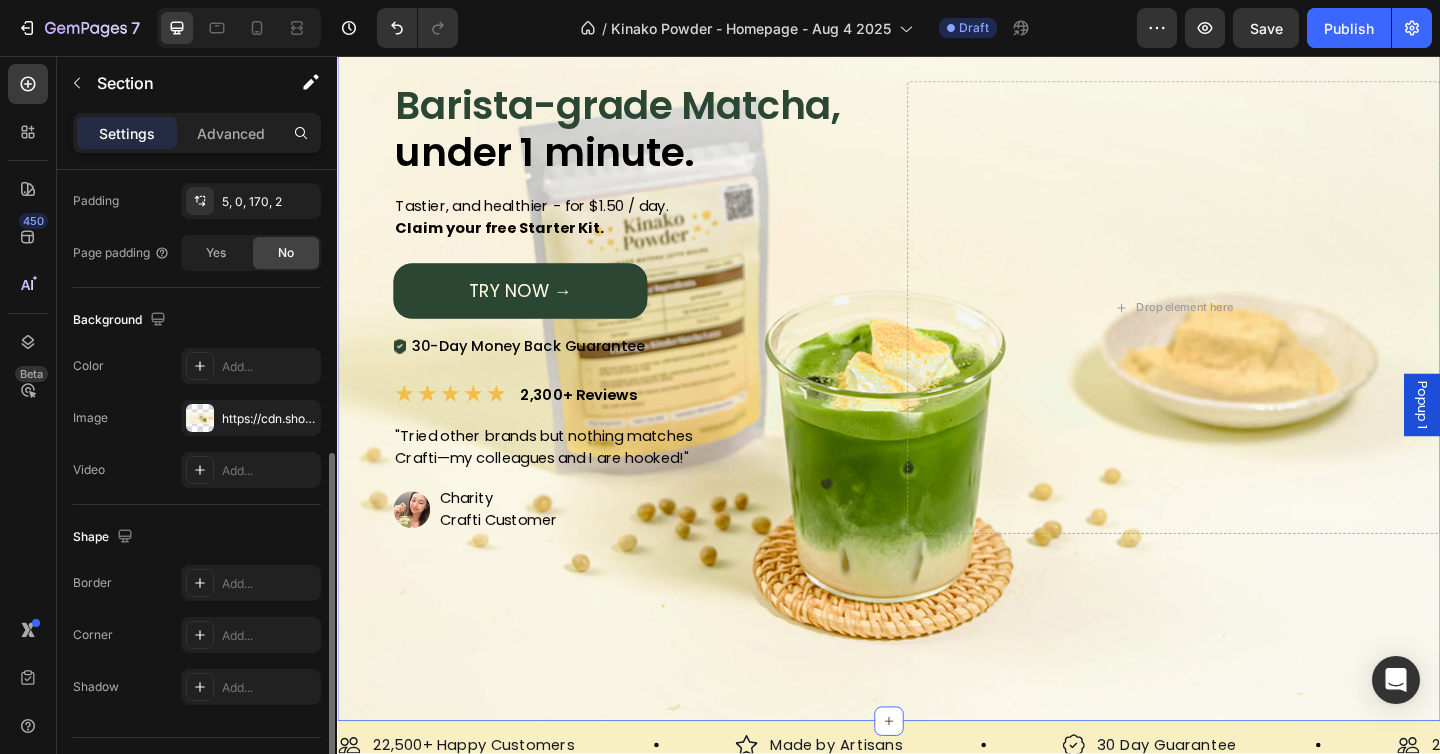 scroll, scrollTop: 534, scrollLeft: 0, axis: vertical 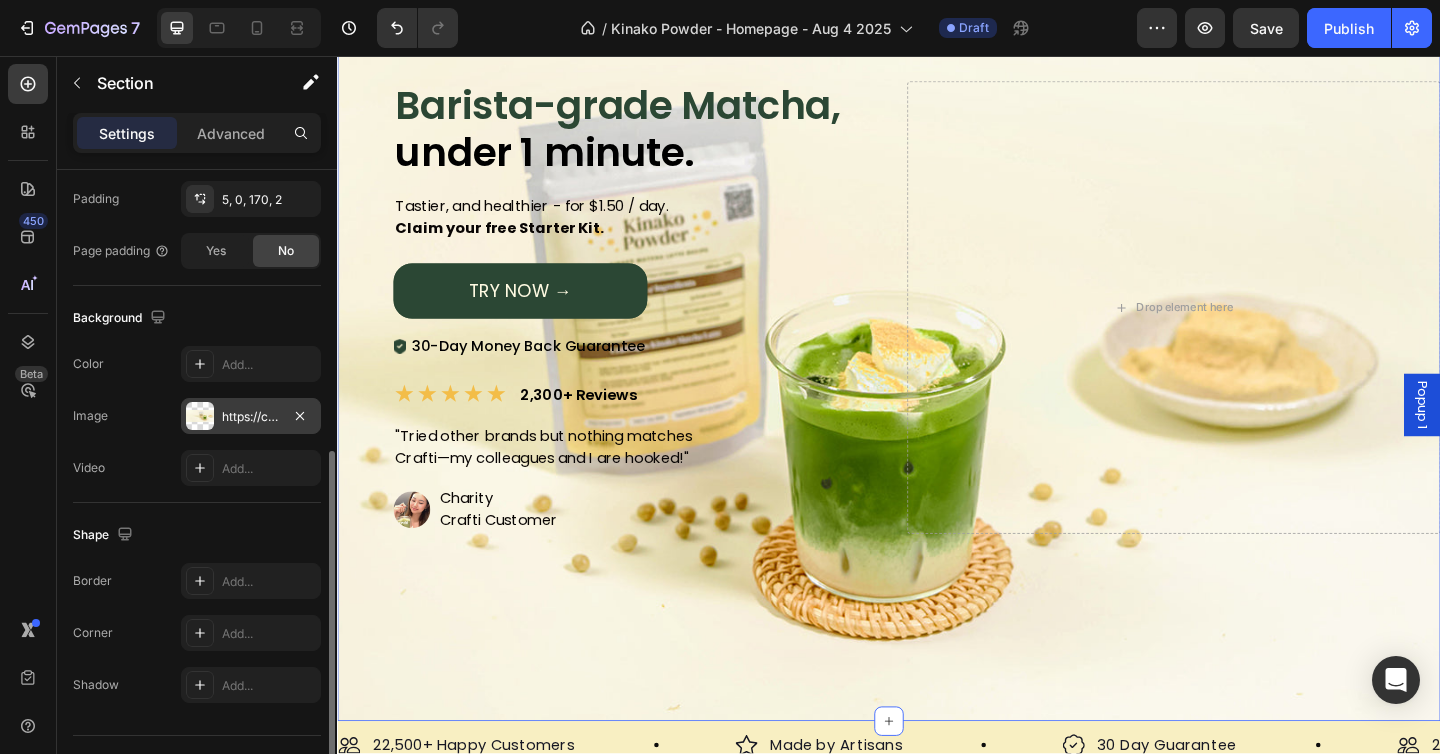 click on "https://cdn.shopify.com/s/files/1/0266/0607/5958/files/gempages_444921371277919242-a10cdf4d-8009-40e7-9983-efe6403fbd8c.jpg" at bounding box center [251, 417] 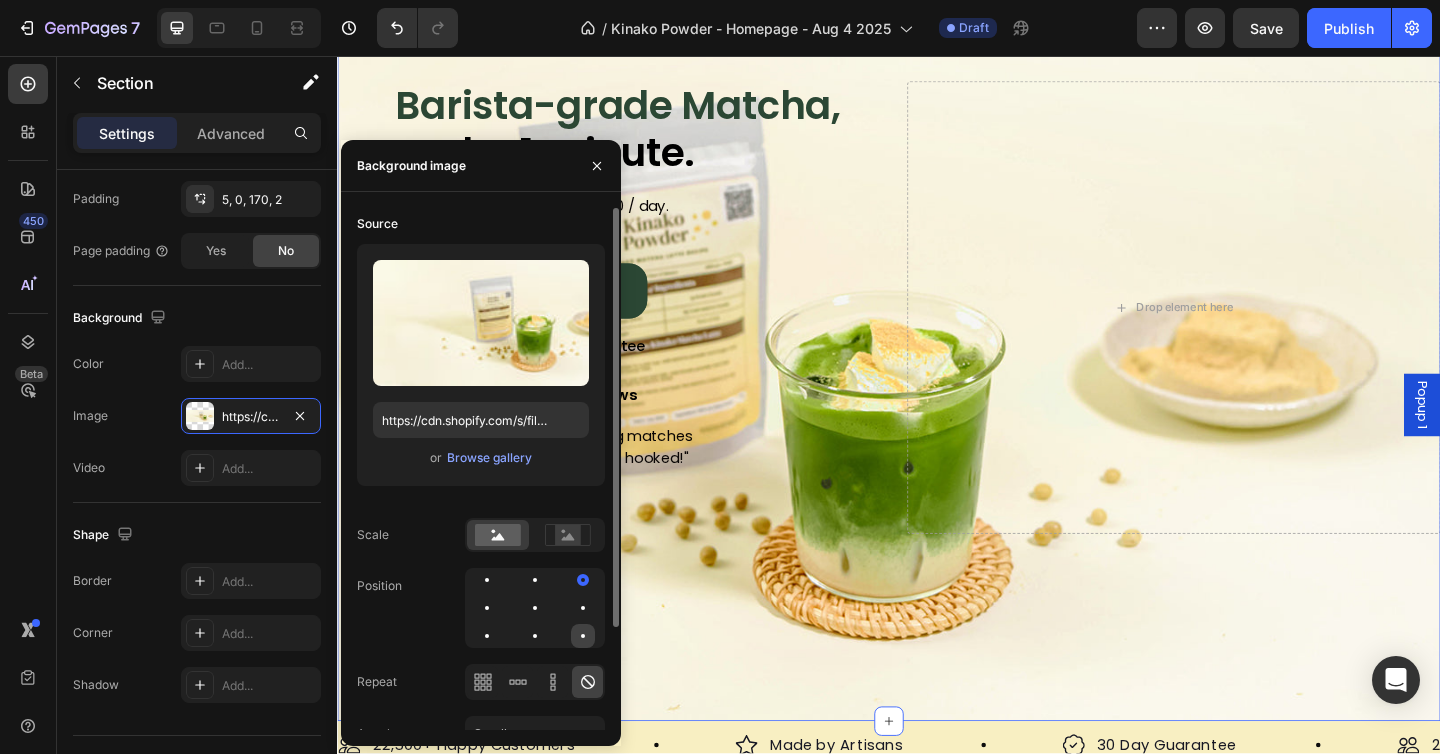 click 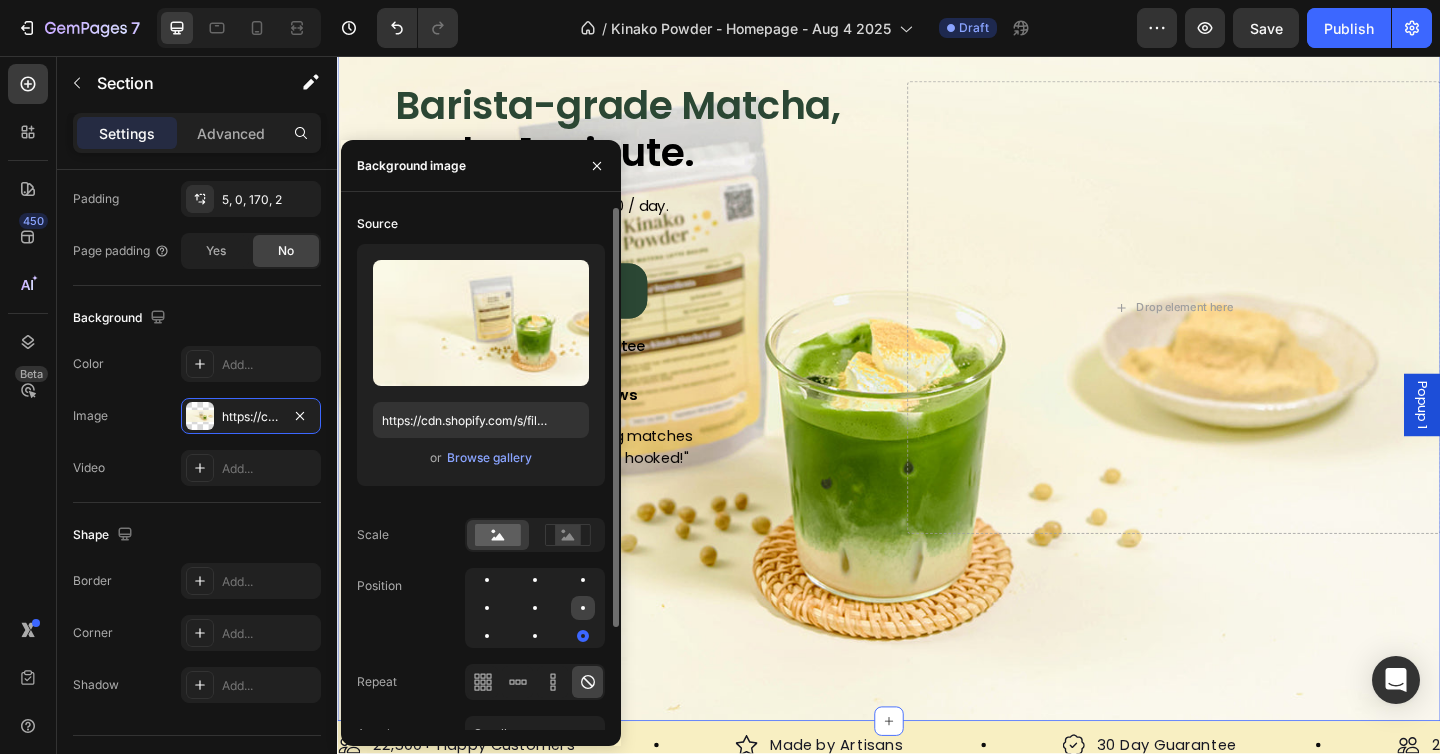 click 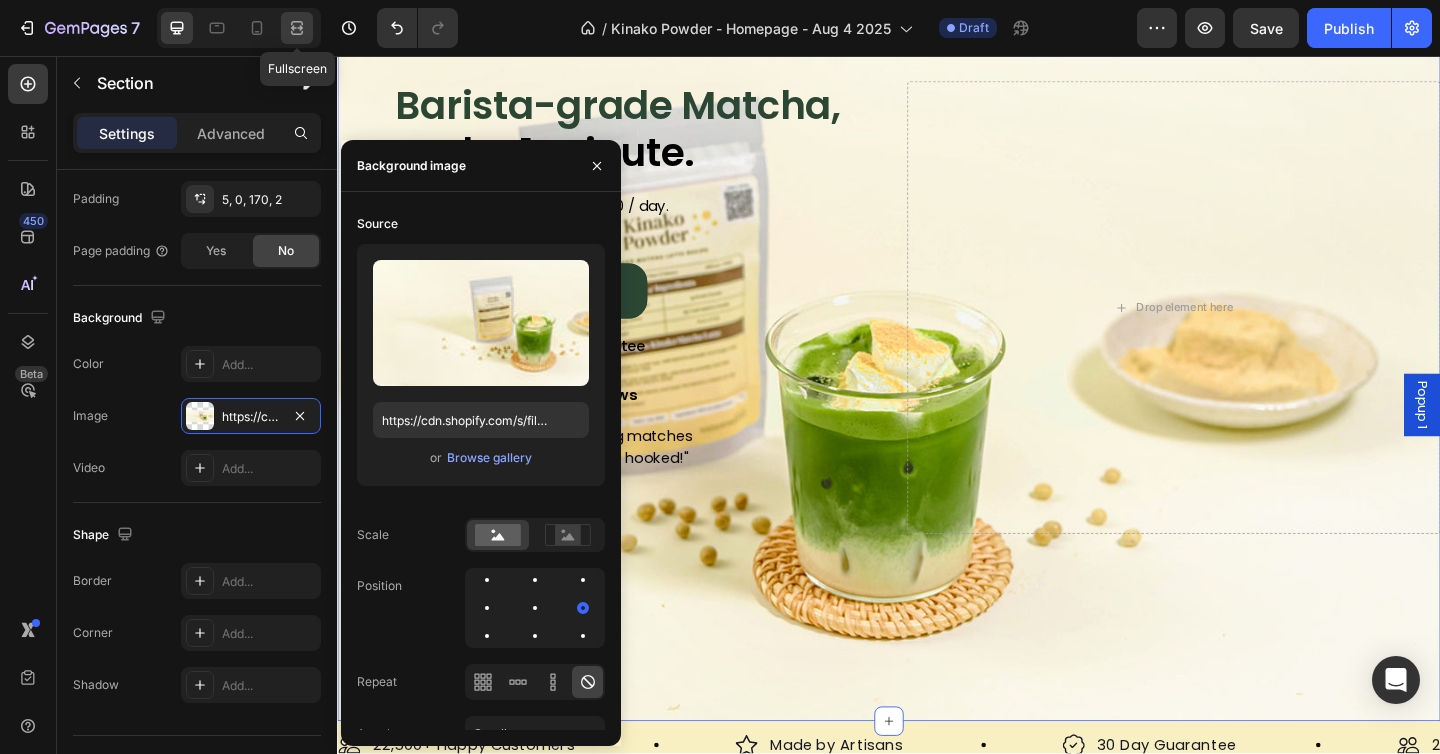 click 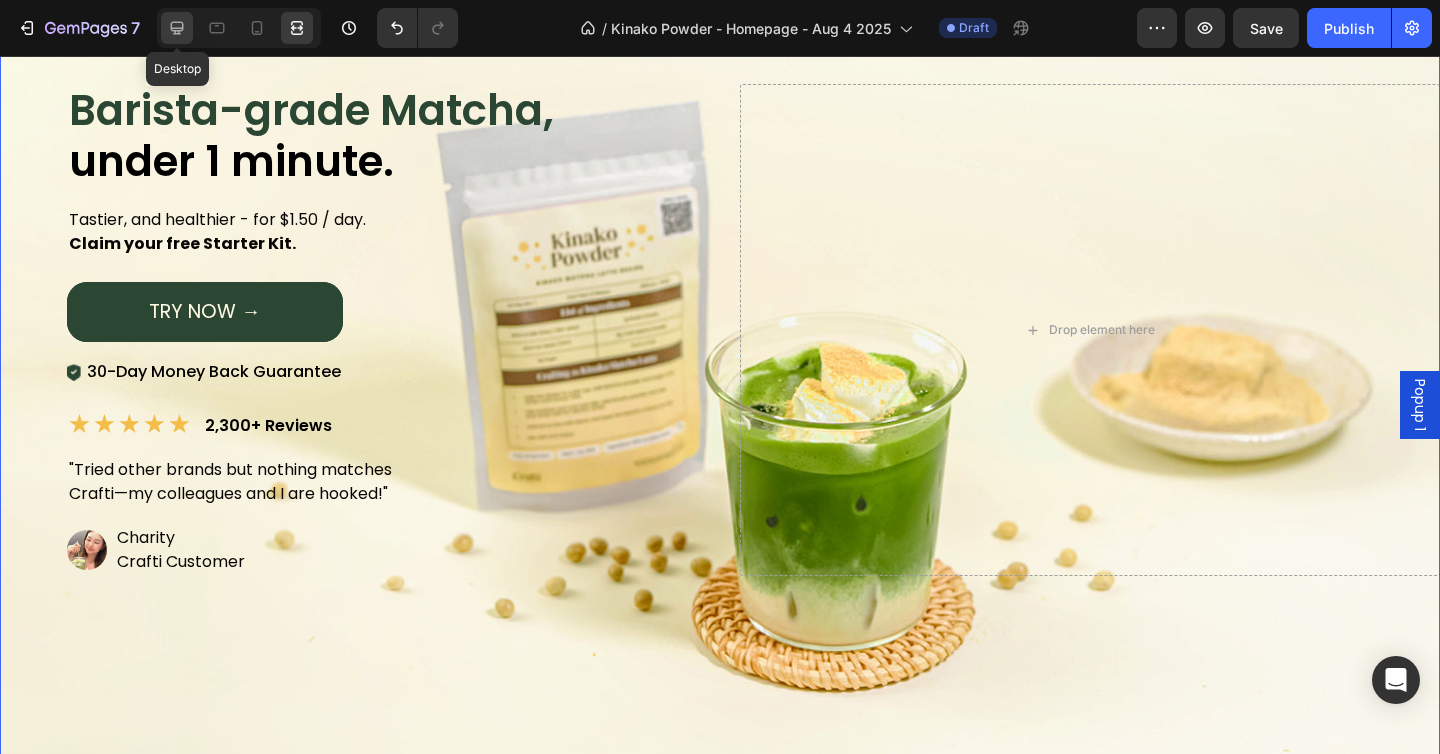 click 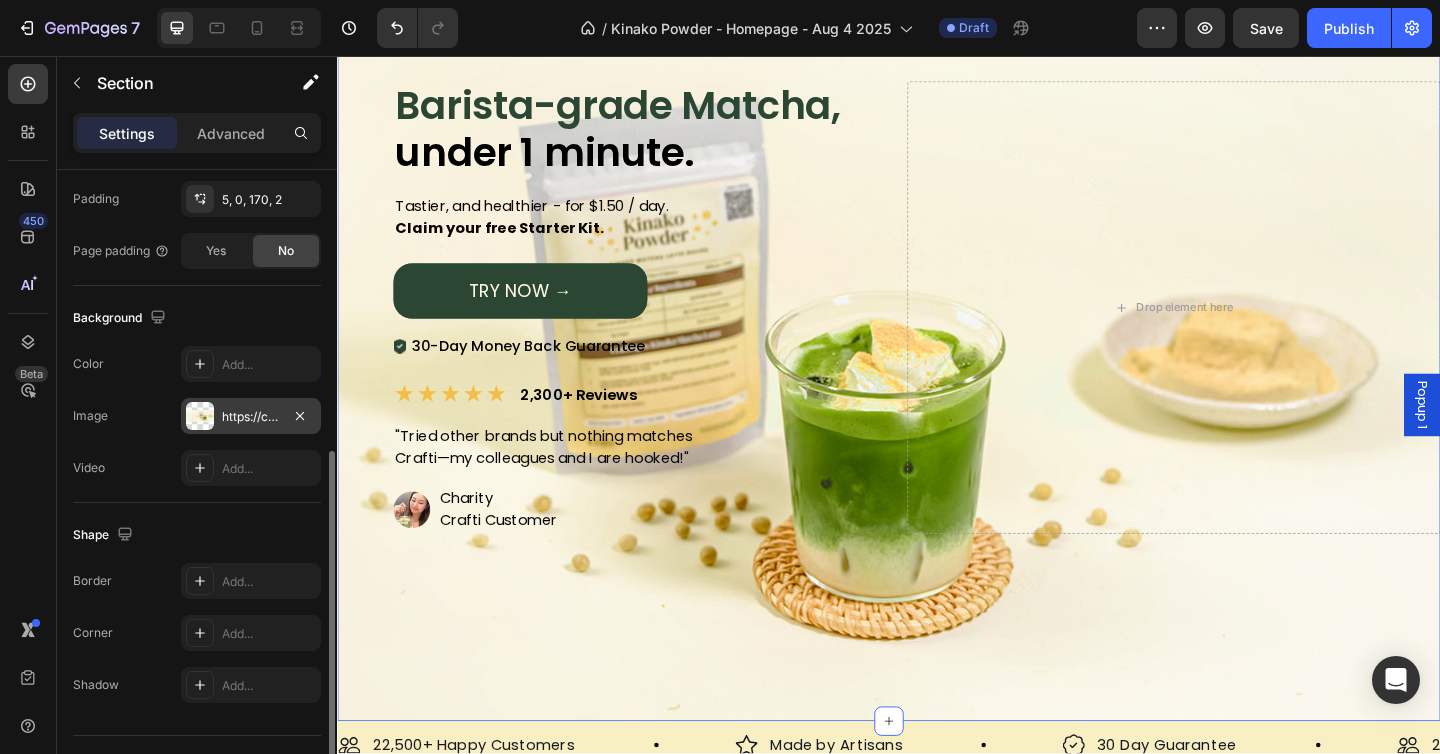 click on "https://cdn.shopify.com/s/files/1/0266/0607/5958/files/gempages_444921371277919242-a10cdf4d-8009-40e7-9983-efe6403fbd8c.jpg" at bounding box center [251, 416] 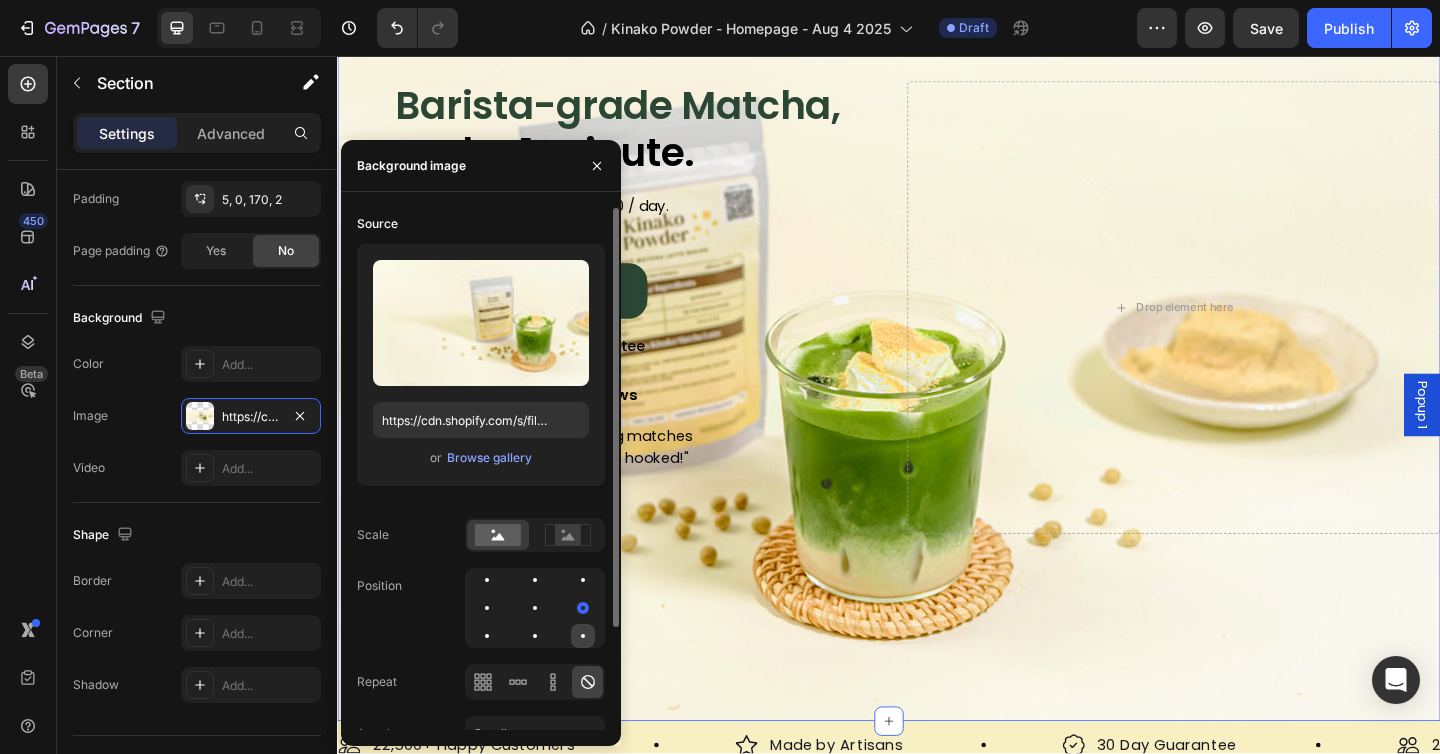 click 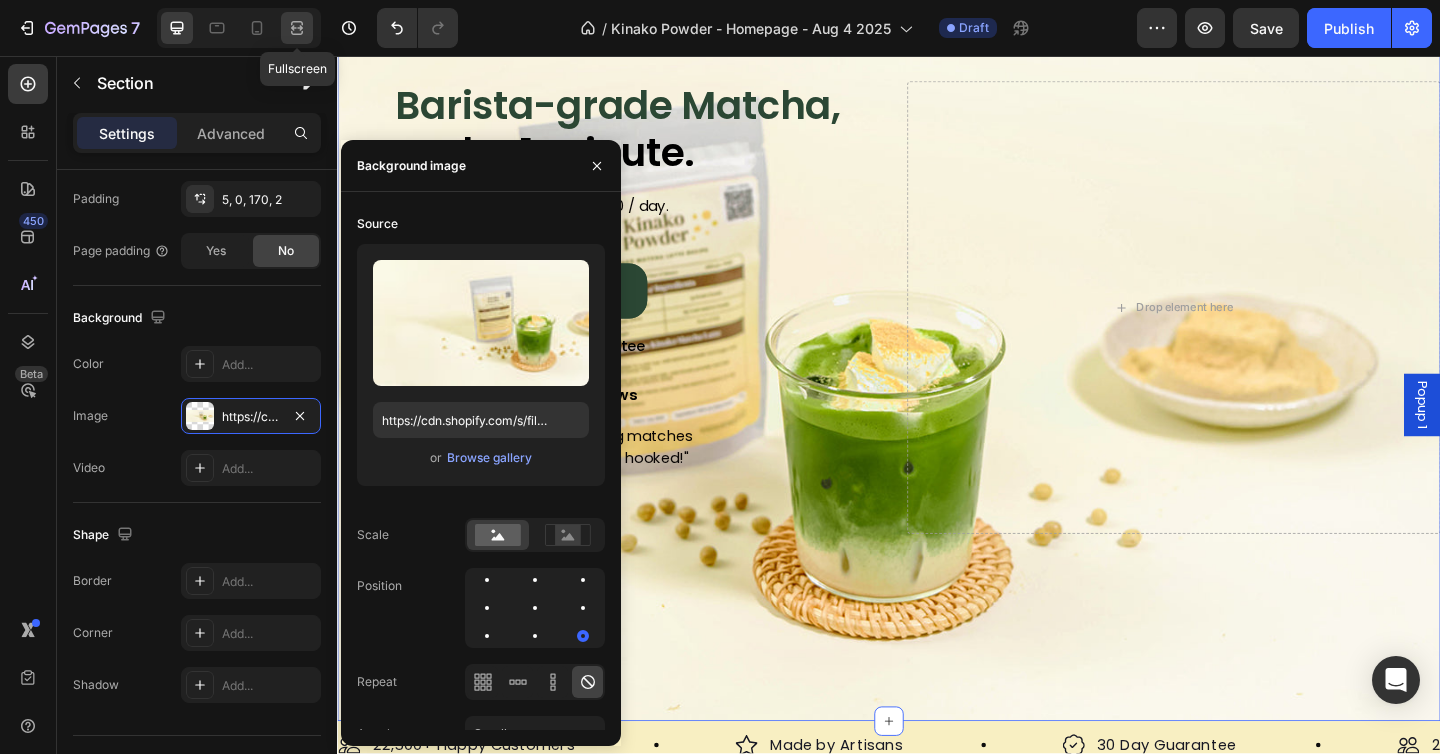 click 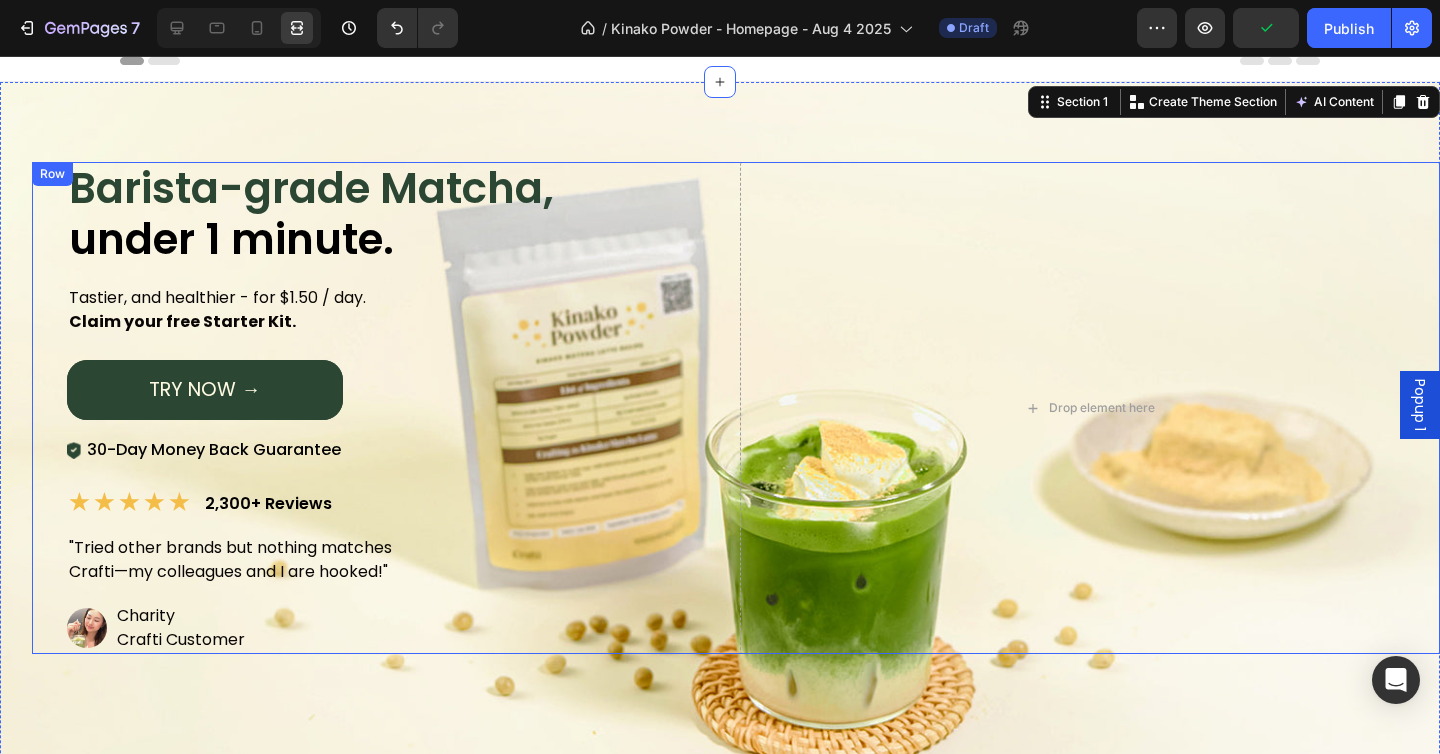 scroll, scrollTop: 14, scrollLeft: 0, axis: vertical 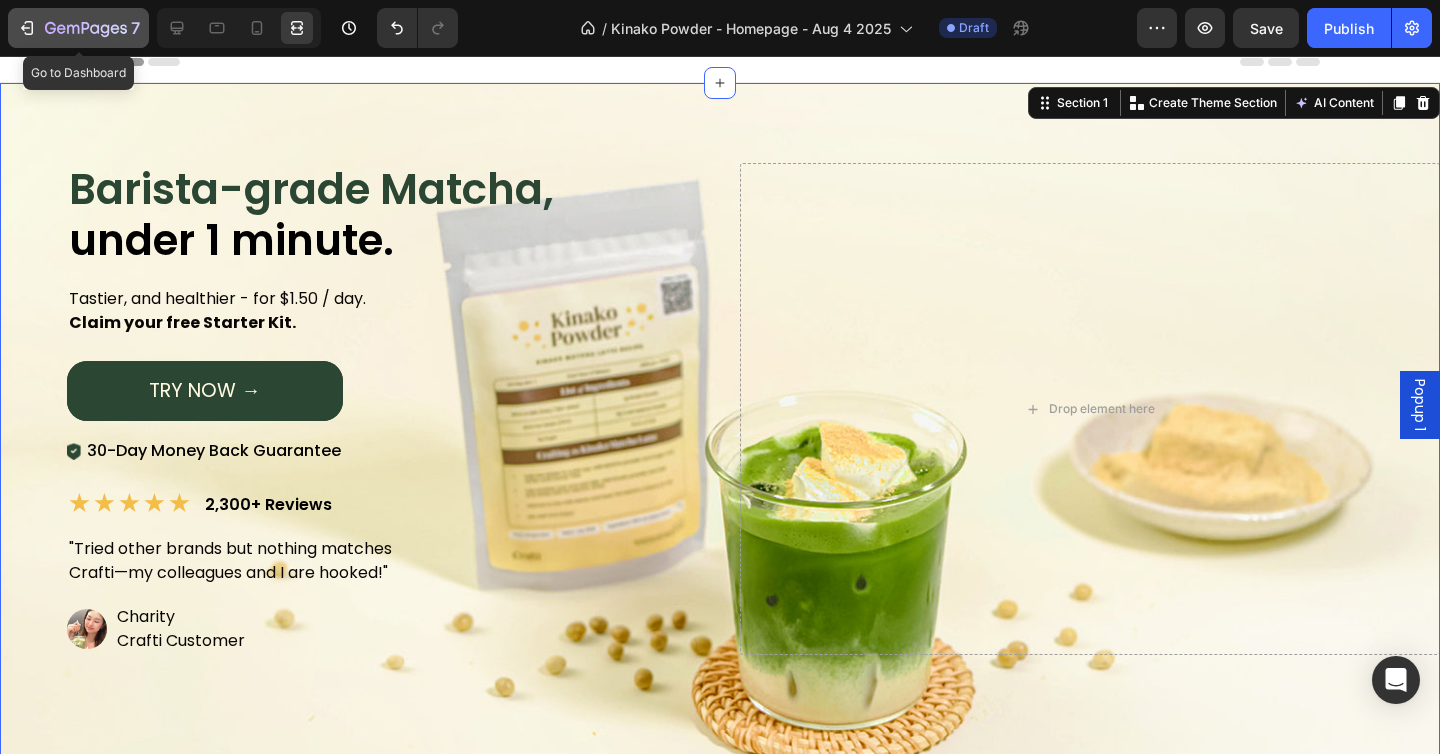 click on "7" 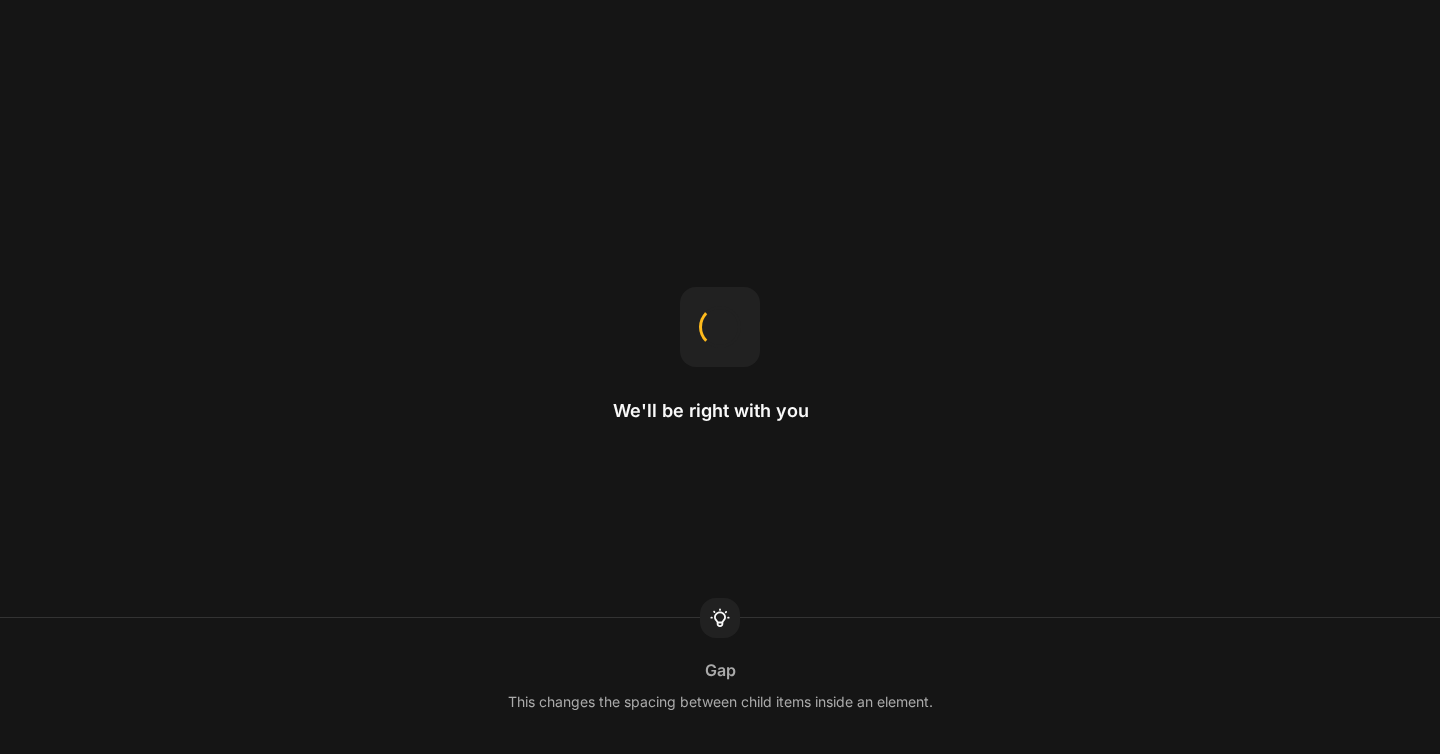 scroll, scrollTop: 0, scrollLeft: 0, axis: both 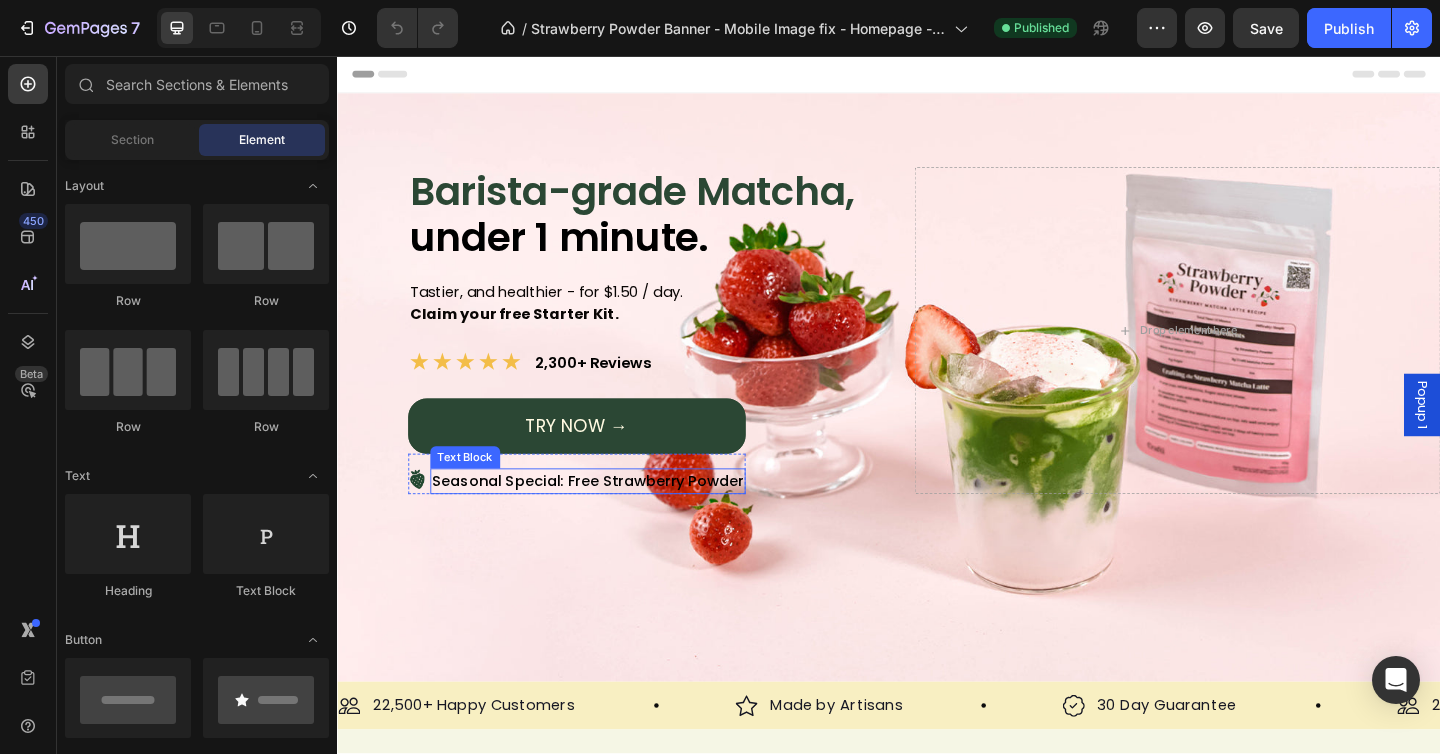 click on "Seasonal Special: Free Strawberry Powder" at bounding box center [609, 519] 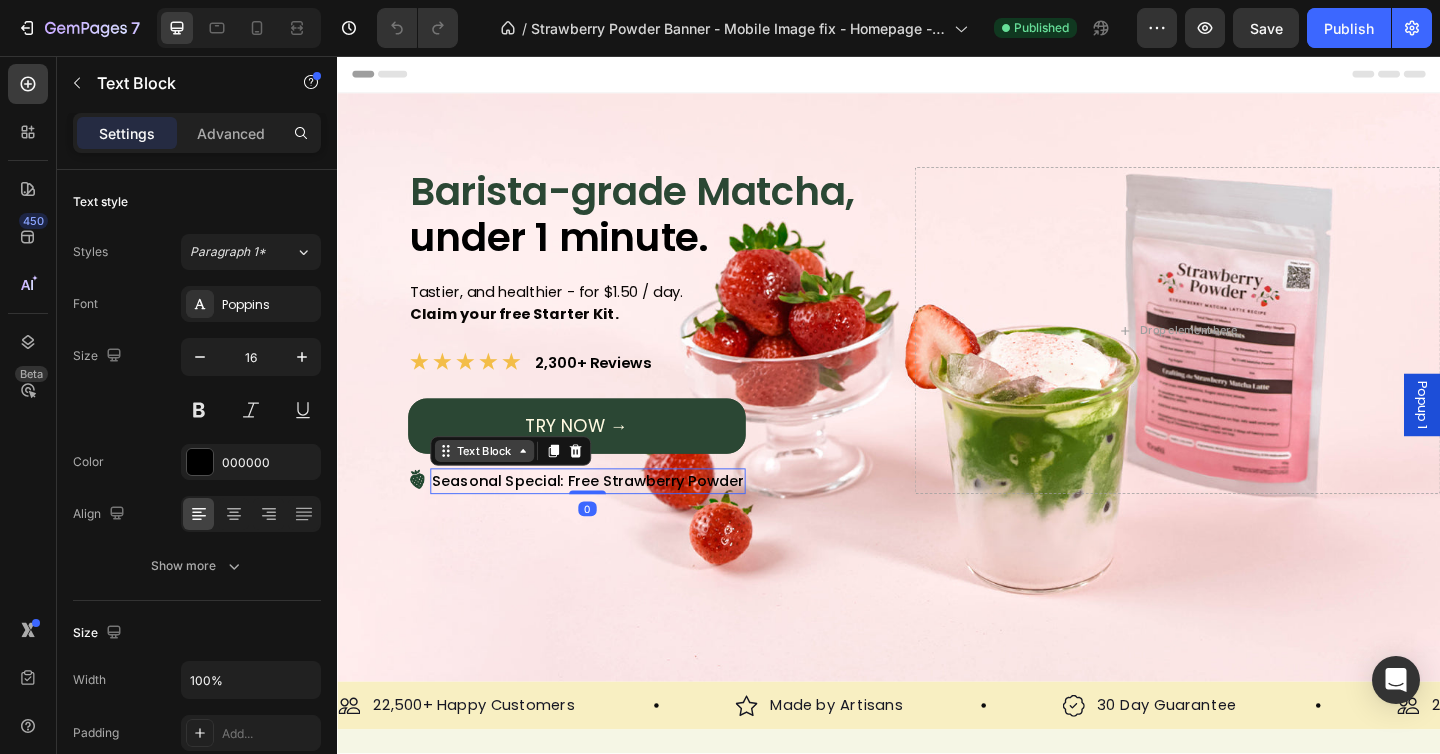 click on "Text Block" at bounding box center [497, 486] 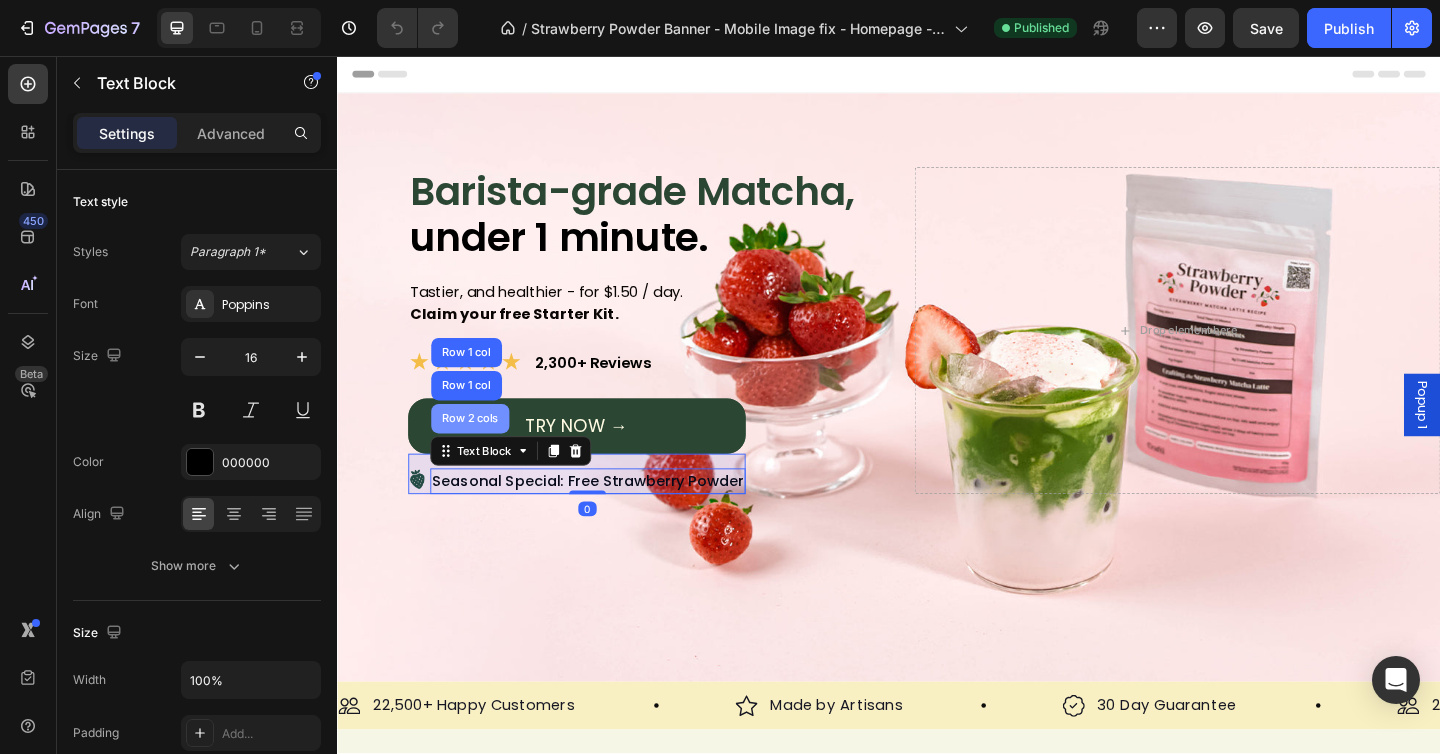 click on "Row 2 cols" at bounding box center (481, 451) 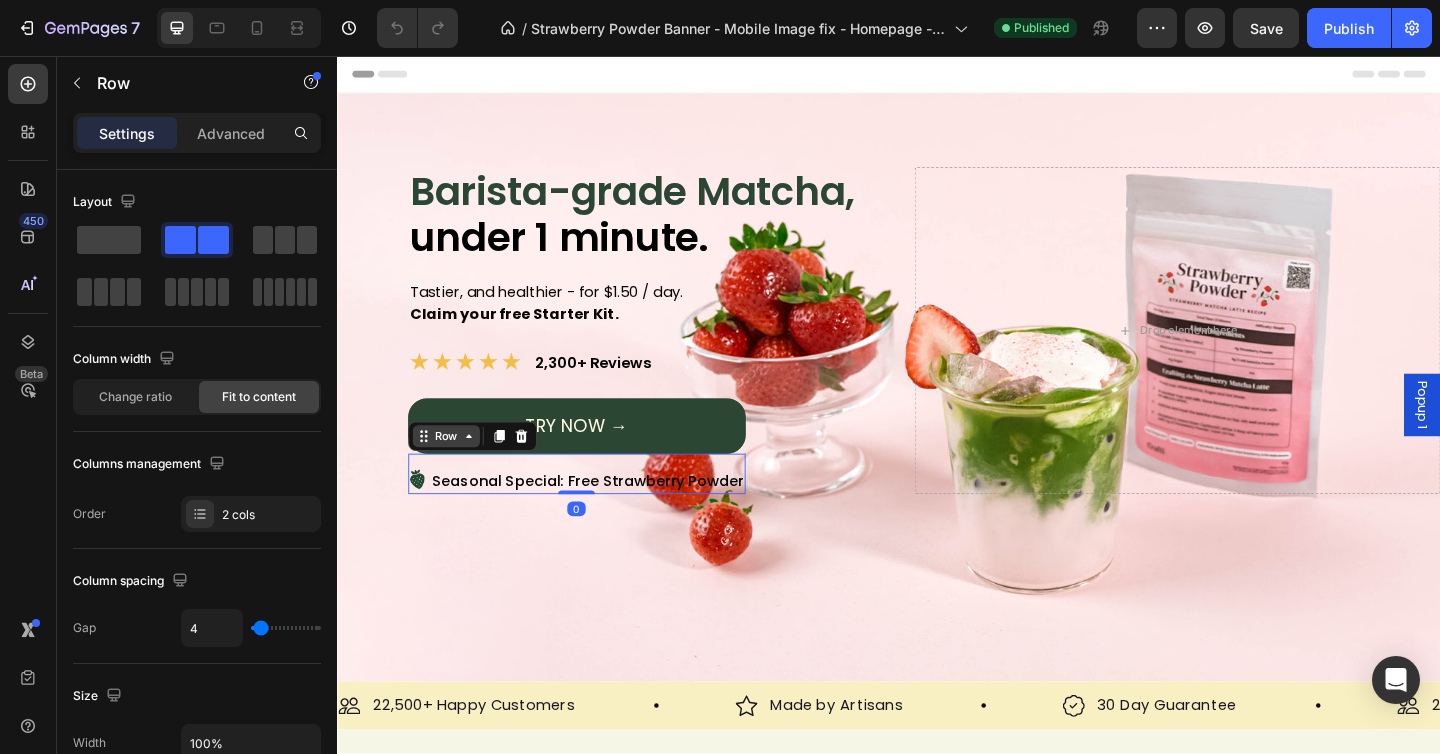 click 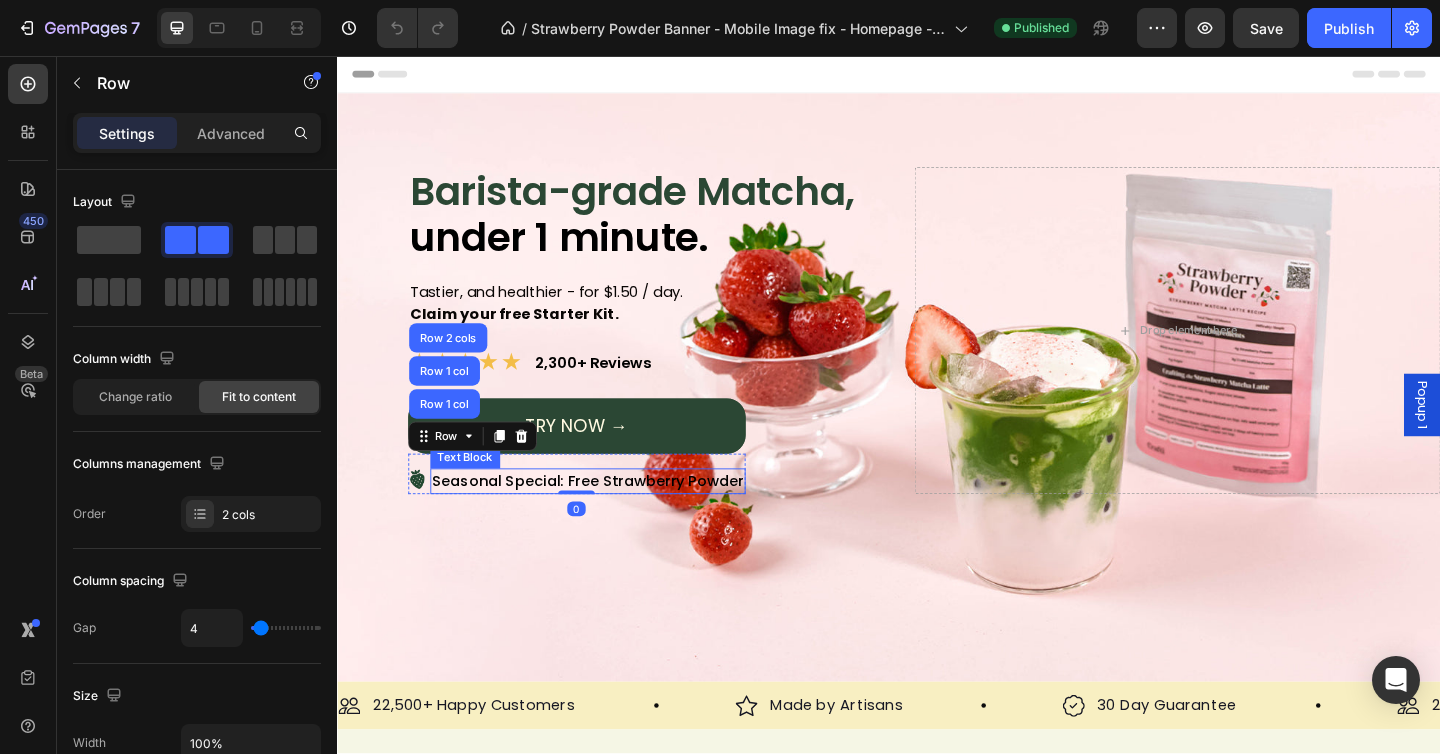 click on "Seasonal Special: Free Strawberry Powder" at bounding box center [609, 519] 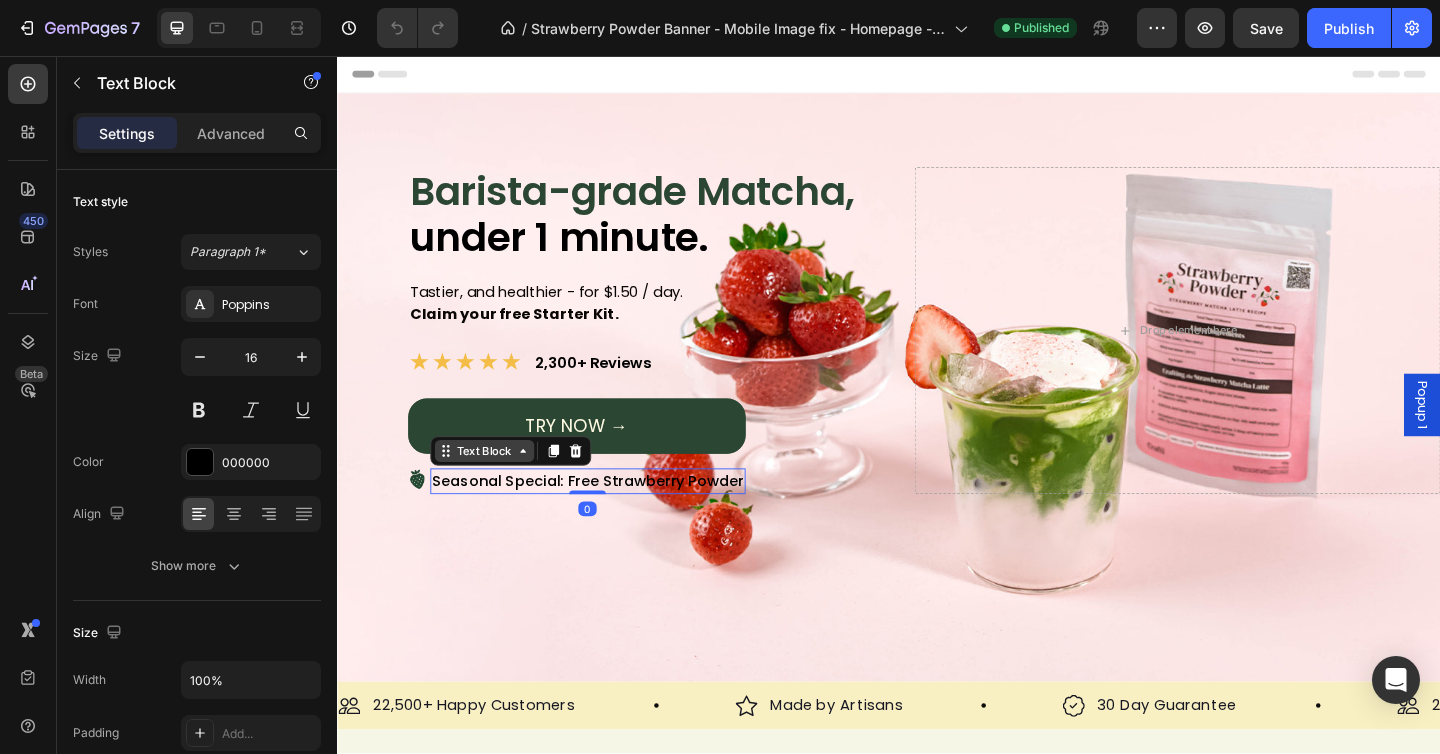 click on "Text Block" at bounding box center (497, 486) 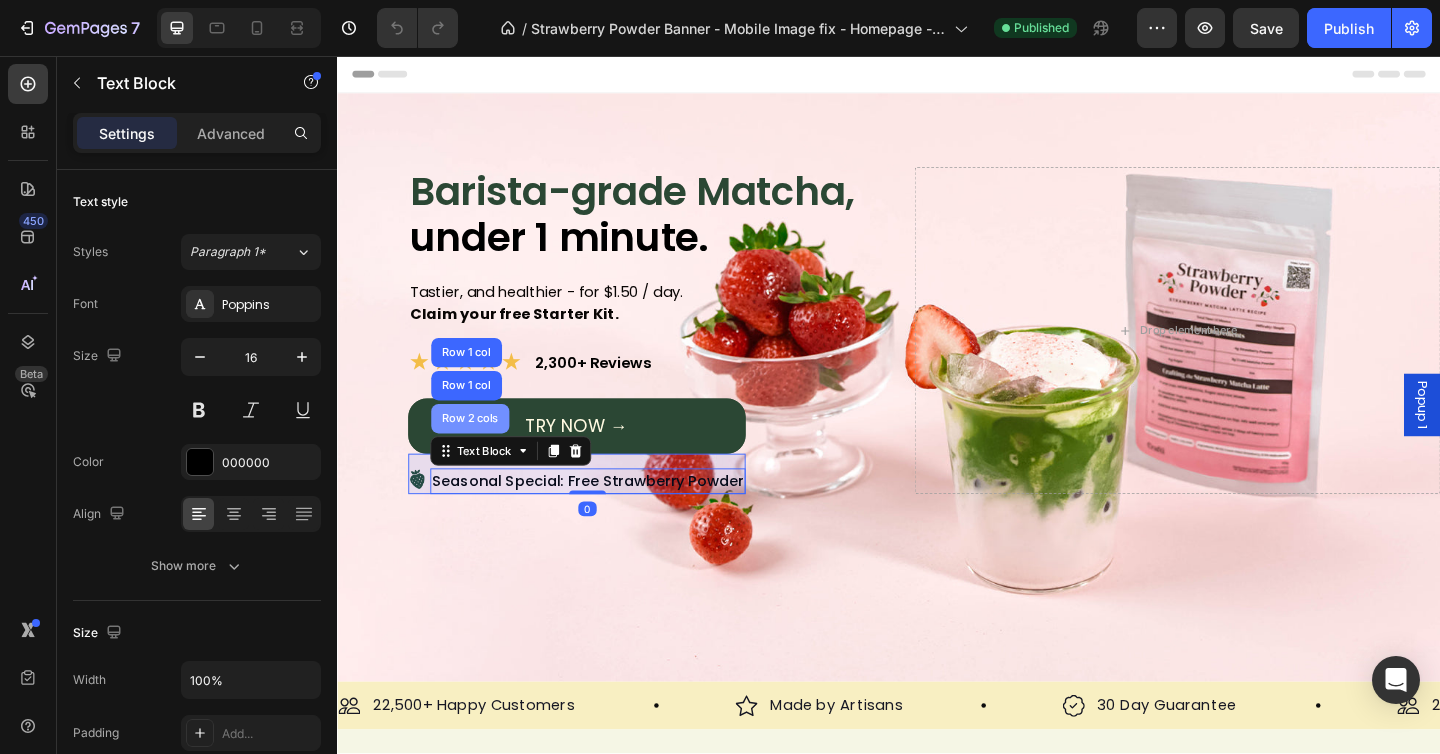click on "Row 2 cols" at bounding box center (481, 451) 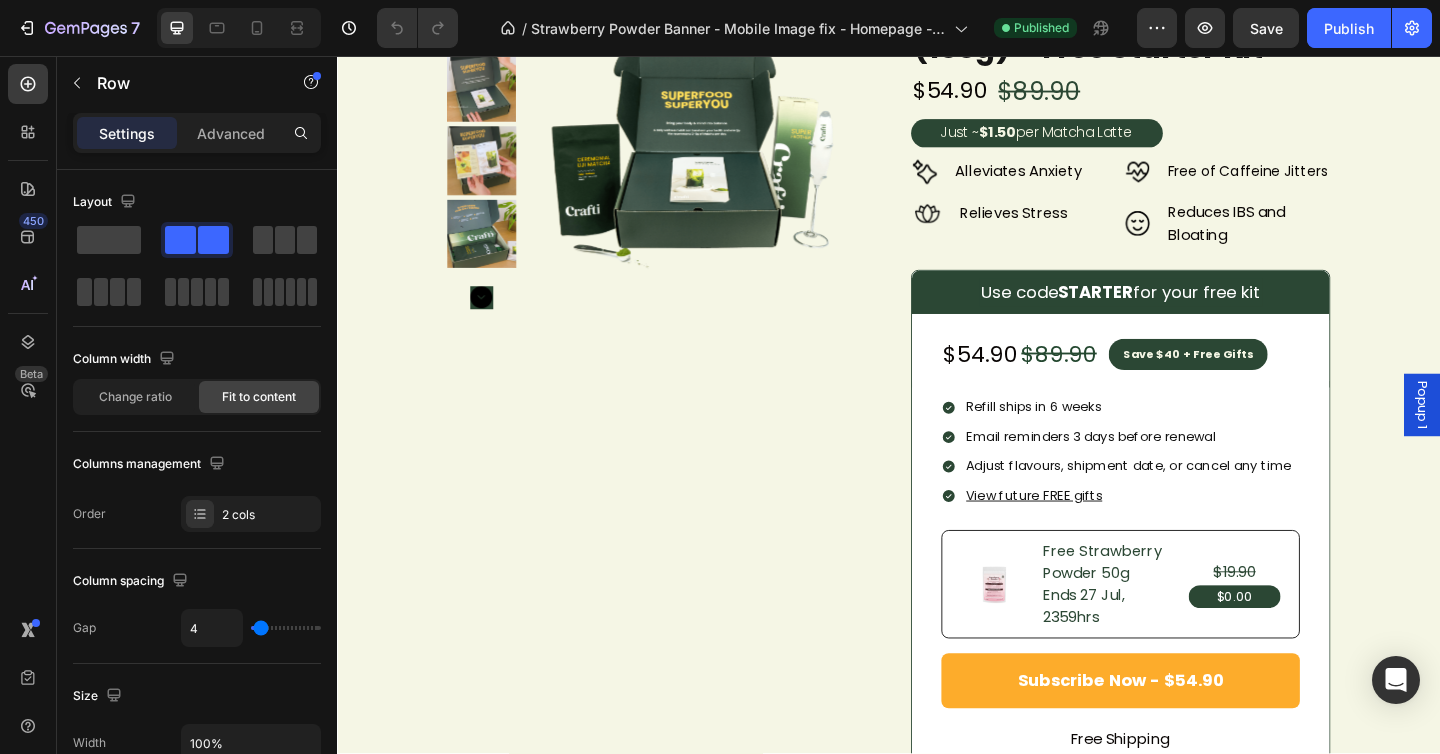 scroll, scrollTop: 1014, scrollLeft: 0, axis: vertical 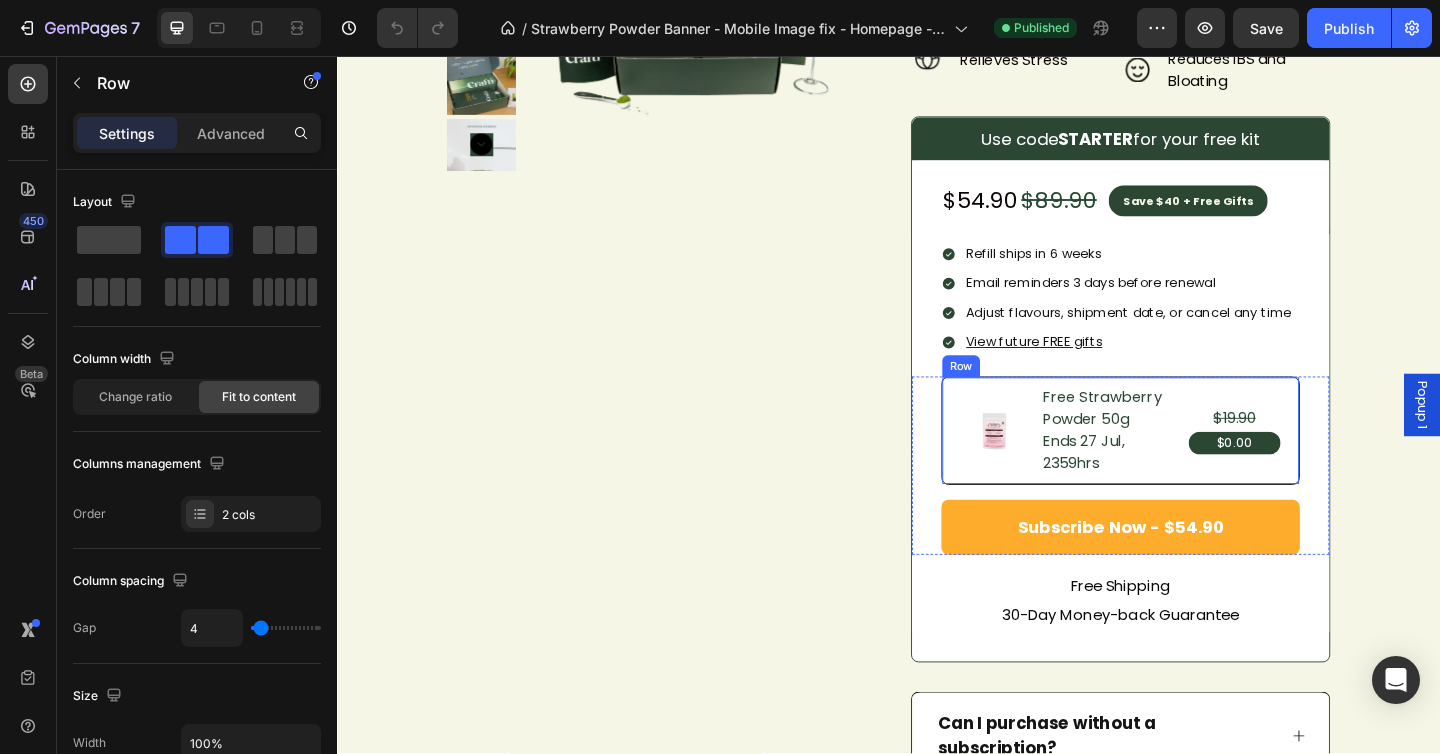 click on "Image Free Strawberry Powder 50g Ends 27 Jul, 2359hrs Text Block $19.90 Text Block $0.00 Text Block Row Row Row" at bounding box center [1189, 464] 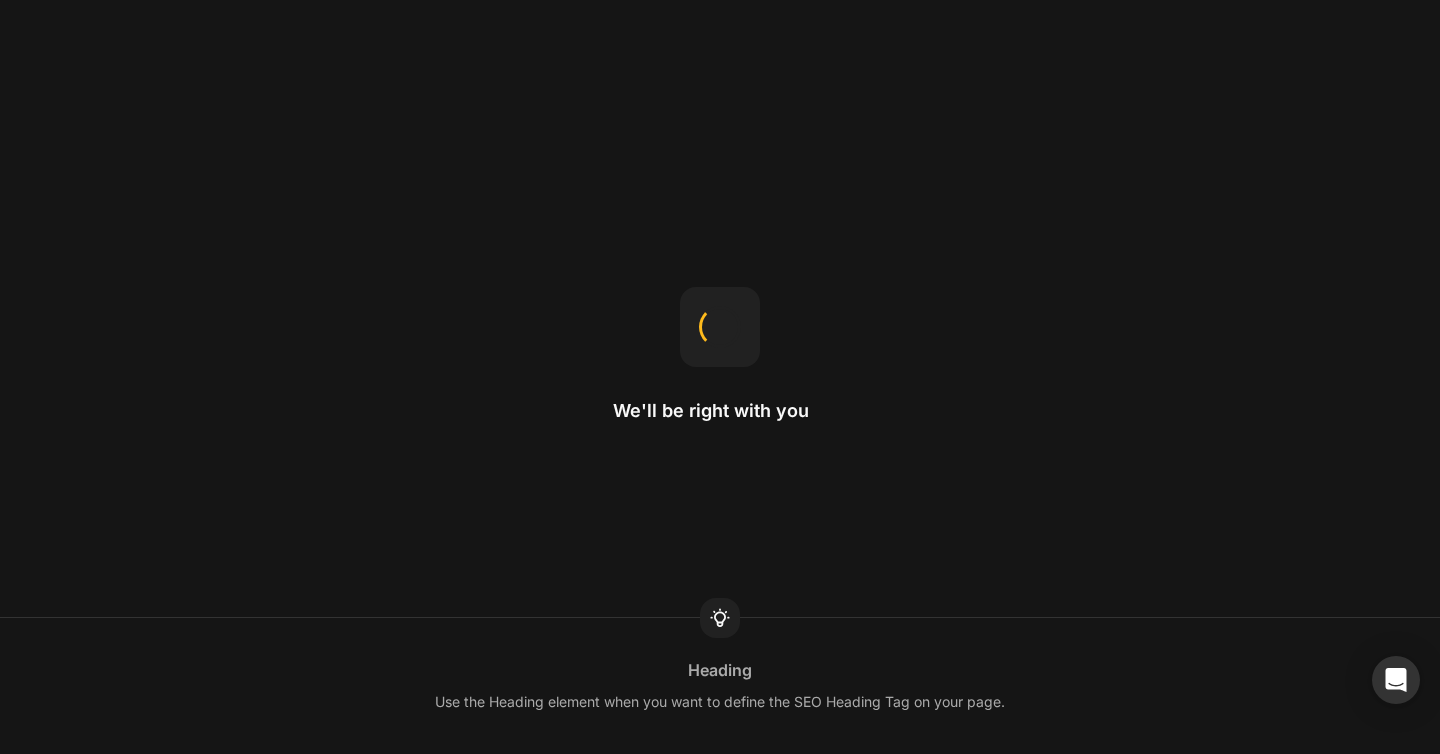 scroll, scrollTop: 0, scrollLeft: 0, axis: both 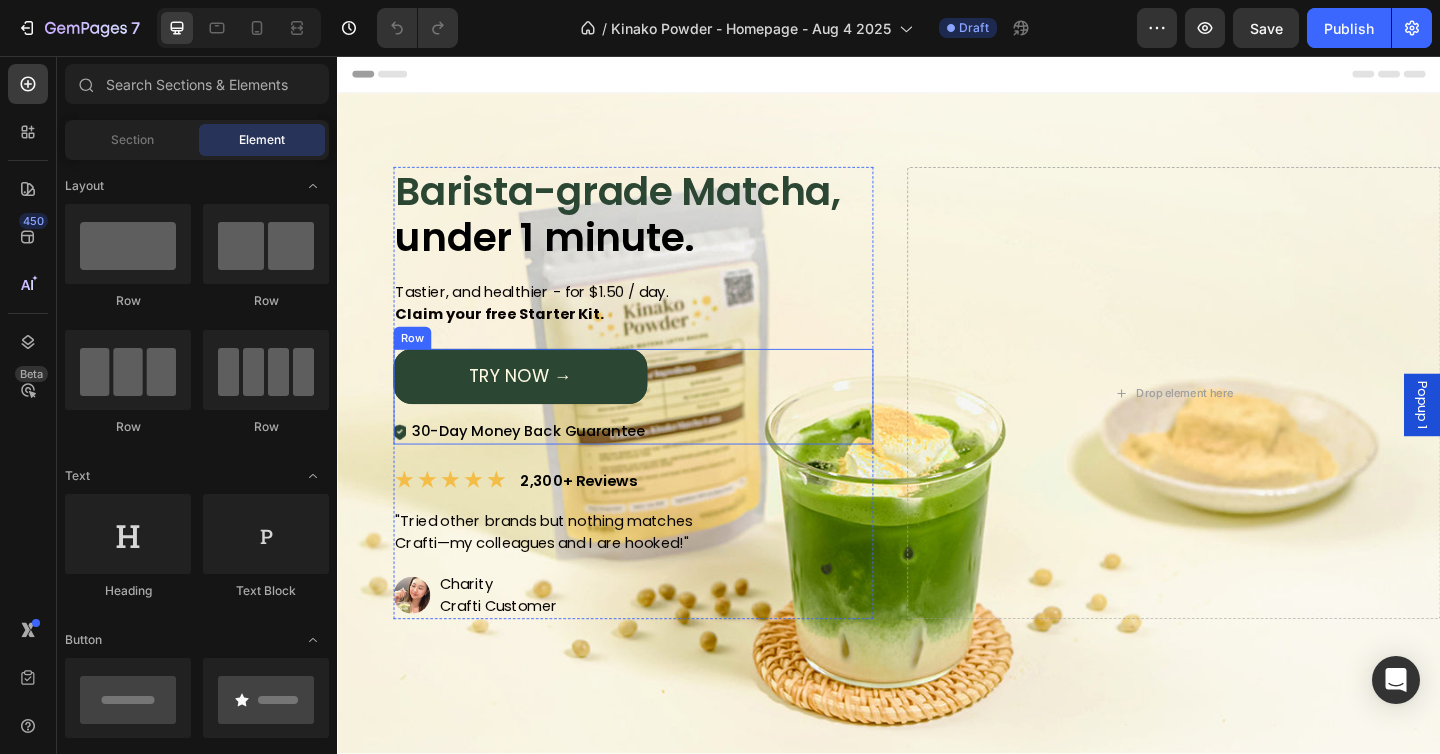 click on "TRY NOW → Button Image 30-Day Money Back Guarantee Text Block Row Row" at bounding box center [659, 427] 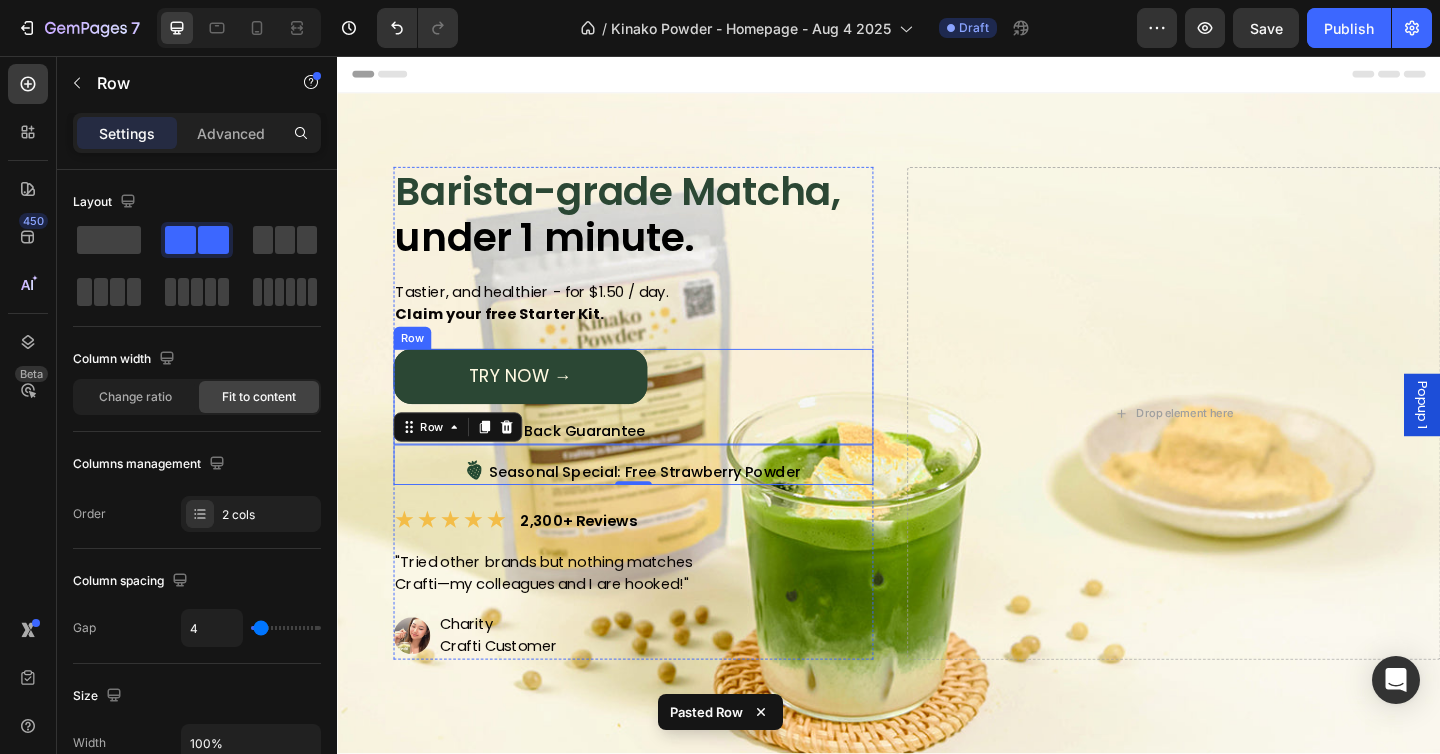 click on "TRY NOW → Button Image 30-Day Money Back Guarantee Text Block Row Row" at bounding box center (659, 427) 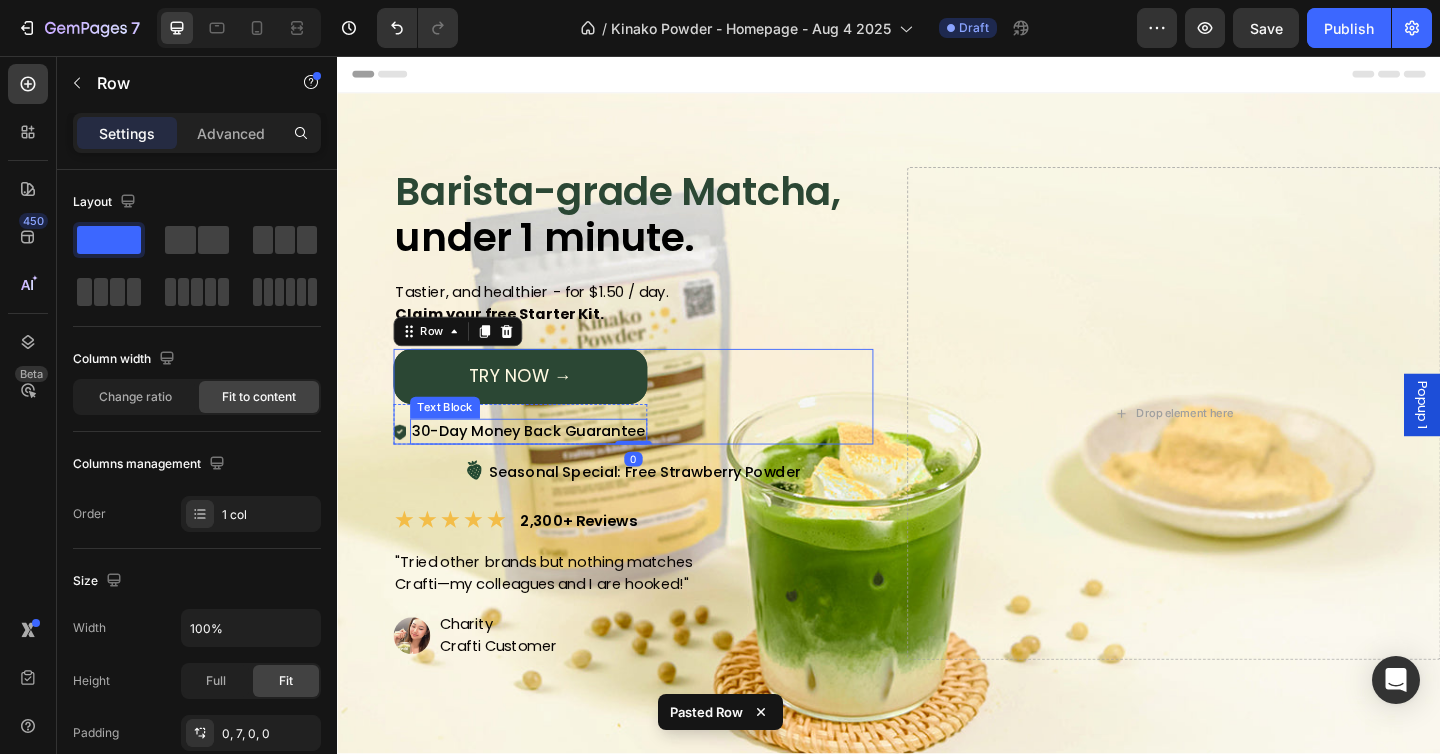 click on "30-Day Money Back Guarantee" at bounding box center [545, 465] 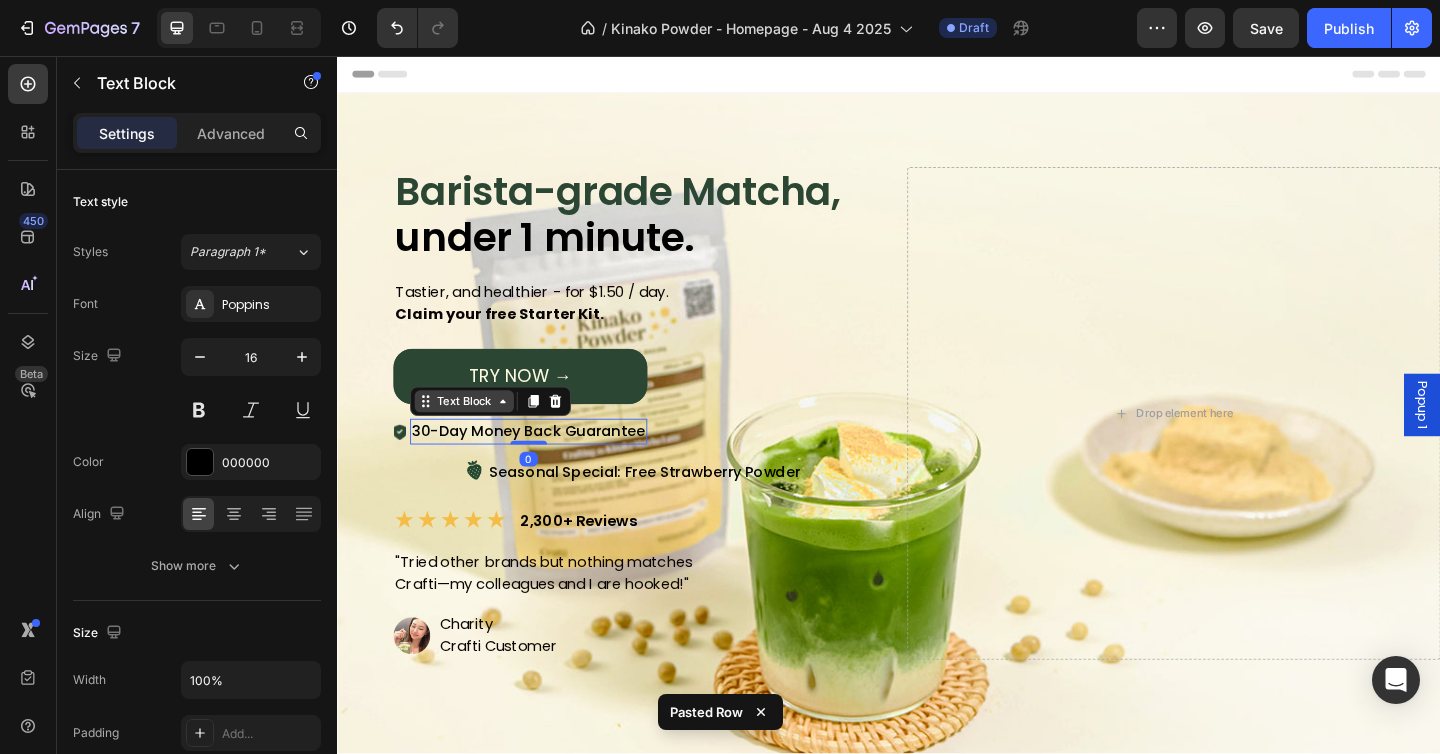 click on "Text Block" at bounding box center [475, 432] 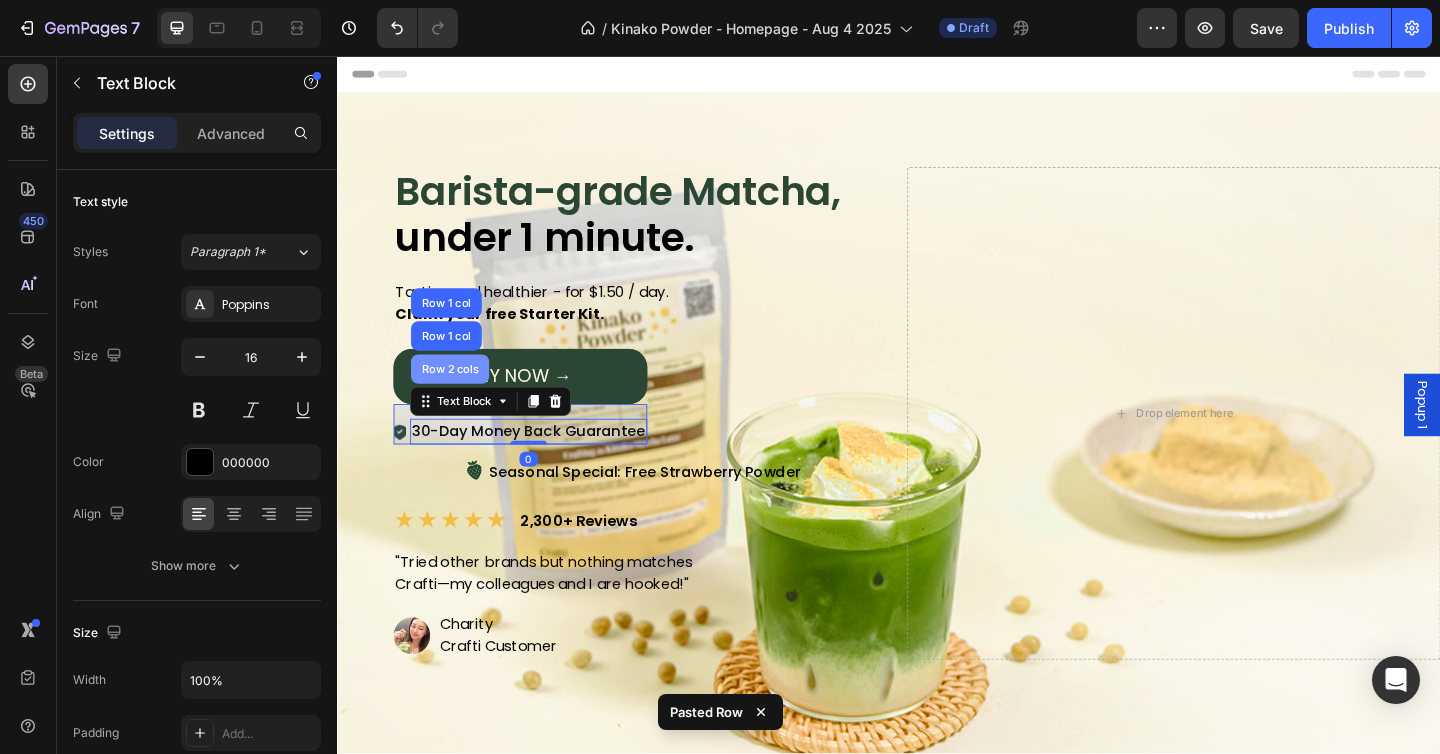 click on "Row 2 cols" at bounding box center [459, 397] 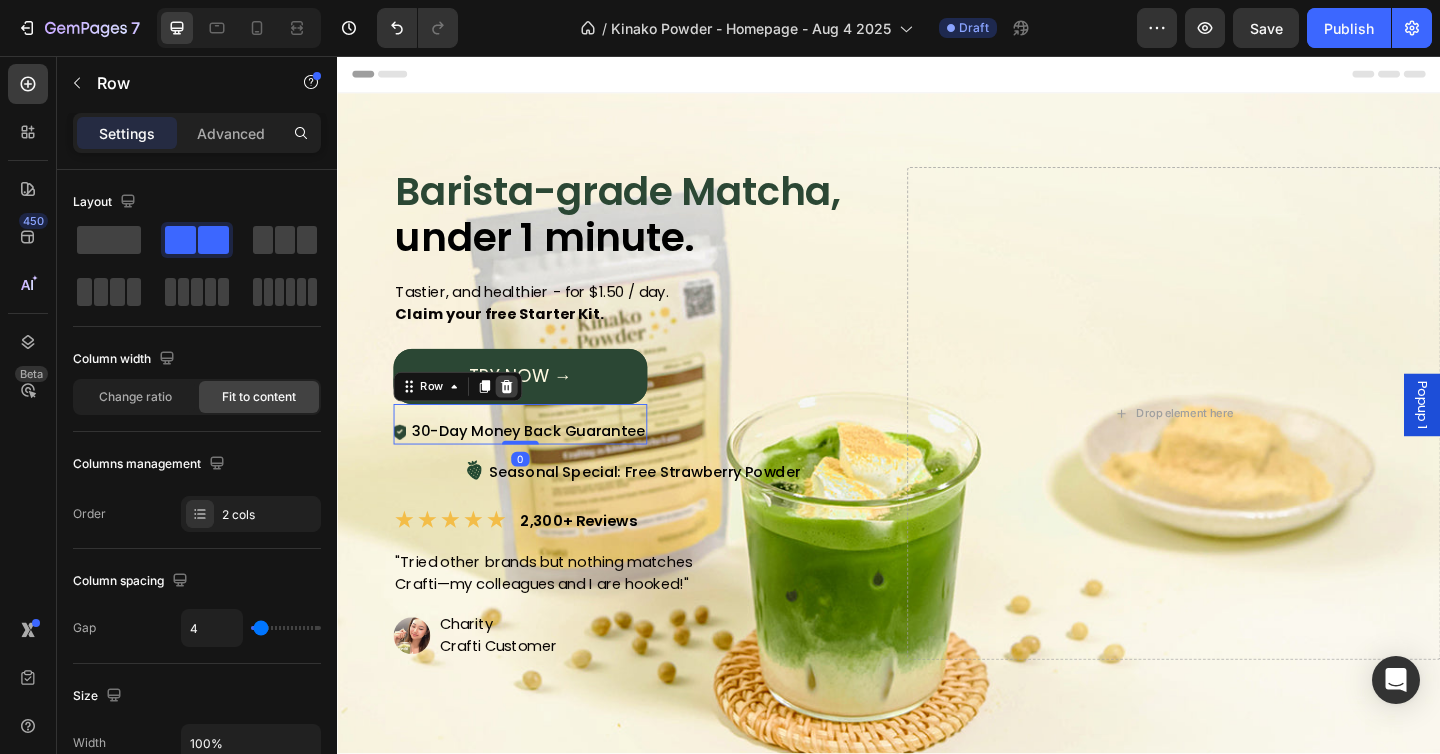 click 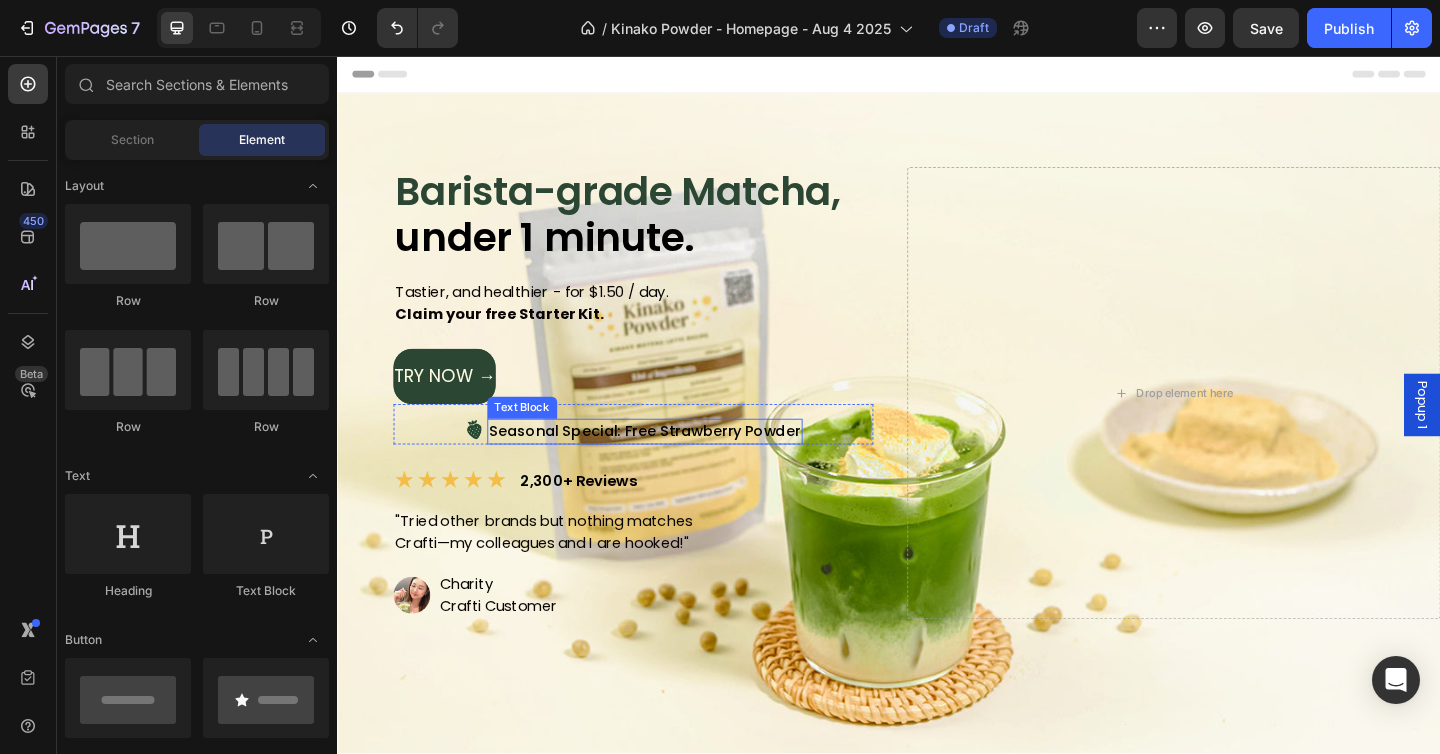 click on "Seasonal Special: Free Strawberry Powder" at bounding box center (671, 465) 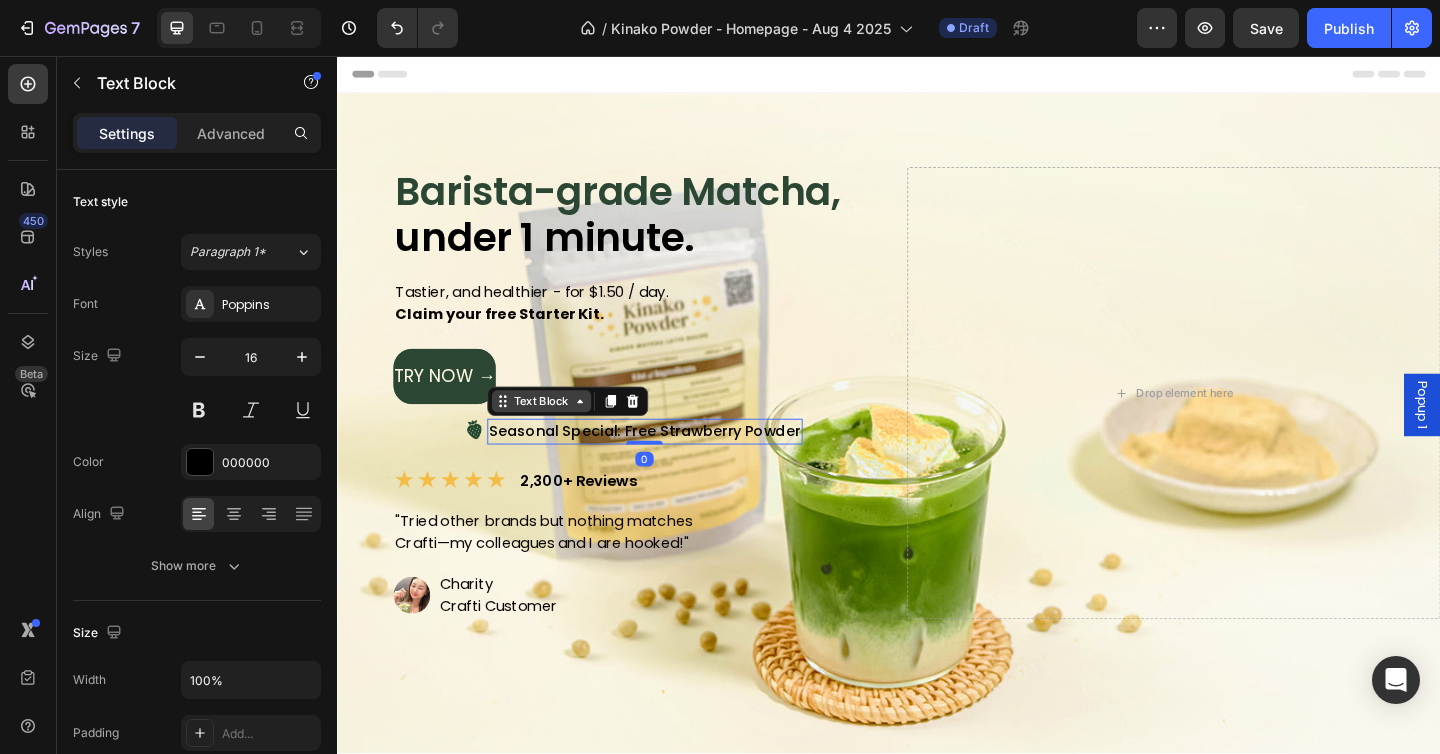 click on "Text Block" at bounding box center [559, 432] 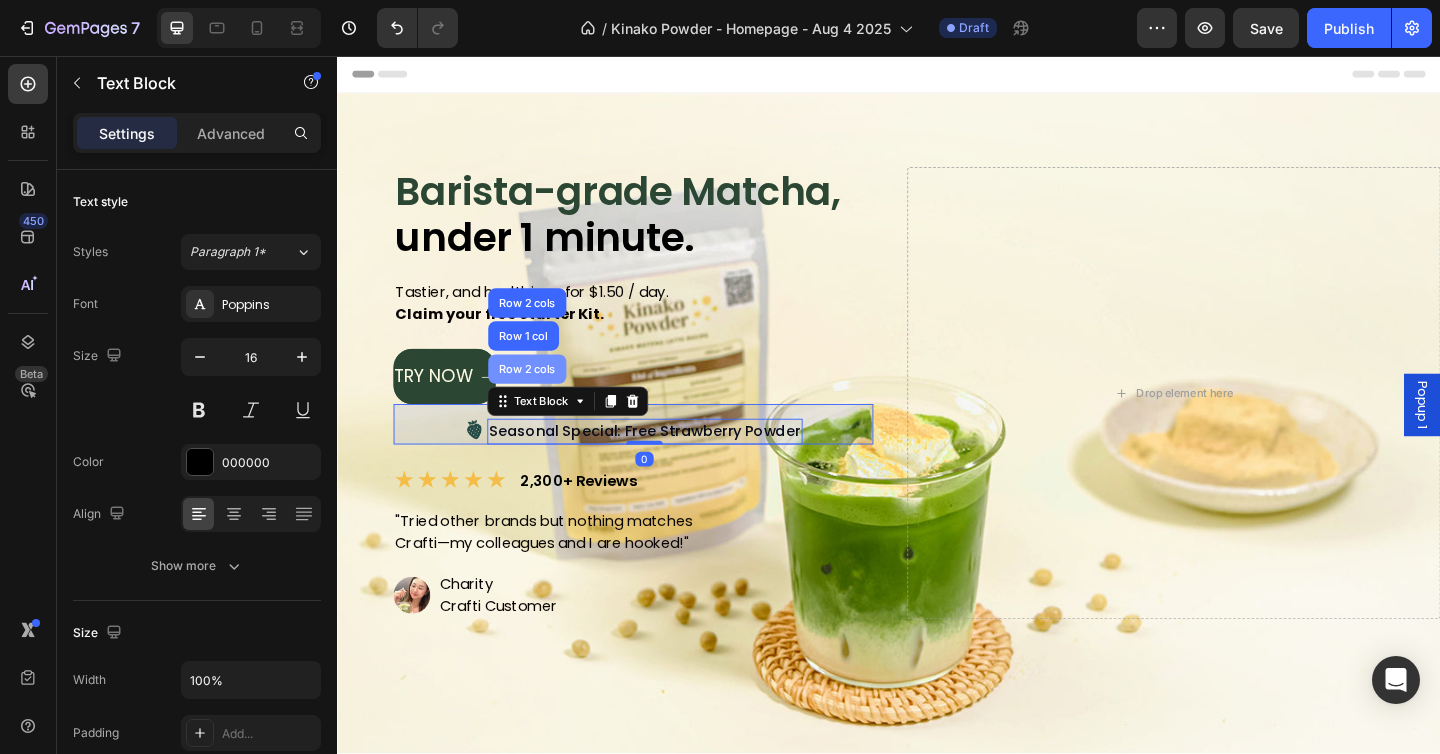 click on "Row 2 cols" at bounding box center (543, 397) 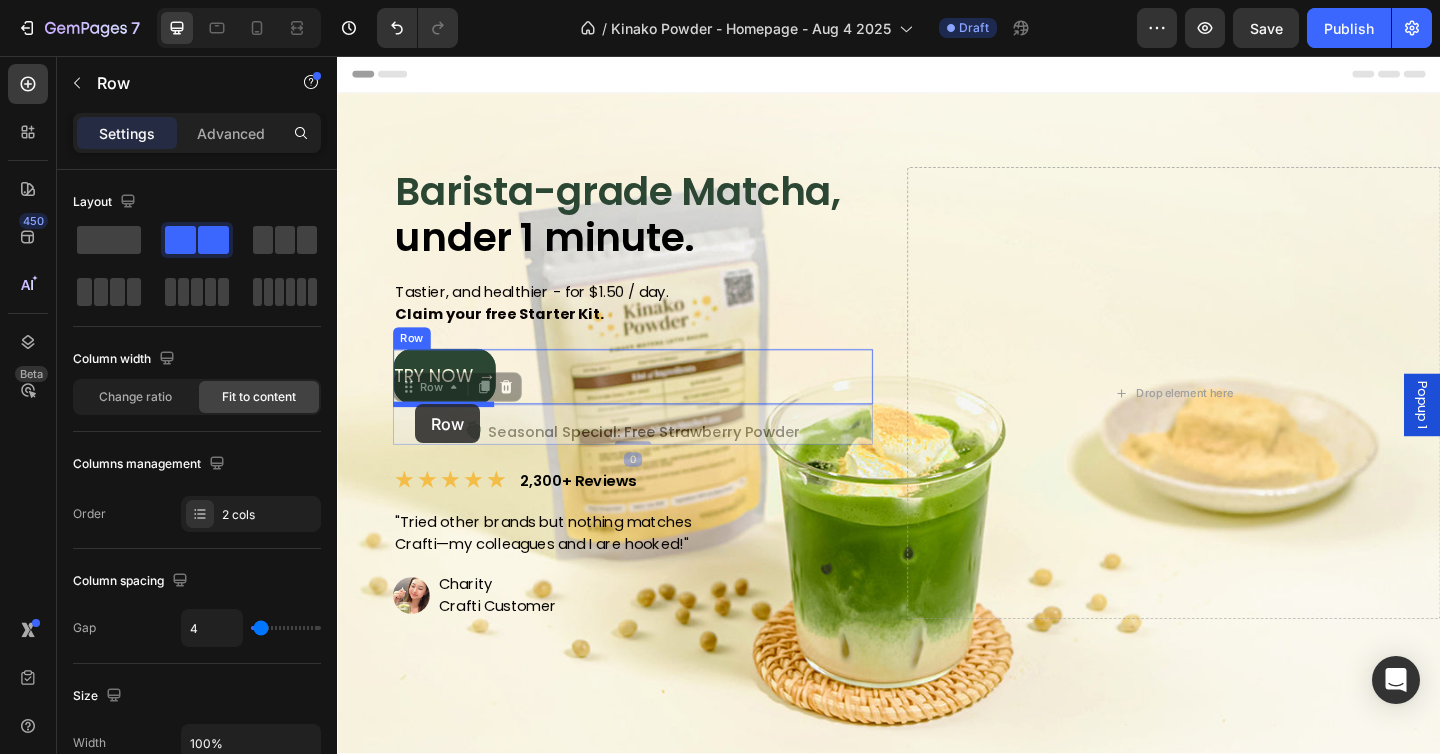 drag, startPoint x: 422, startPoint y: 409, endPoint x: 422, endPoint y: 435, distance: 26 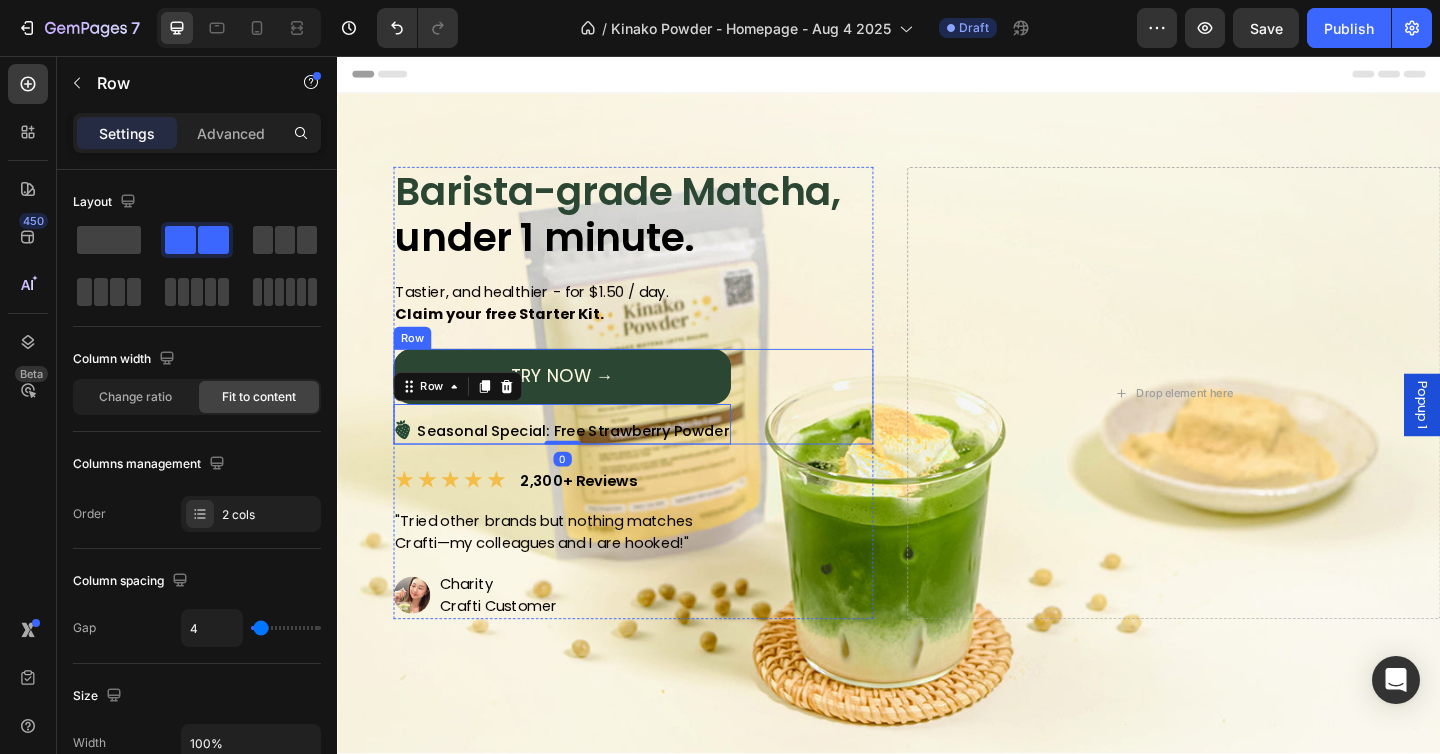 click on "TRY NOW → Button Image Seasonal Special: Free Strawberry Powder Text Block Row   0 Row" at bounding box center (659, 427) 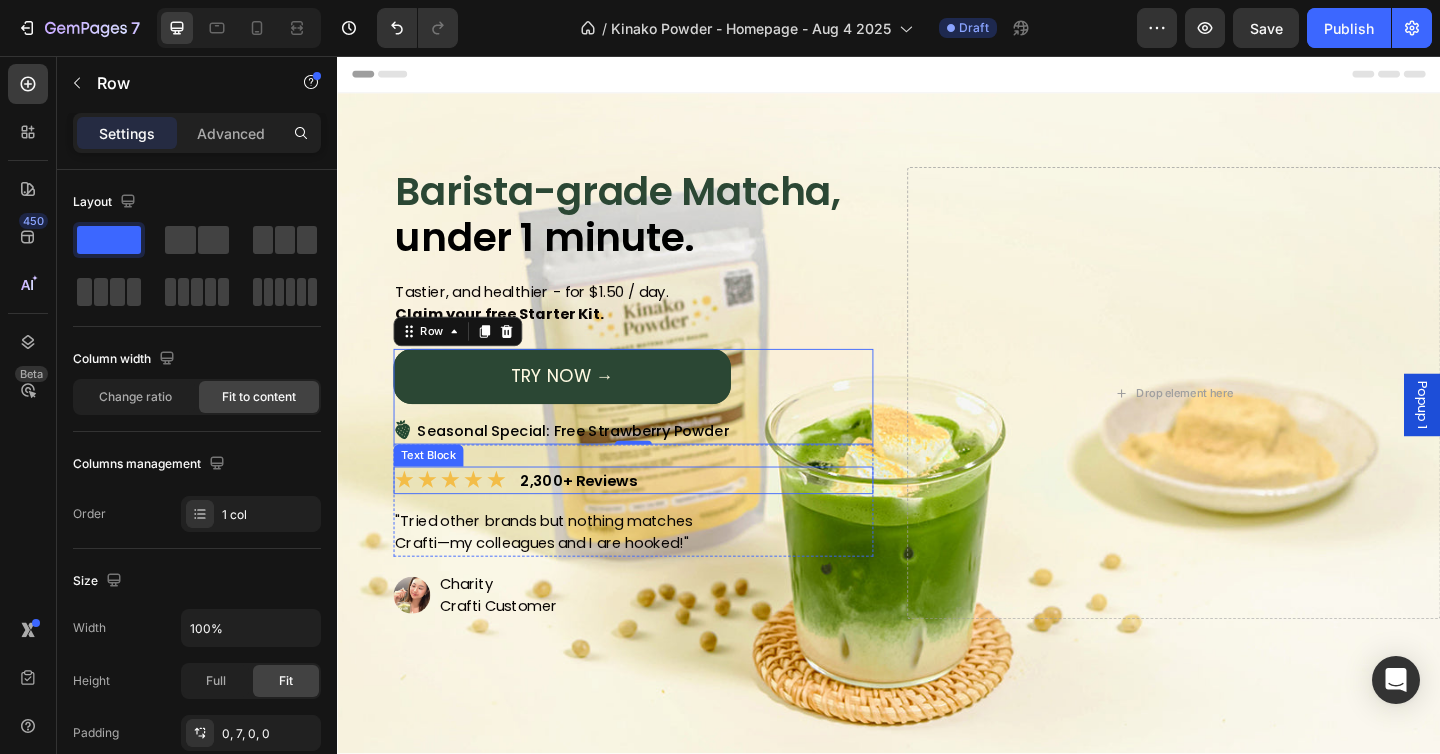 click on "★ ★ ★ ★ ★      2,300+ Reviews" at bounding box center (659, 518) 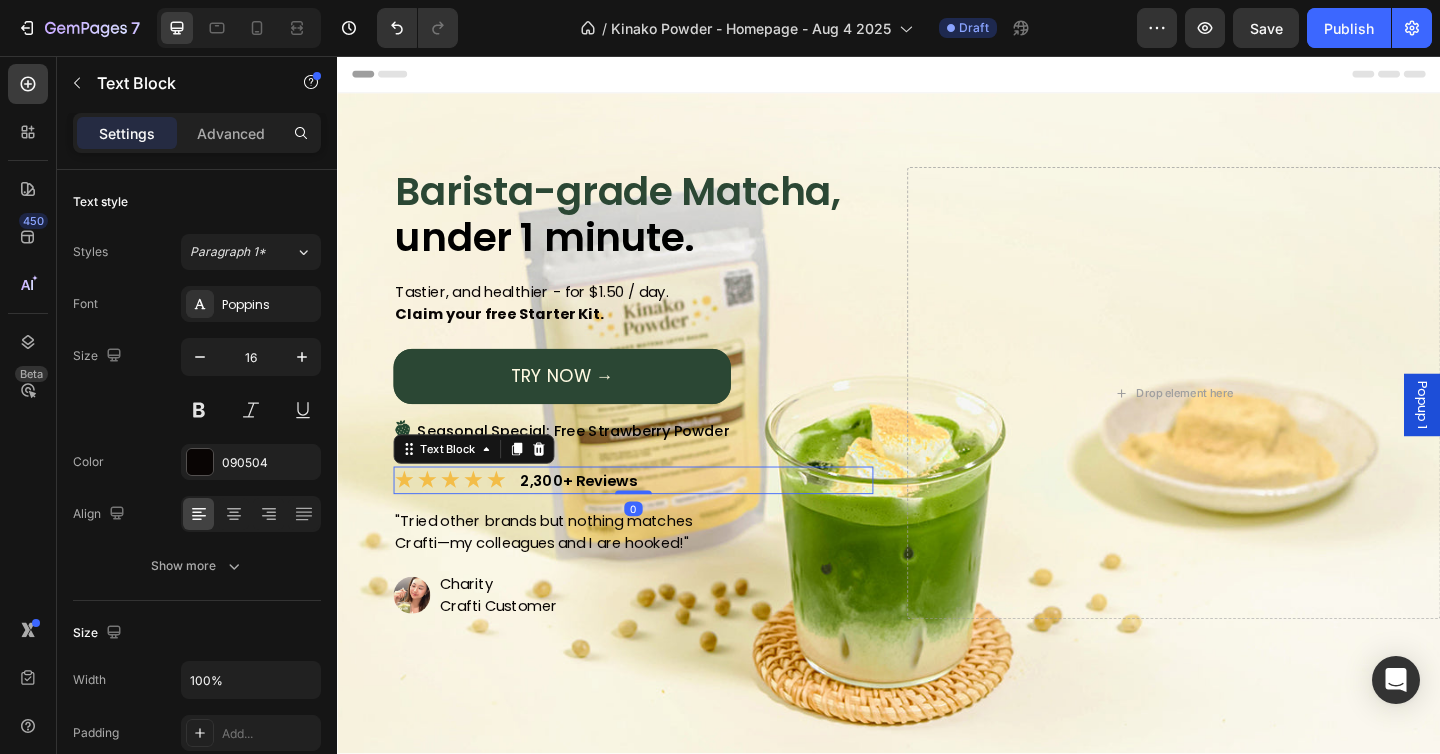 click on "Text Block" at bounding box center [485, 484] 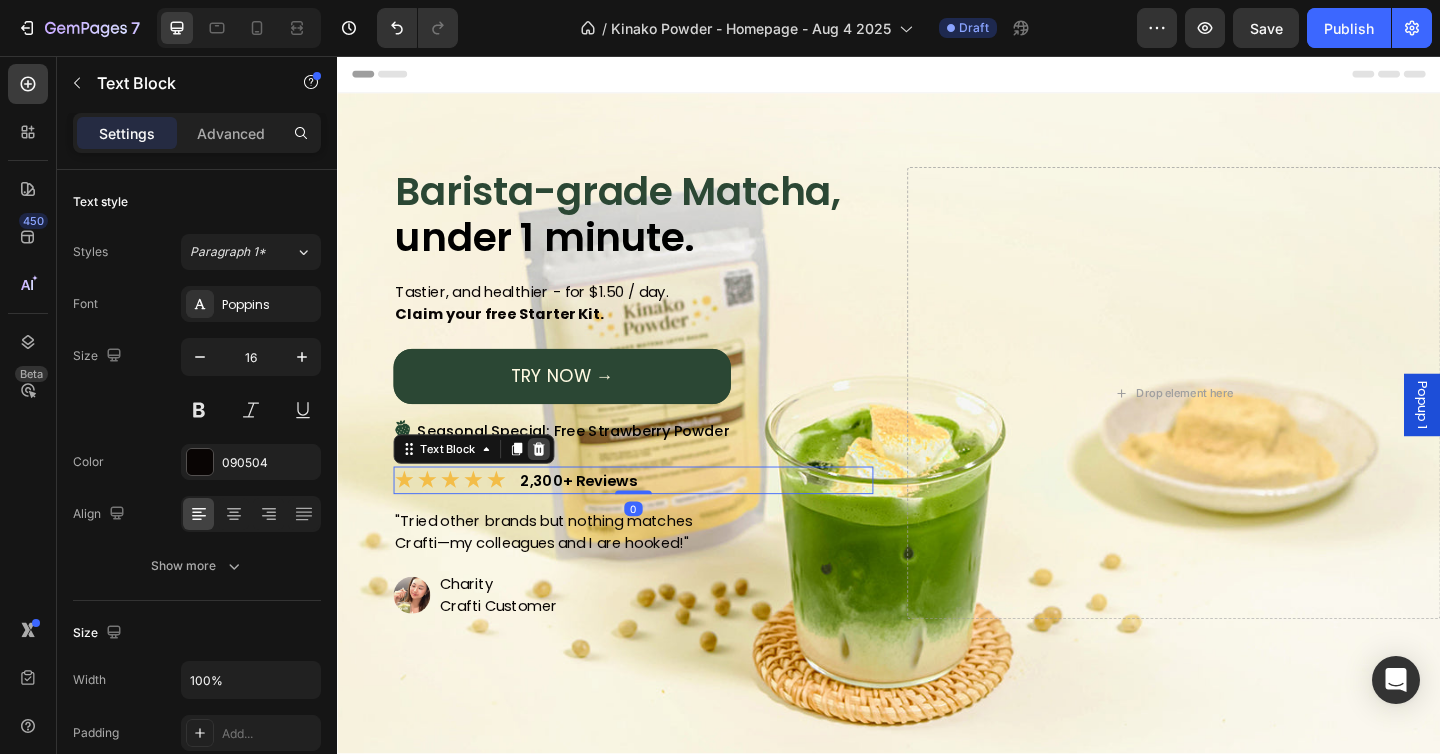 click 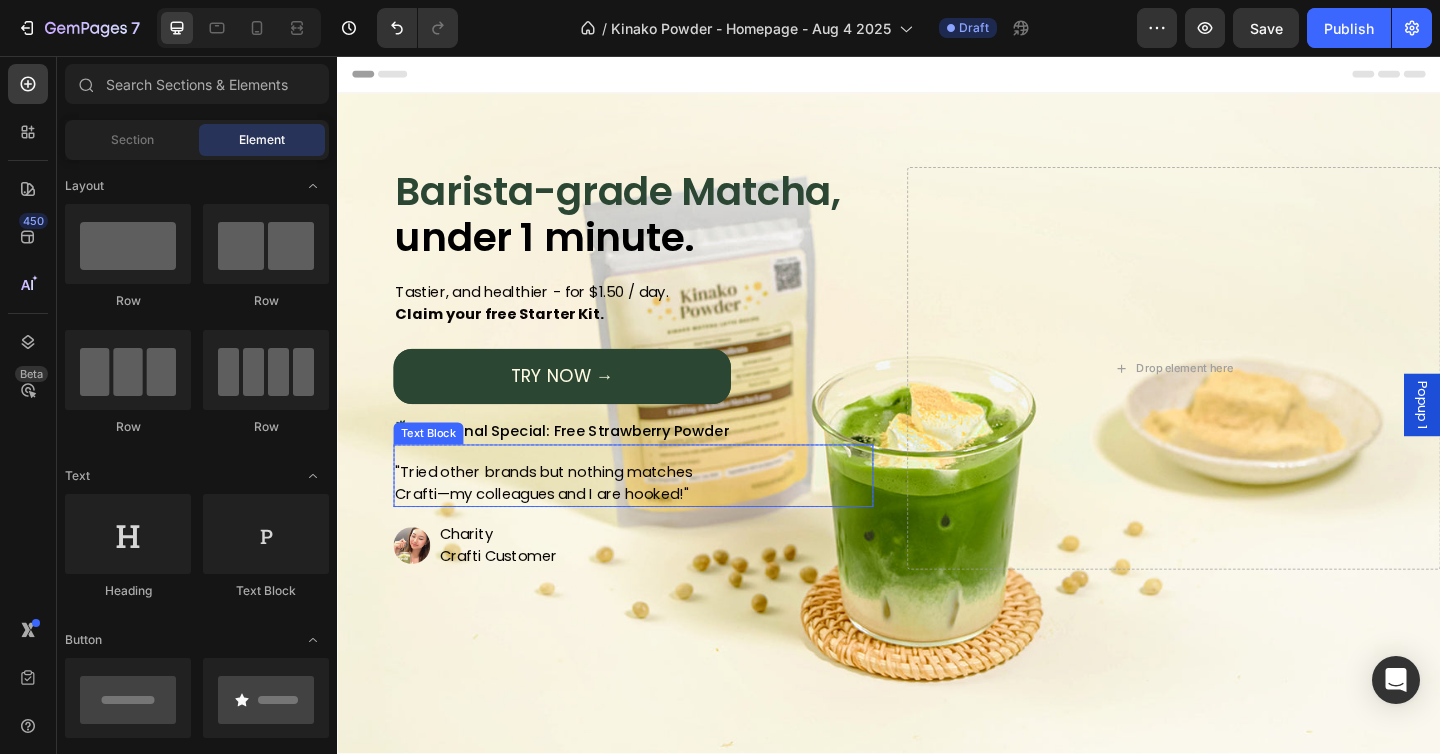 click on "Crafti—my colleagues and I are hooked!"" at bounding box center (659, 533) 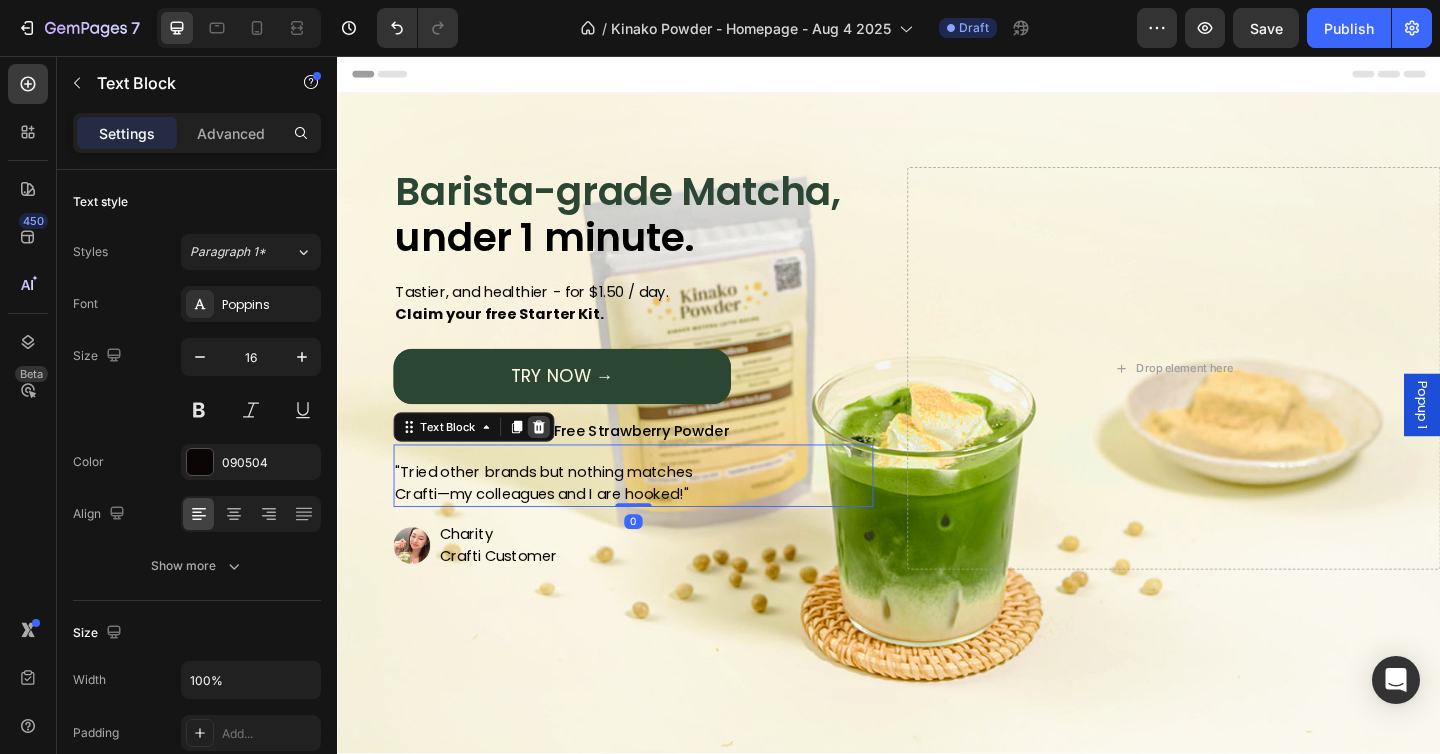 click 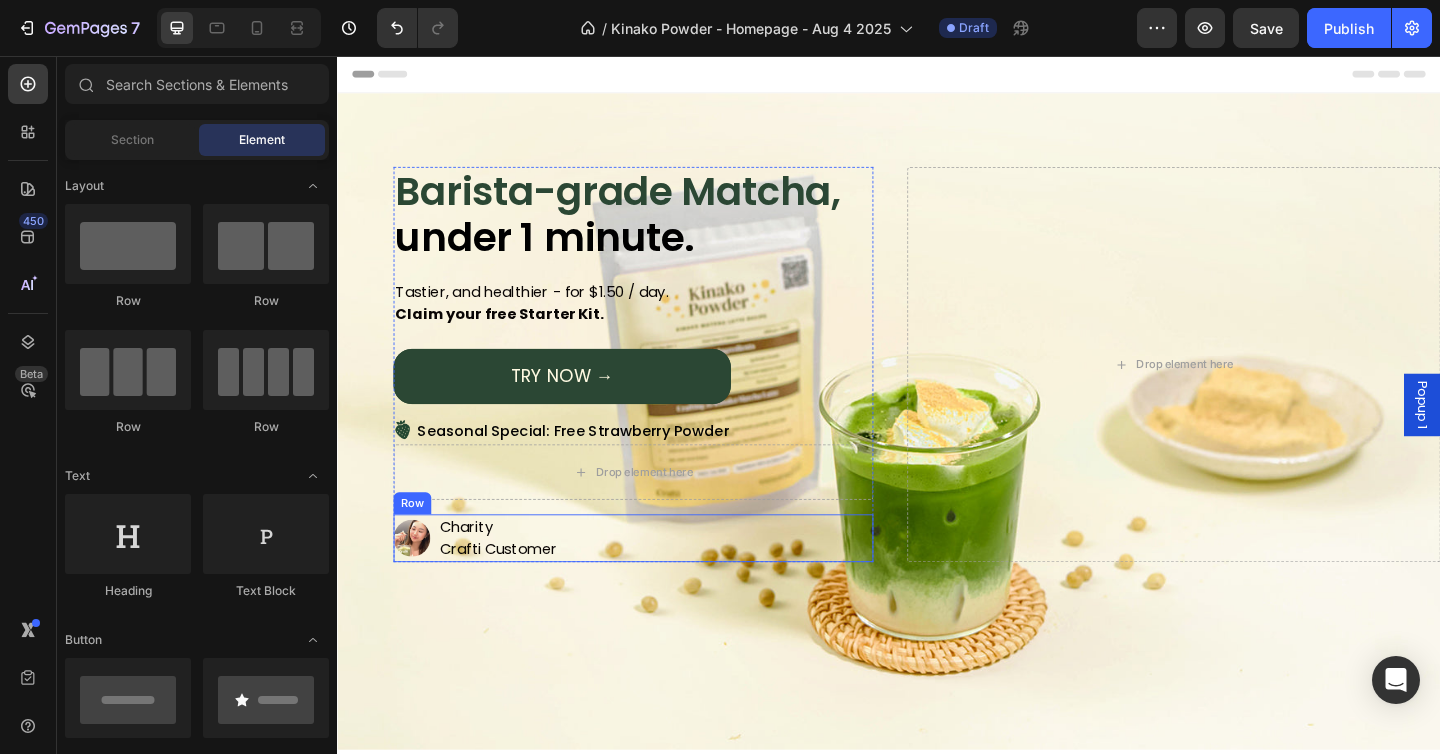 click on "Image Charity  Crafti Customer Text Block Row" at bounding box center [659, 581] 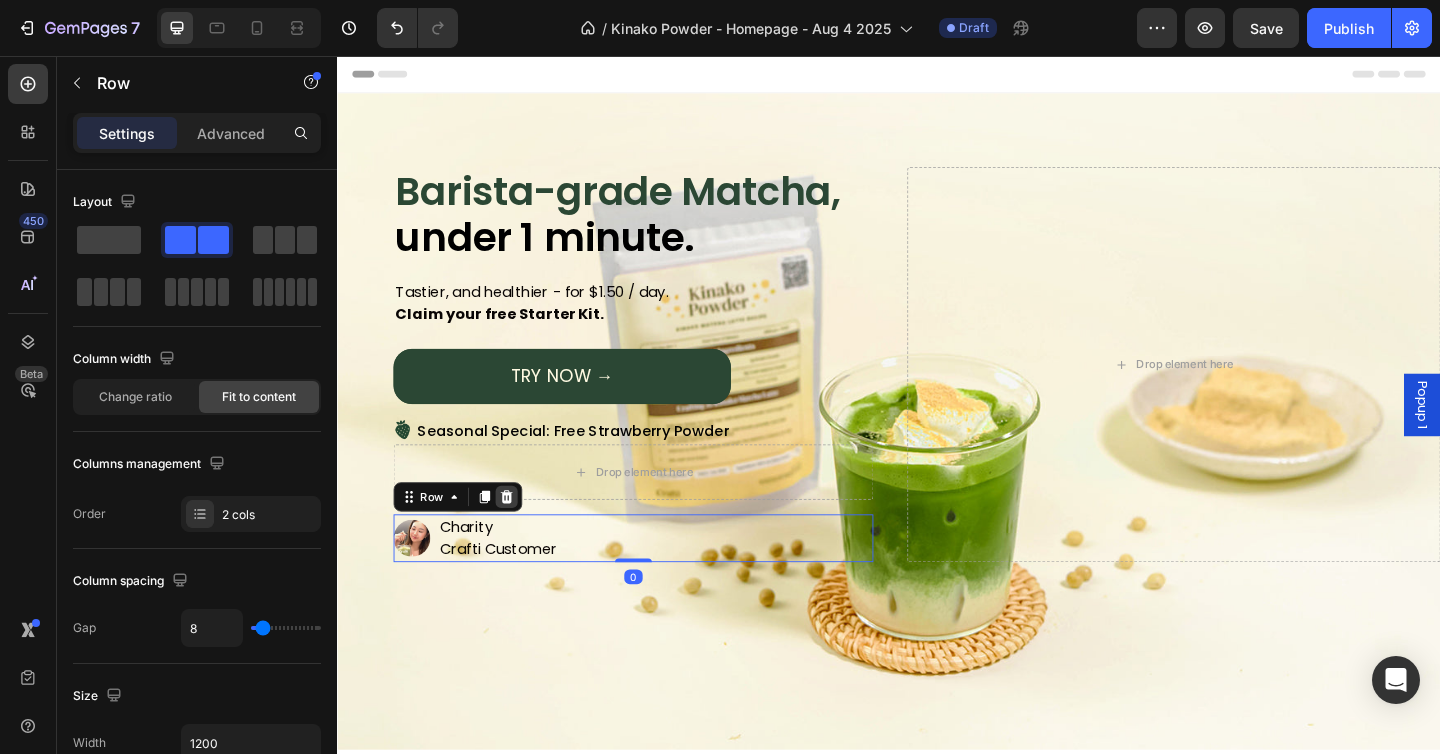 click 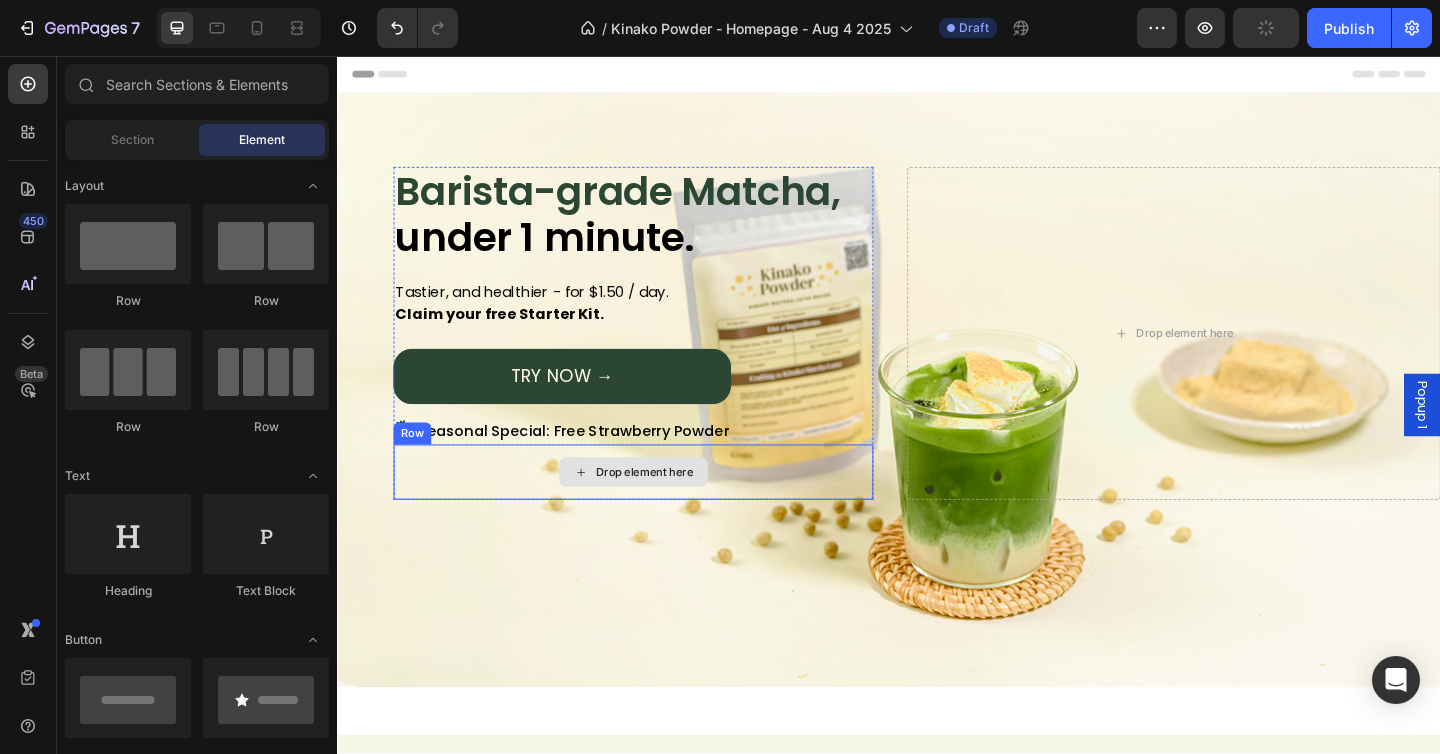 click on "Drop element here" at bounding box center (659, 509) 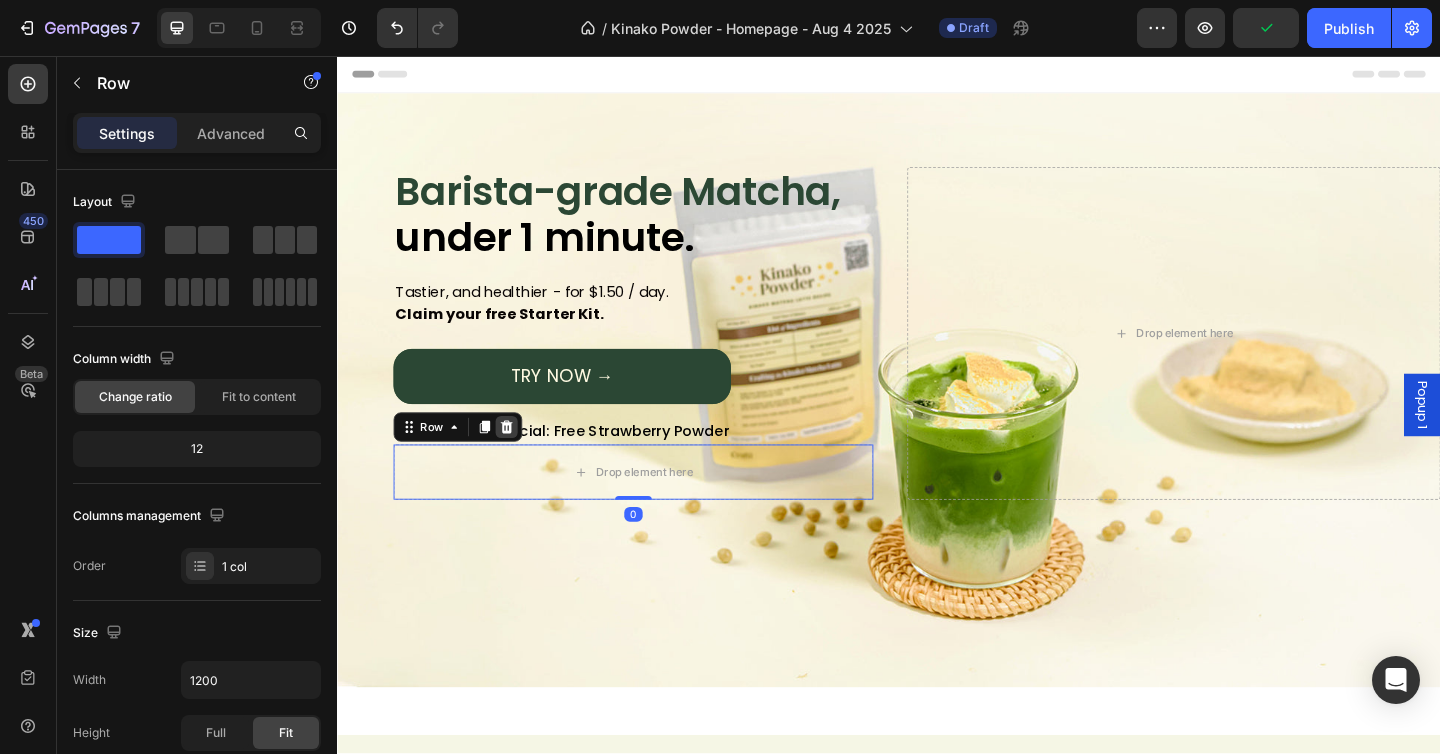 click at bounding box center [521, 460] 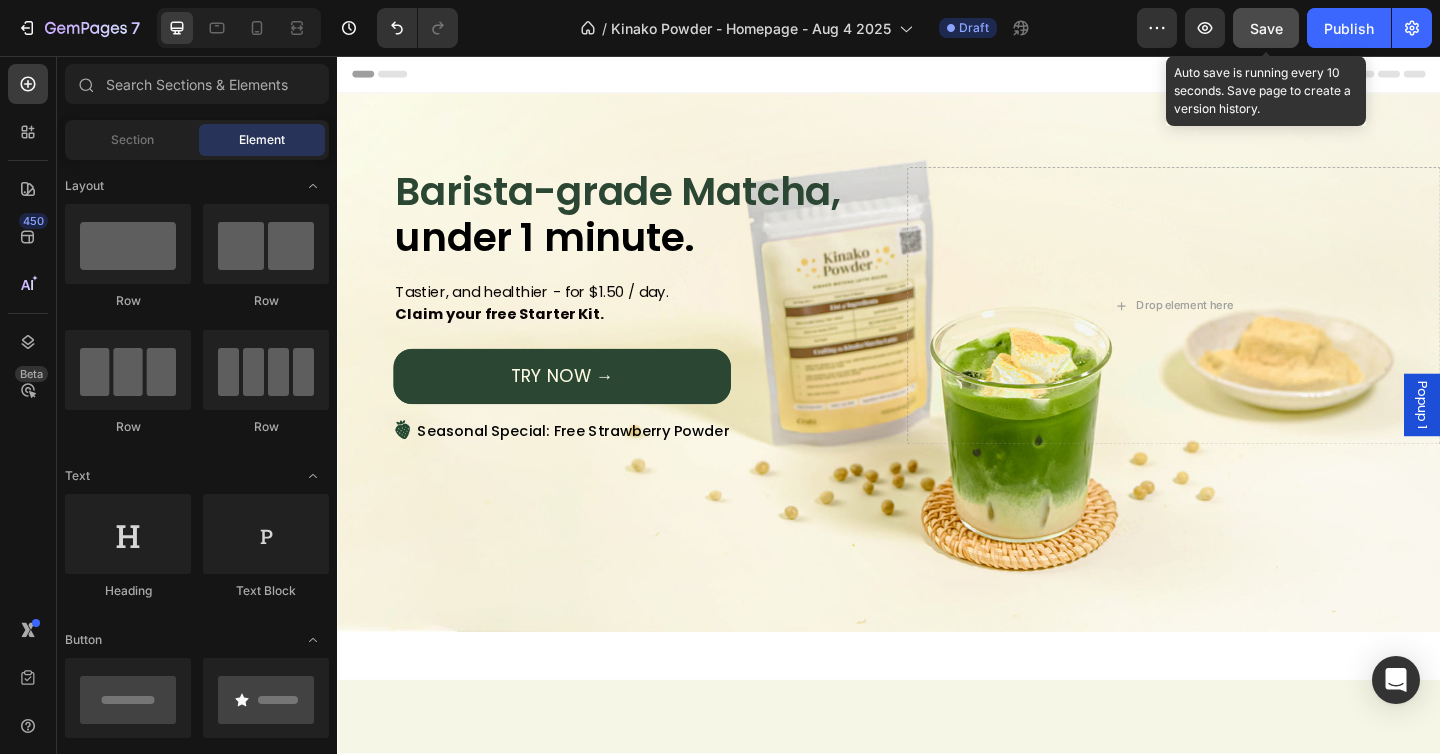 click on "Save" 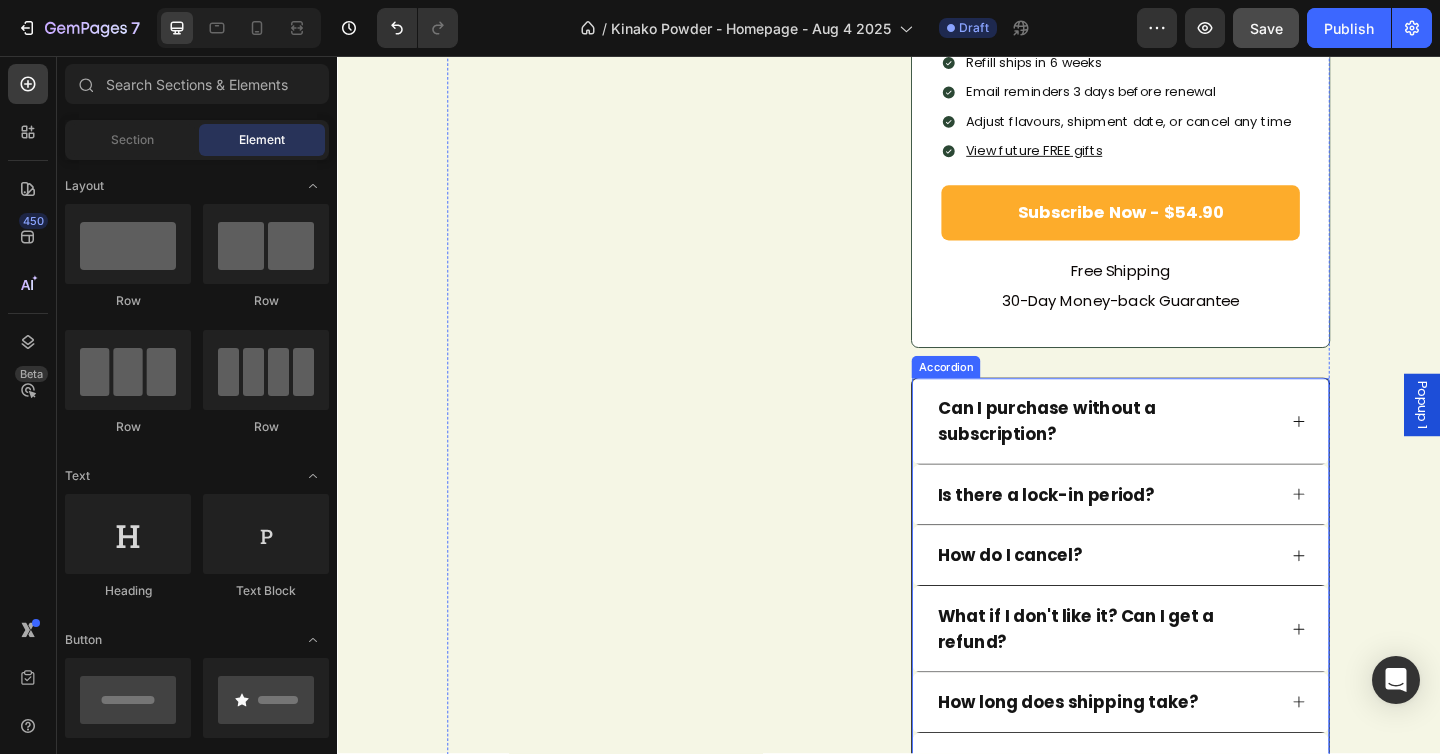 scroll, scrollTop: 1135, scrollLeft: 0, axis: vertical 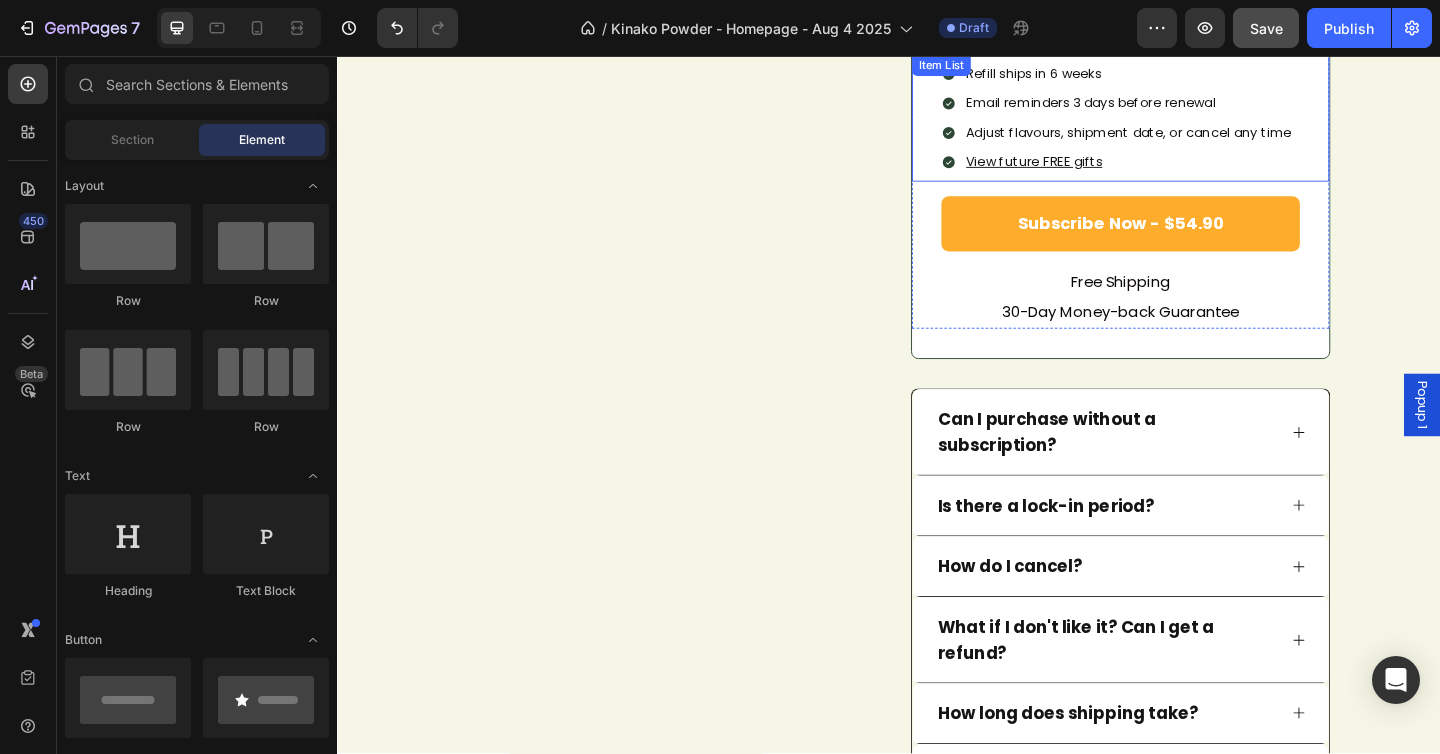 click on "Refill ships in 6 weeks Email reminders 3 days before renewal Adjust flavours, shipment date, or cancel any time View future FREE gifts" at bounding box center (1189, 123) 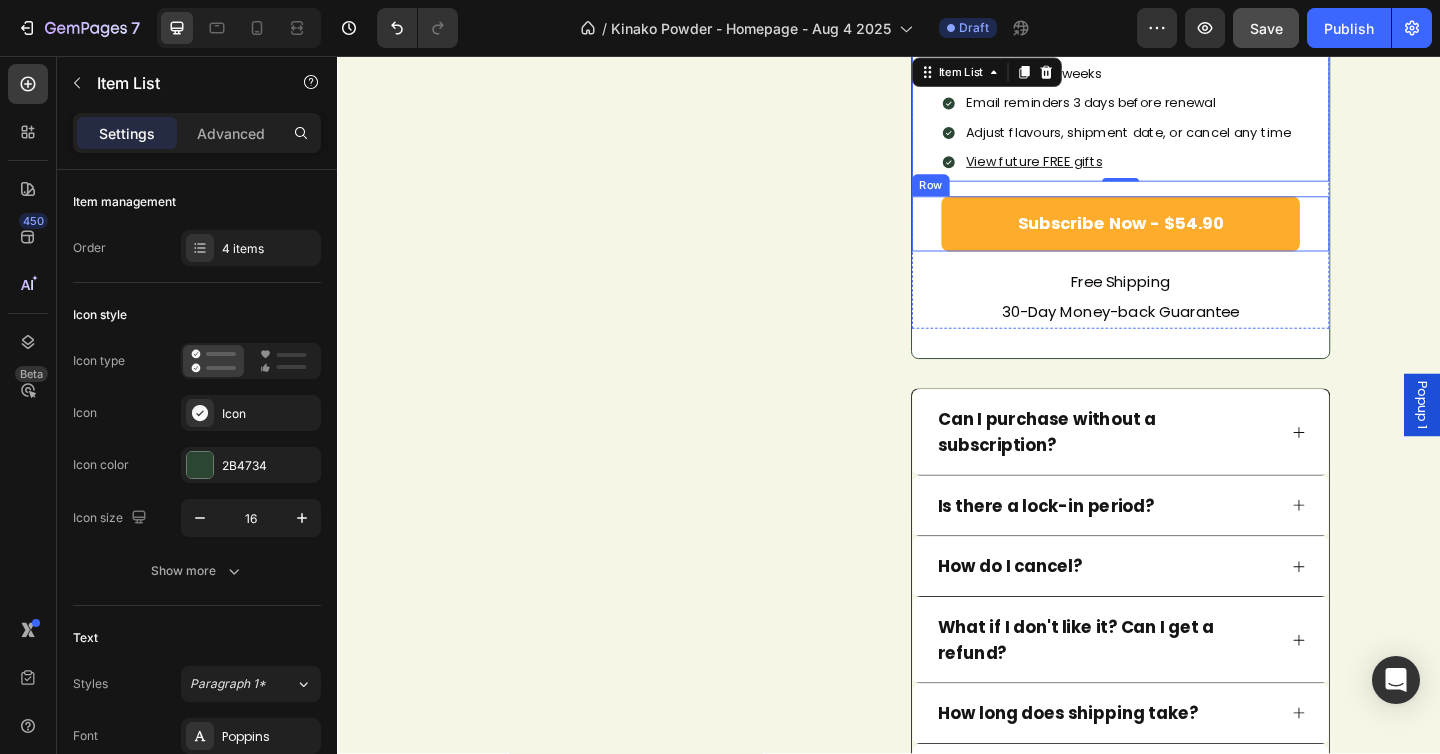 click on "Subscribe Now - $54.90 Button Row" at bounding box center (1189, 239) 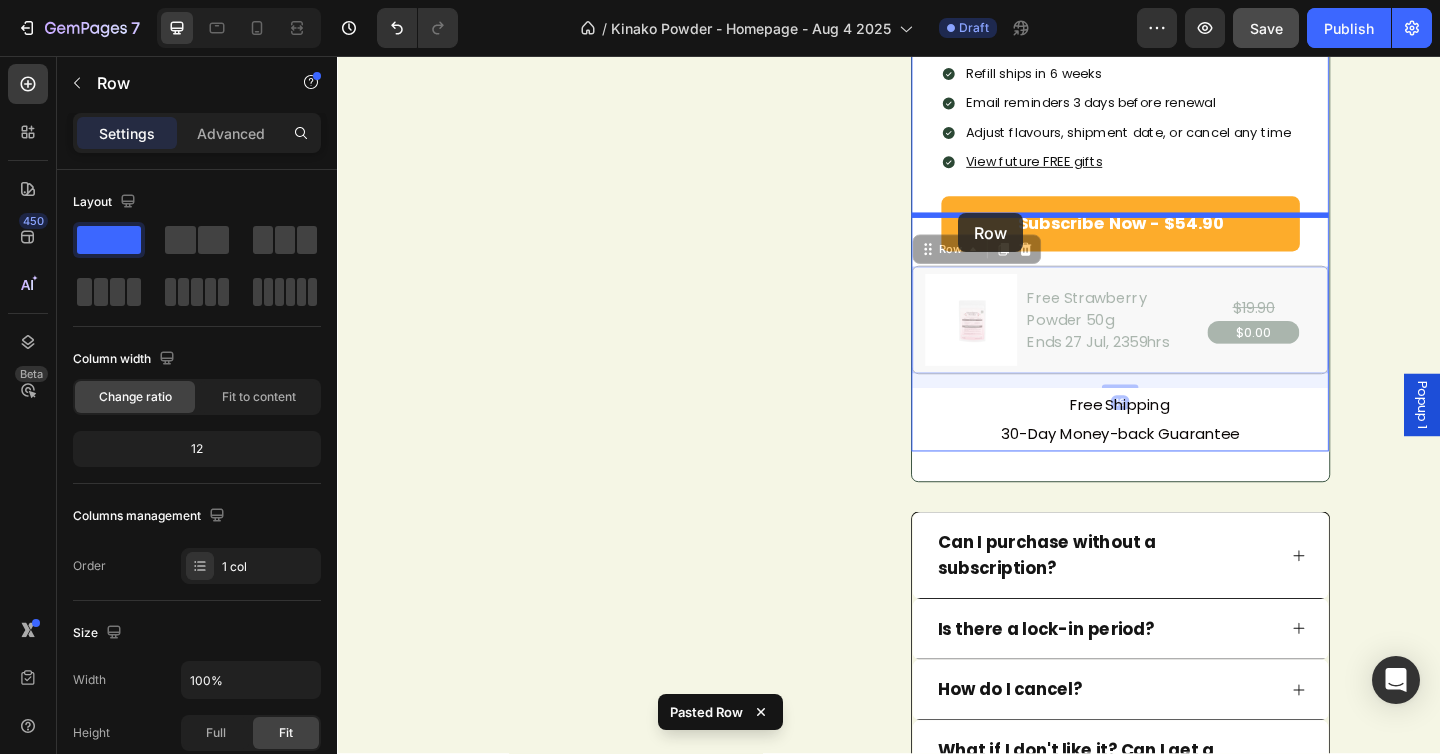 drag, startPoint x: 967, startPoint y: 287, endPoint x: 1013, endPoint y: 228, distance: 74.8131 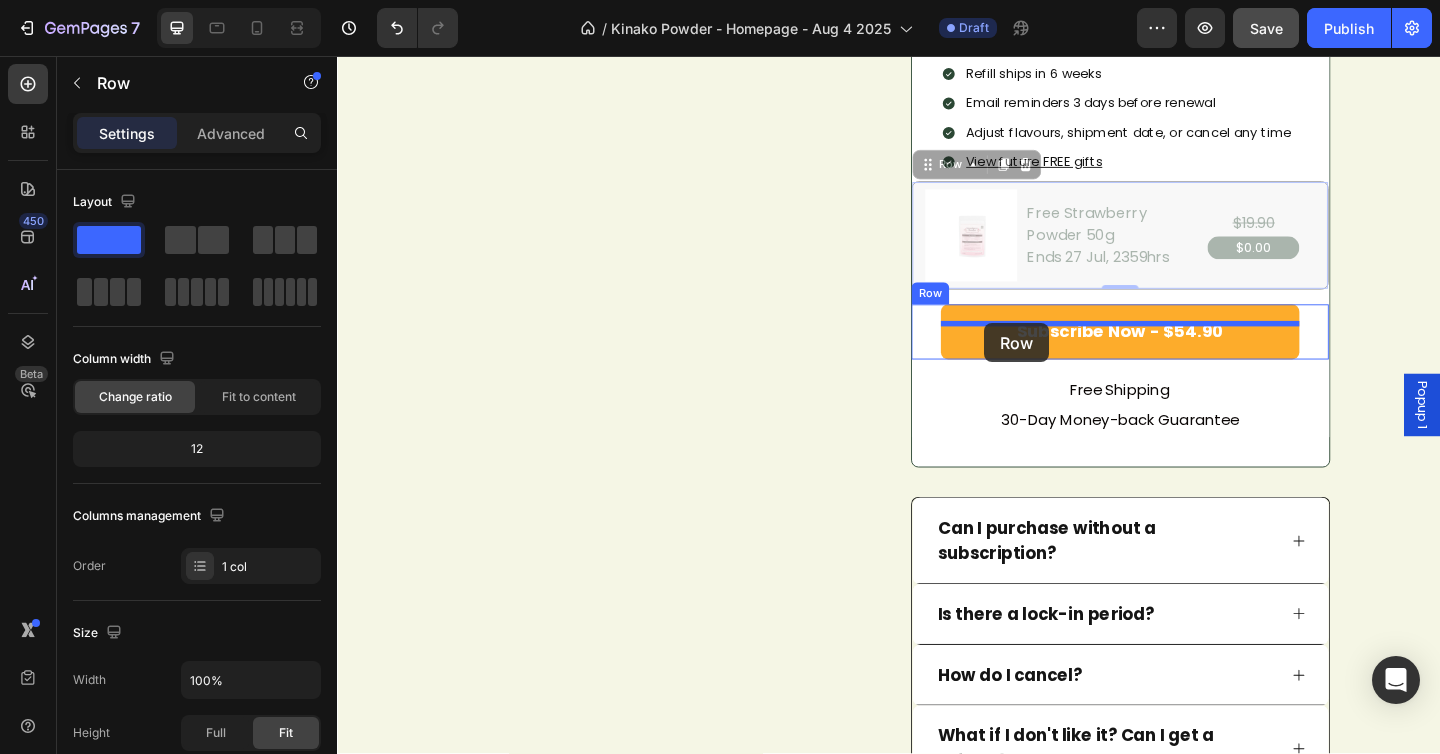 drag, startPoint x: 976, startPoint y: 198, endPoint x: 1041, endPoint y: 347, distance: 162.56076 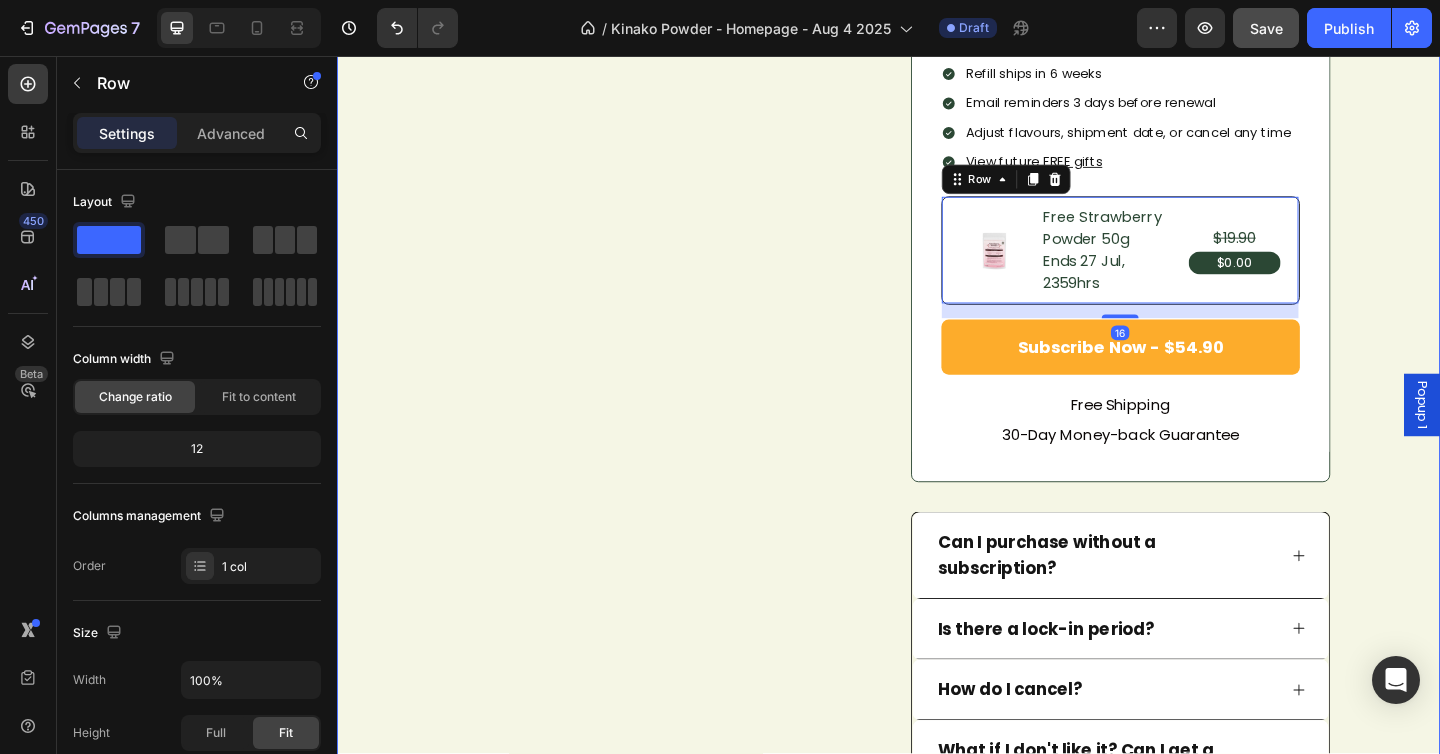 click on "FREE STARTER KIT Product Badge
Product Images Ceremonial Uji Matcha (100g) + Free Starter Kit  Heading $54.90 Text Block $89.90 Text Block Row Just ~ $1.50  per Matcha Latte Text Block Just ~ $1.50  per Matcha Latte Text Block Image Alleviates Anxiety Text Block Image Relieves Stress Text Block Advanced List Image Free of Caffeine Jitters Text Block Image Reduces IBS and Bloating Text Block Advanced List Row Use code  STARTER  for your free kit Text Block Row $54.90 Text Block $89.90 Text Block Row Save $40 + Free Gifts Text Block Row Refill ships in 6 weeks Email reminders 3 days before renewal Adjust flavours, shipment date, or cancel any time View future FREE gifts Item List Image Free Strawberry Powder 50g Ends 27 Jul, 2359hrs Text Block $19.90 Text Block $0.00 Text Block Row Row Row   16 Subscribe Now - $54.90 Button Row Free Shipping 30-Day Money-back Guarantee Text Block Row Row
Can I purchase without a subscription?" at bounding box center [937, 332] 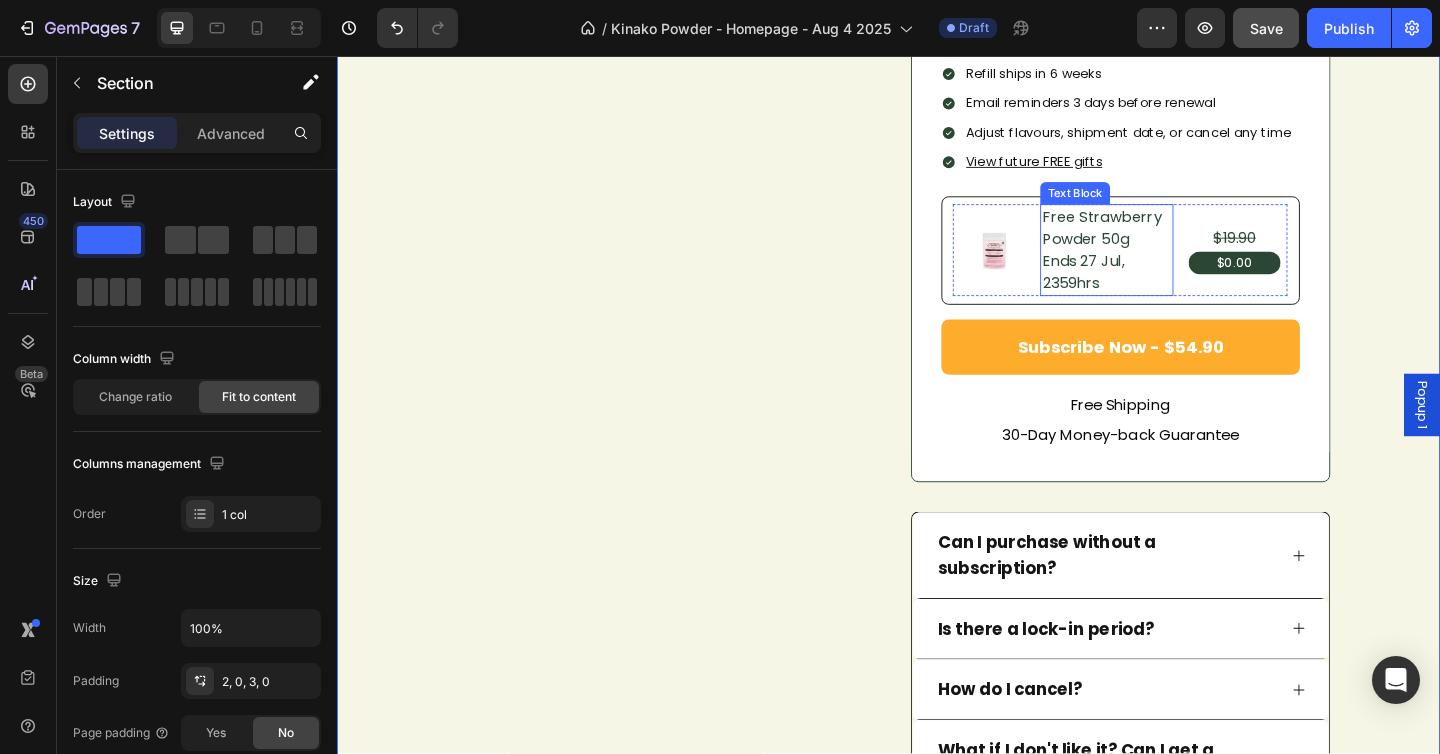 click on "Free Strawberry Powder 50g" at bounding box center [1174, 244] 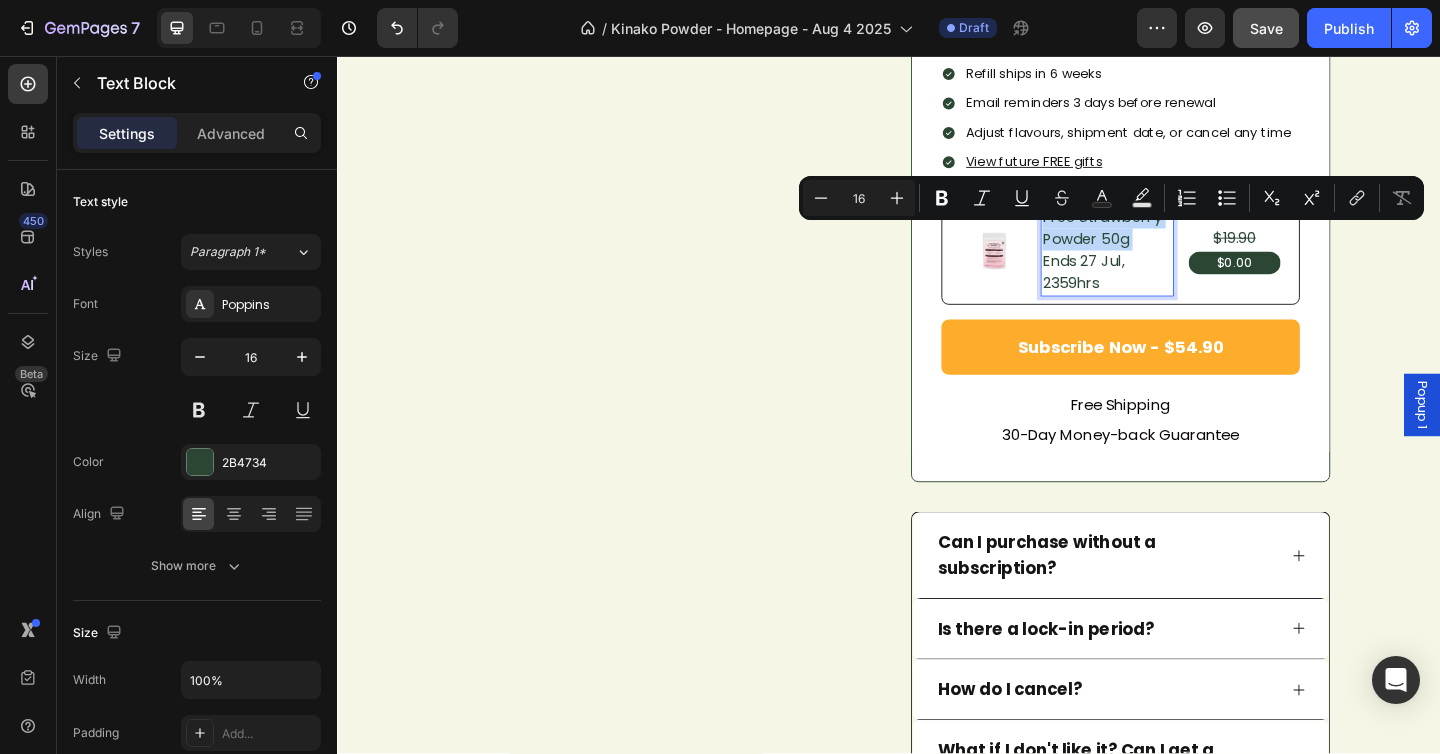 click on "Free Strawberry Powder 50g" at bounding box center [1174, 244] 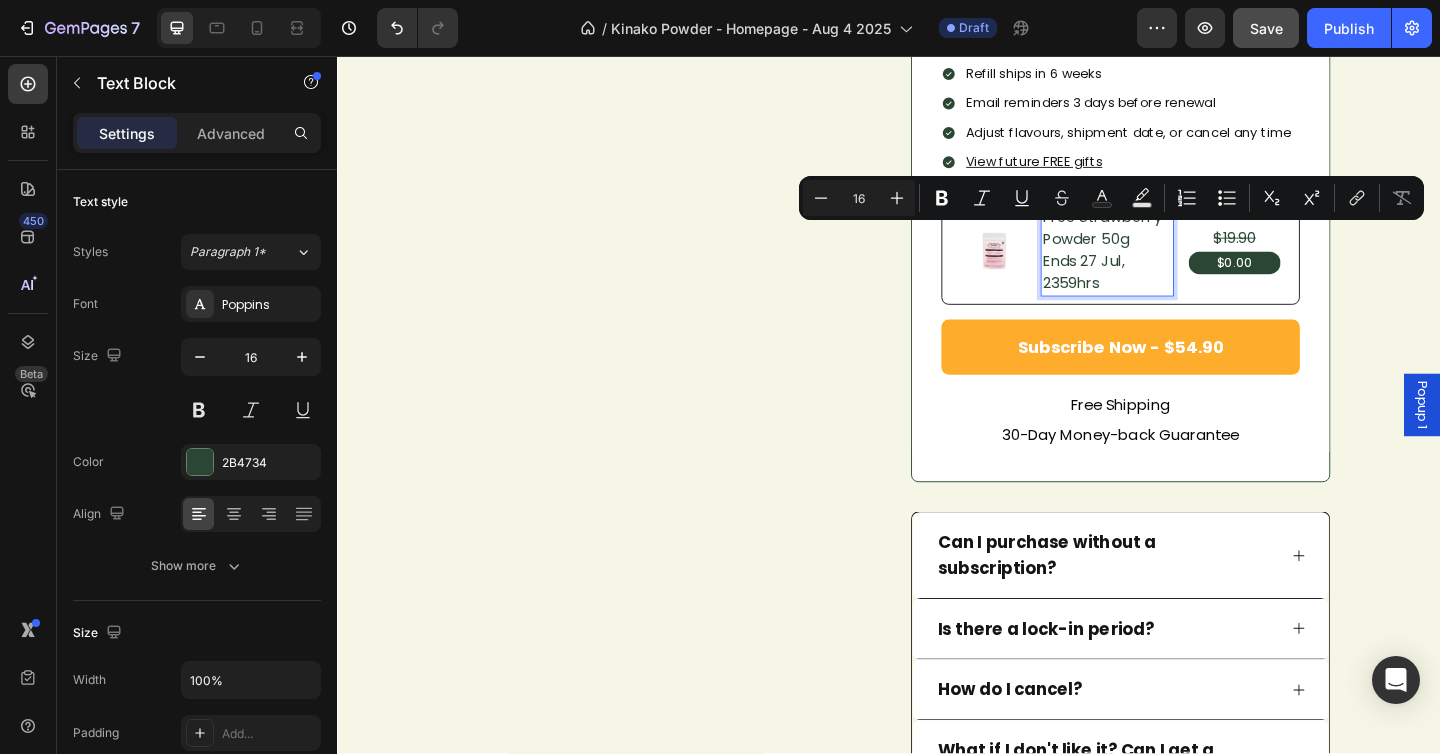 click on "Free Strawberry Powder 50g" at bounding box center [1174, 244] 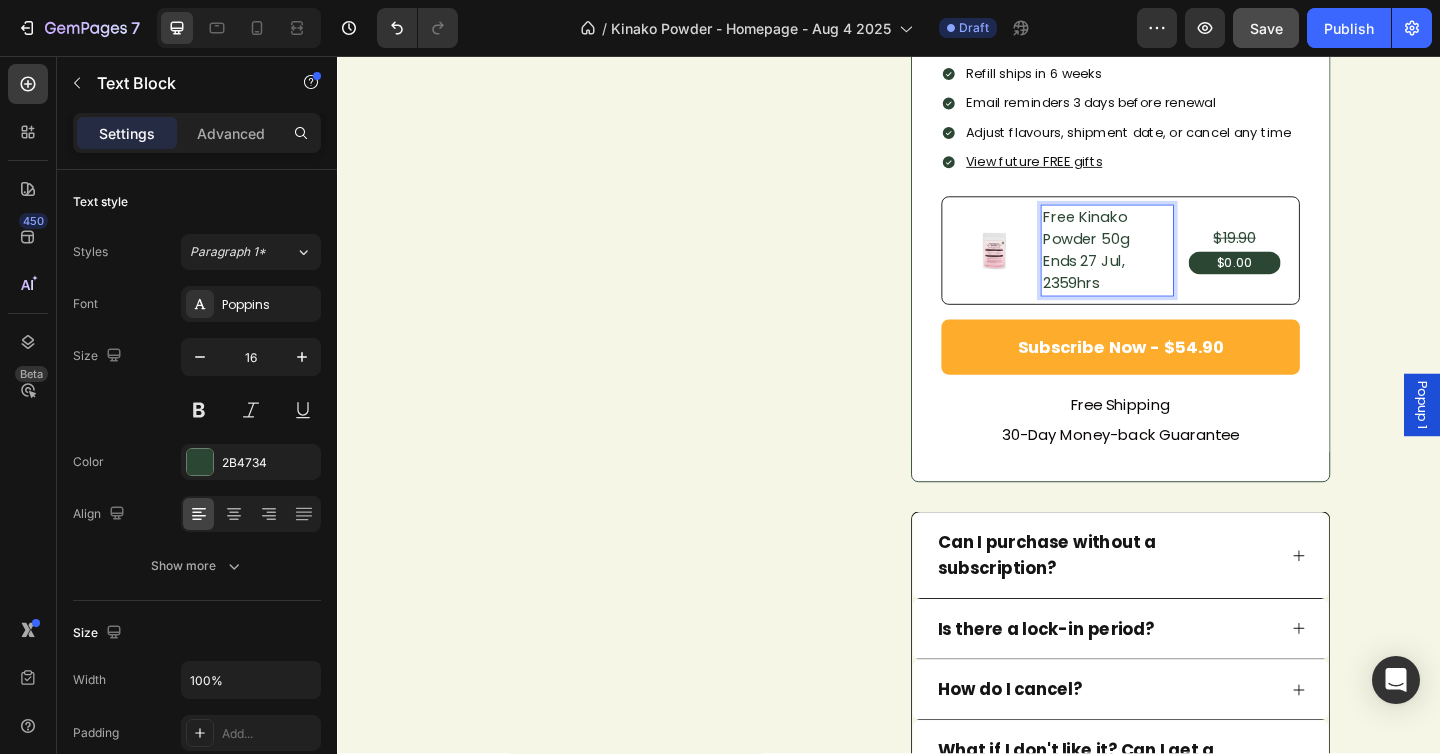 click on "Ends 27 Jul, 2359hrs" at bounding box center [1174, 292] 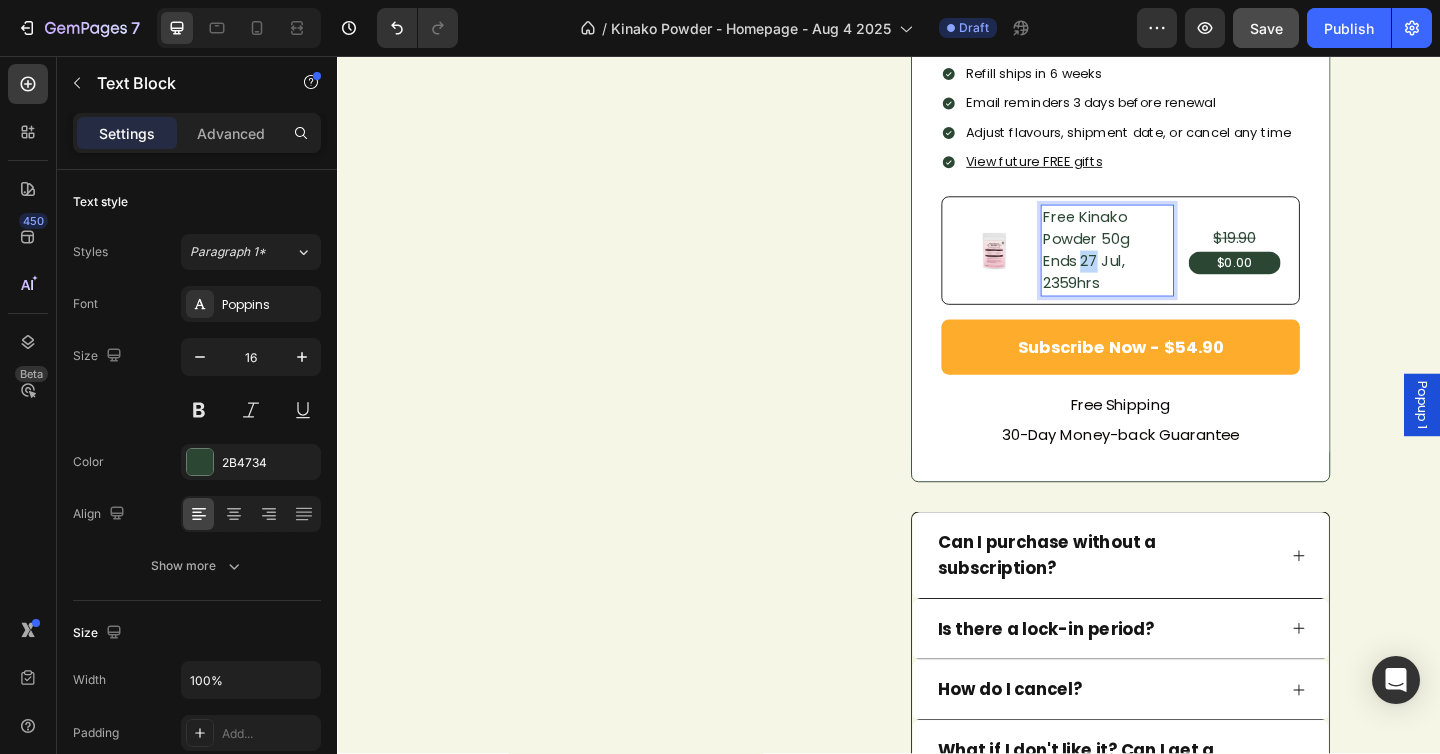 click on "Ends 27 Jul, 2359hrs" at bounding box center (1174, 292) 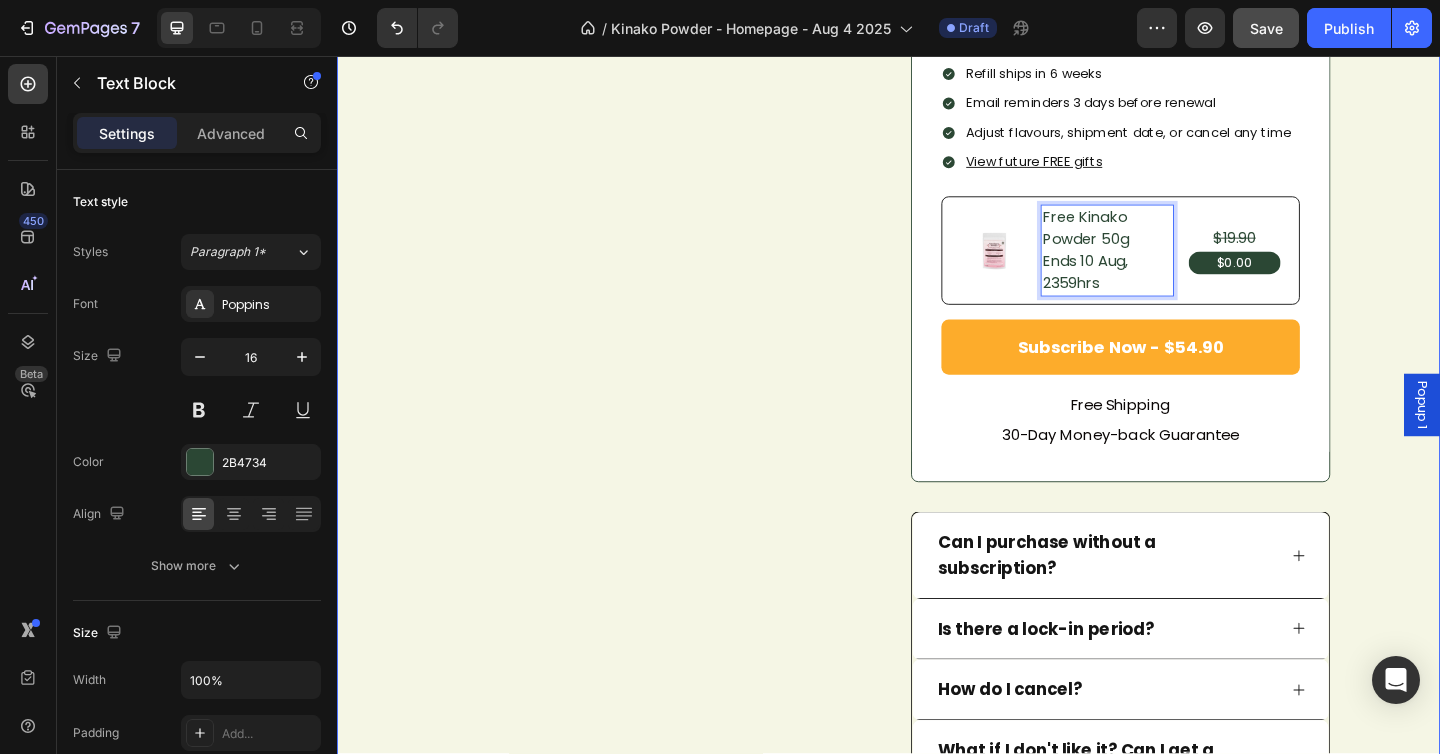 click on "FREE STARTER KIT Product Badge
Product Images Ceremonial Uji Matcha (100g) + Free Starter Kit  Heading $54.90 Text Block $89.90 Text Block Row Just ~ $1.50  per Matcha Latte Text Block Just ~ $1.50  per Matcha Latte Text Block Image Alleviates Anxiety Text Block Image Relieves Stress Text Block Advanced List Image Free of Caffeine Jitters Text Block Image Reduces IBS and Bloating Text Block Advanced List Row Use code  STARTER  for your free kit Text Block Row $54.90 Text Block $89.90 Text Block Row Save $40 + Free Gifts Text Block Row Refill ships in 6 weeks Email reminders 3 days before renewal Adjust flavours, shipment date, or cancel any time View future FREE gifts Item List Image Free Kinako Powder 50g Ends 10 Aug, 2359hrs Text Block   0 $19.90 Text Block $0.00 Text Block Row Row Row Subscribe Now - $54.90 Button Row Free Shipping 30-Day Money-back Guarantee Text Block Row Row
Can I purchase without a subscription?
Product" at bounding box center [937, 332] 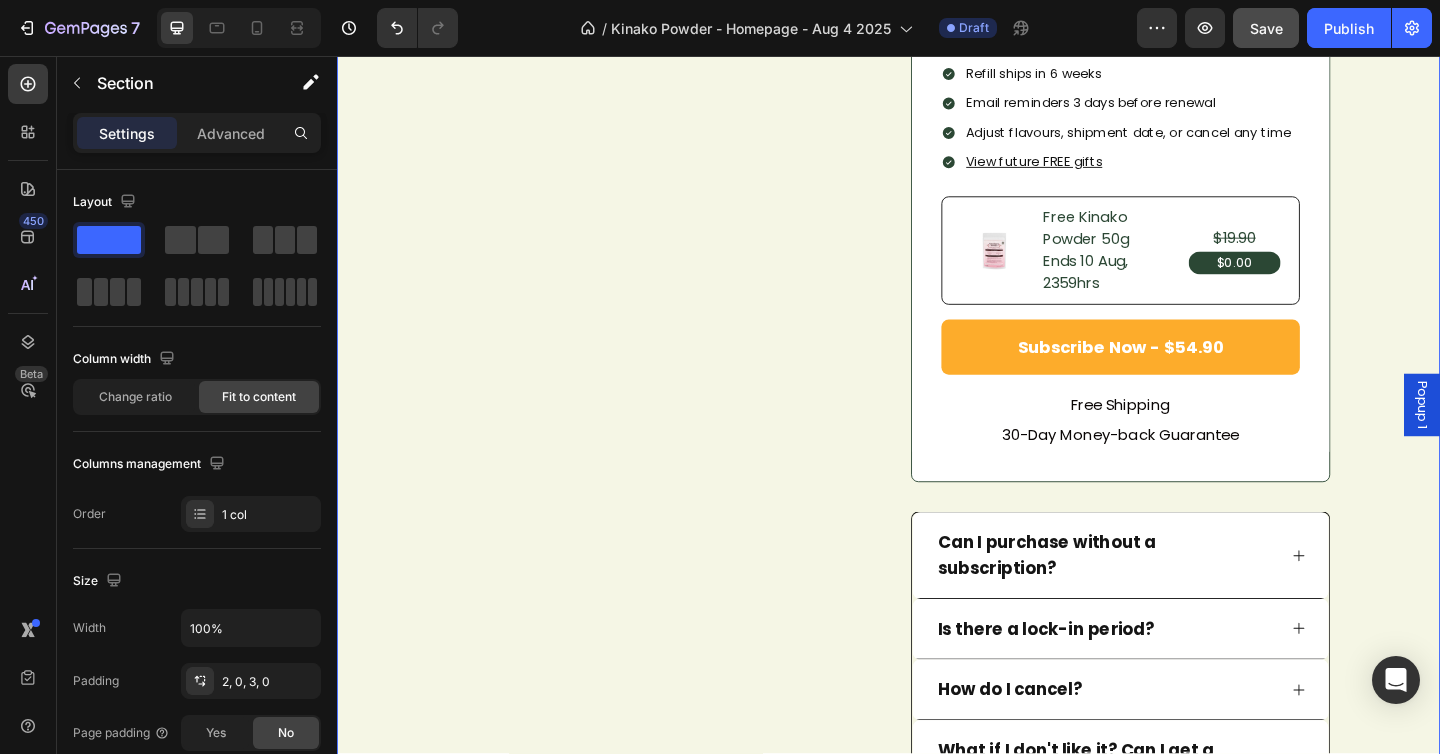 click on "7  Version history  /  Kinako Powder - Homepage - Aug 4 2025 Draft Preview  Save   Publish" 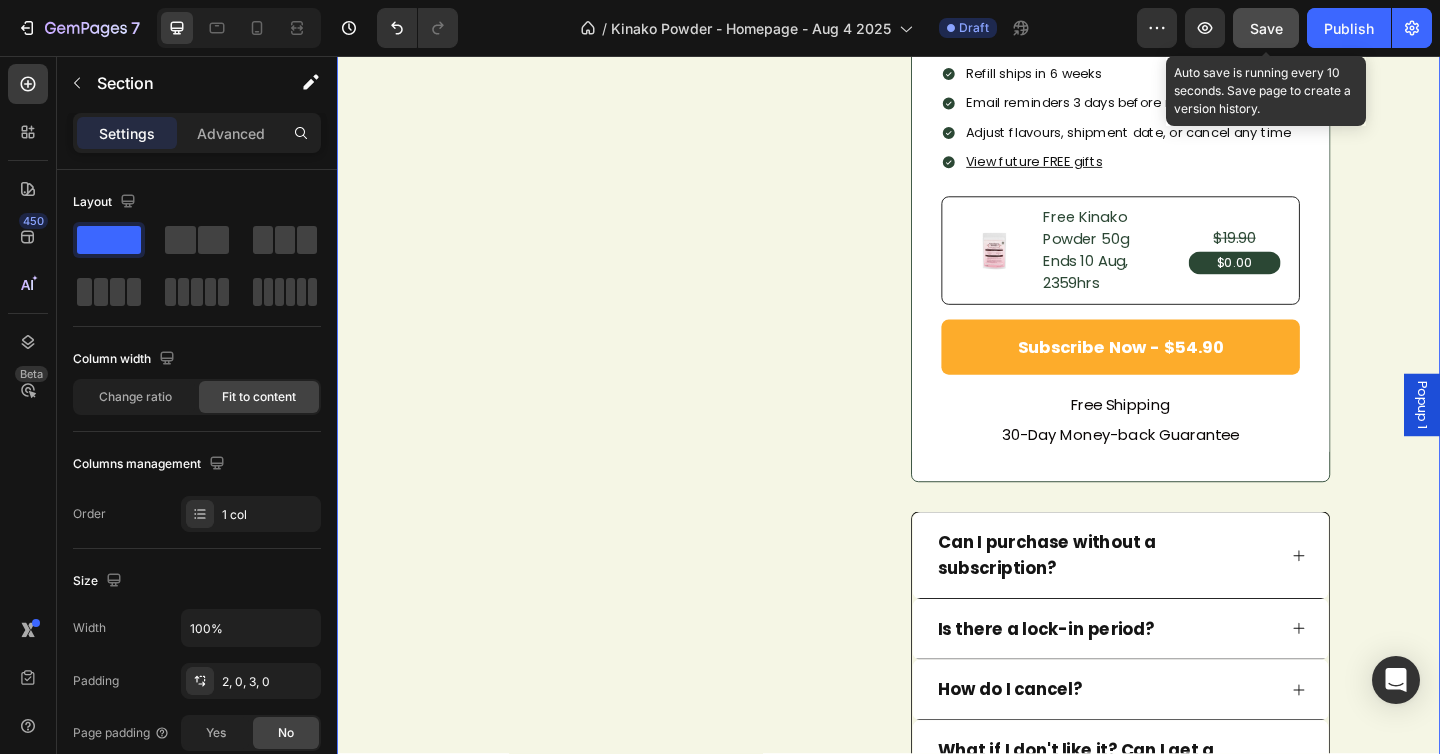 click on "Save" 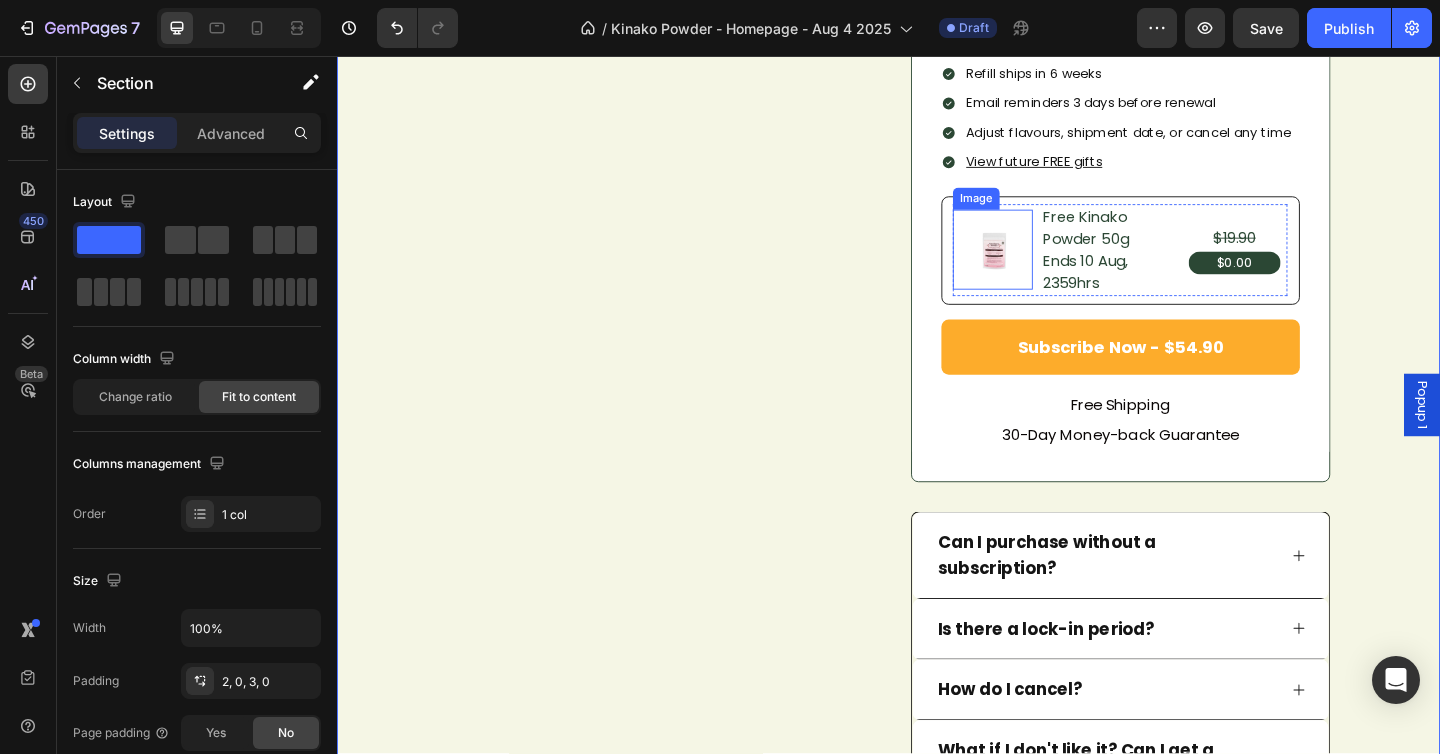 click at bounding box center [1050, 267] 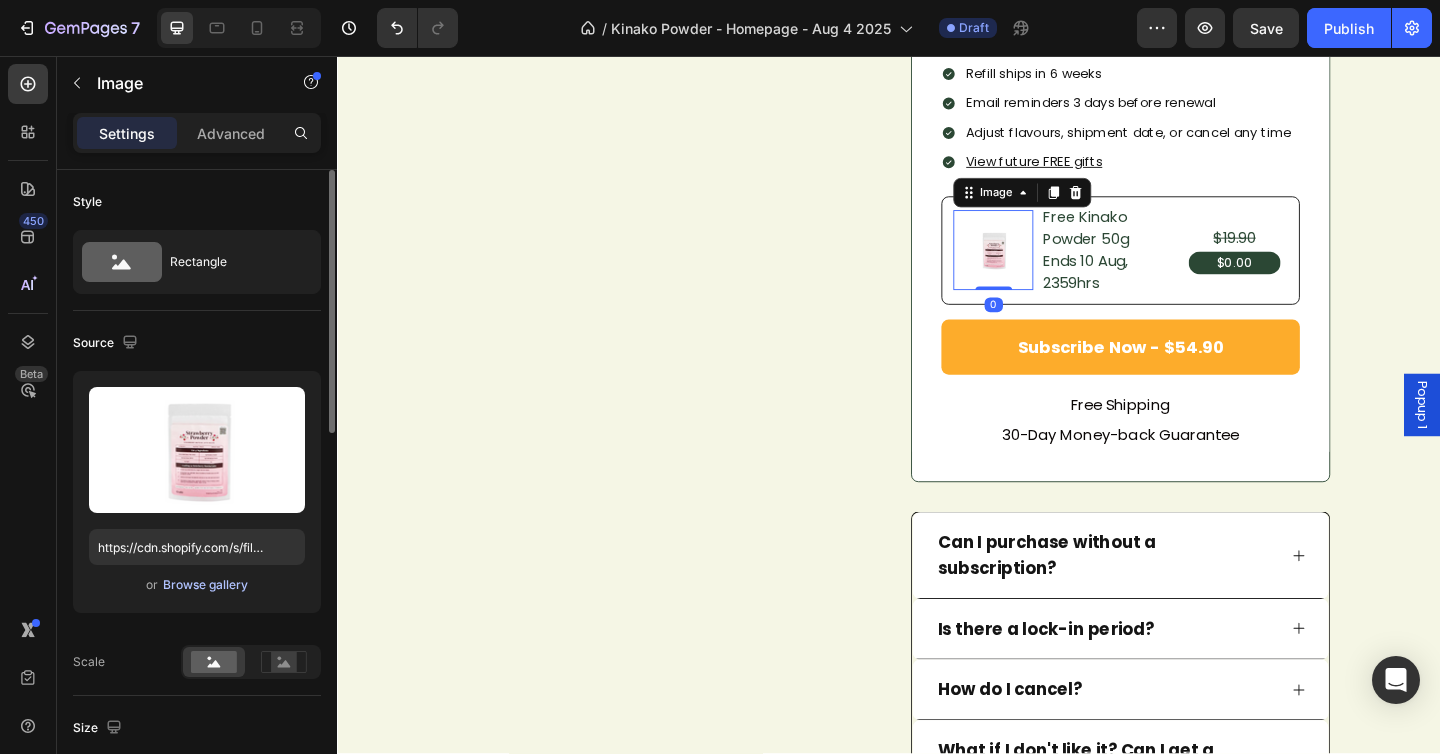click on "or  Browse gallery" at bounding box center (197, 585) 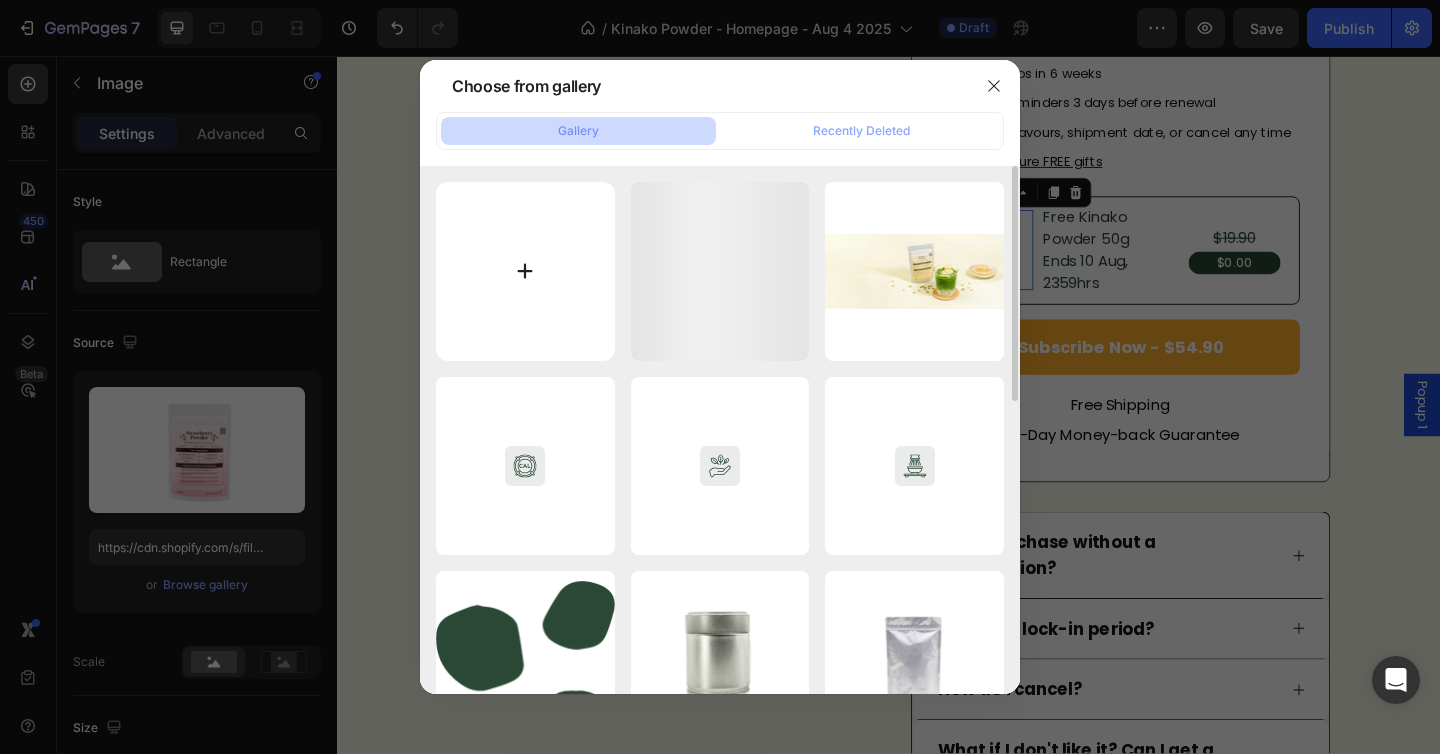 click at bounding box center [525, 271] 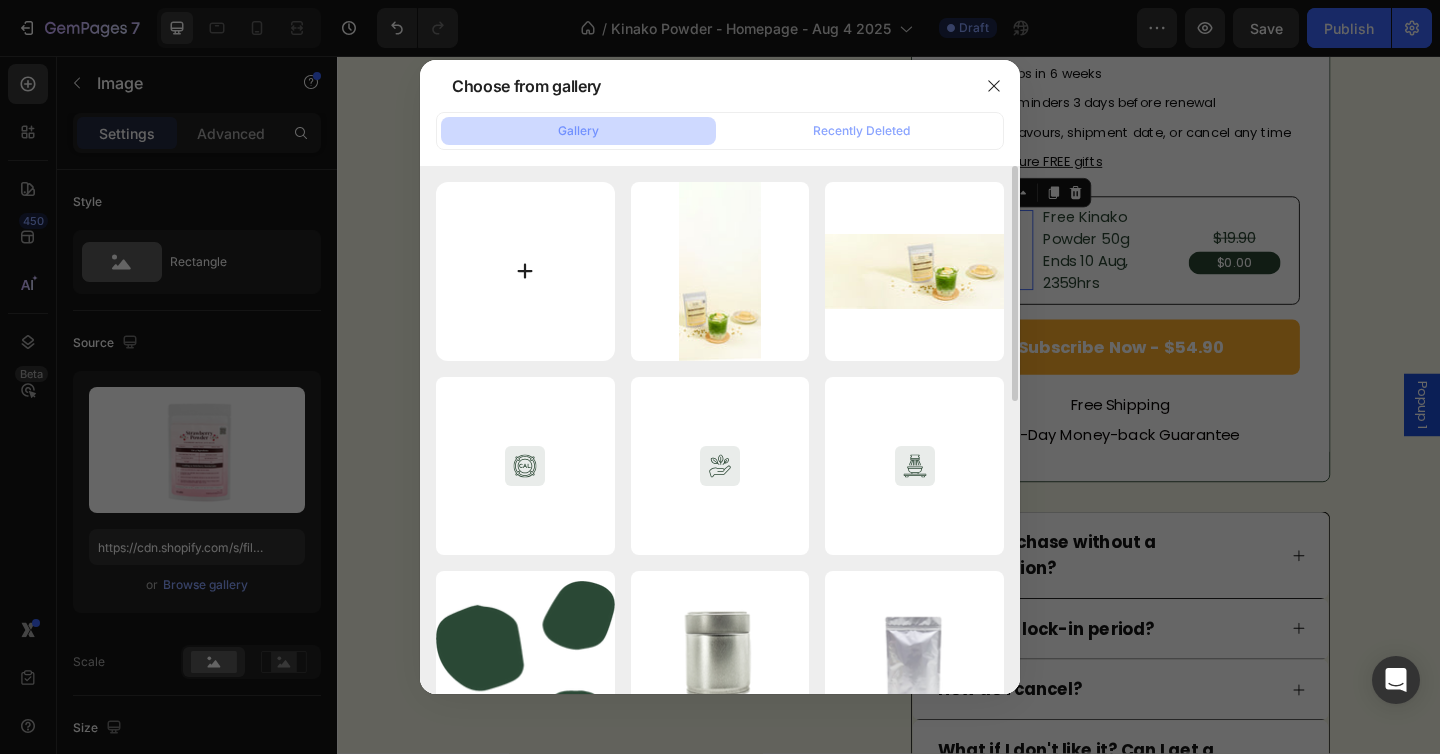 type on "C:\fakepath\Kinako Powder (no bg).png" 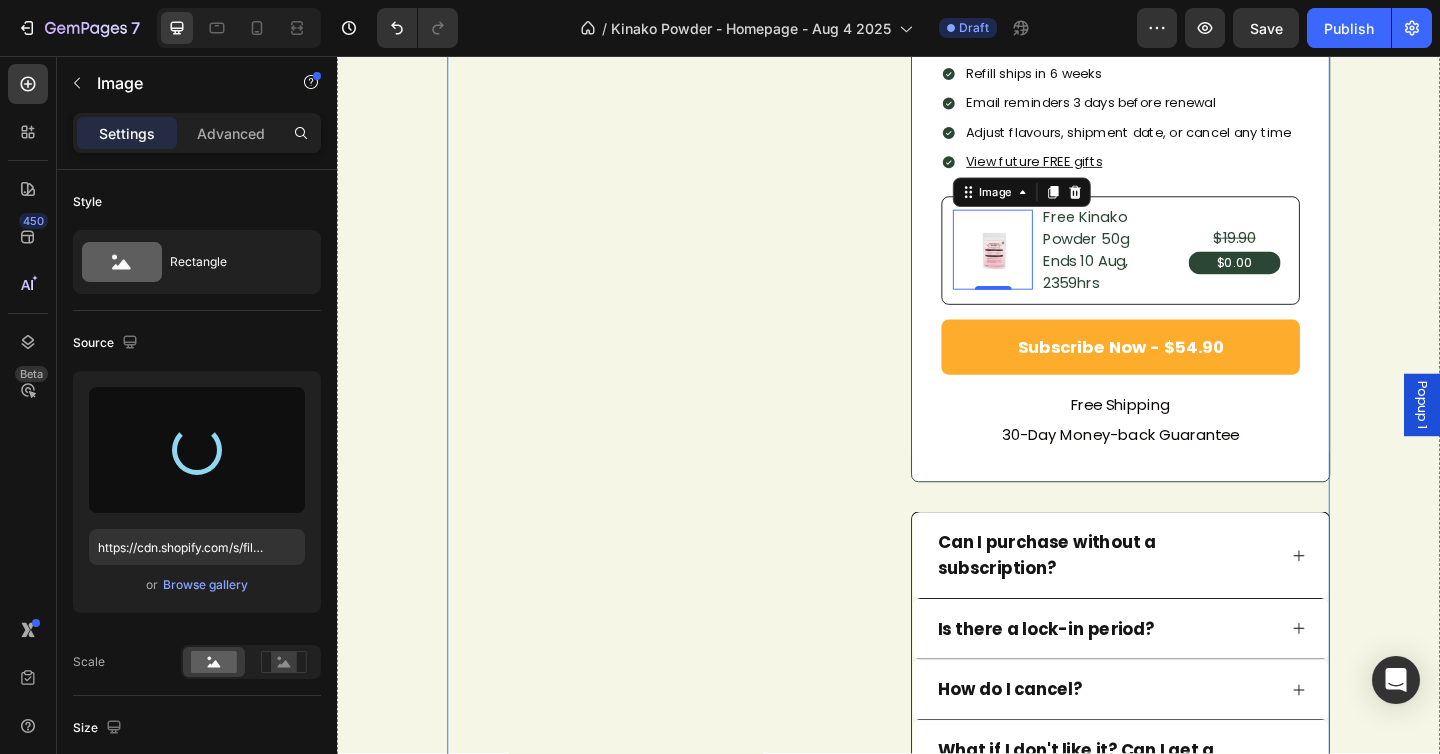 type on "https://cdn.shopify.com/s/files/1/0266/0607/5958/files/gempages_444921371277919242-38884e2c-1724-409a-b75f-bdedbd4180a0.png" 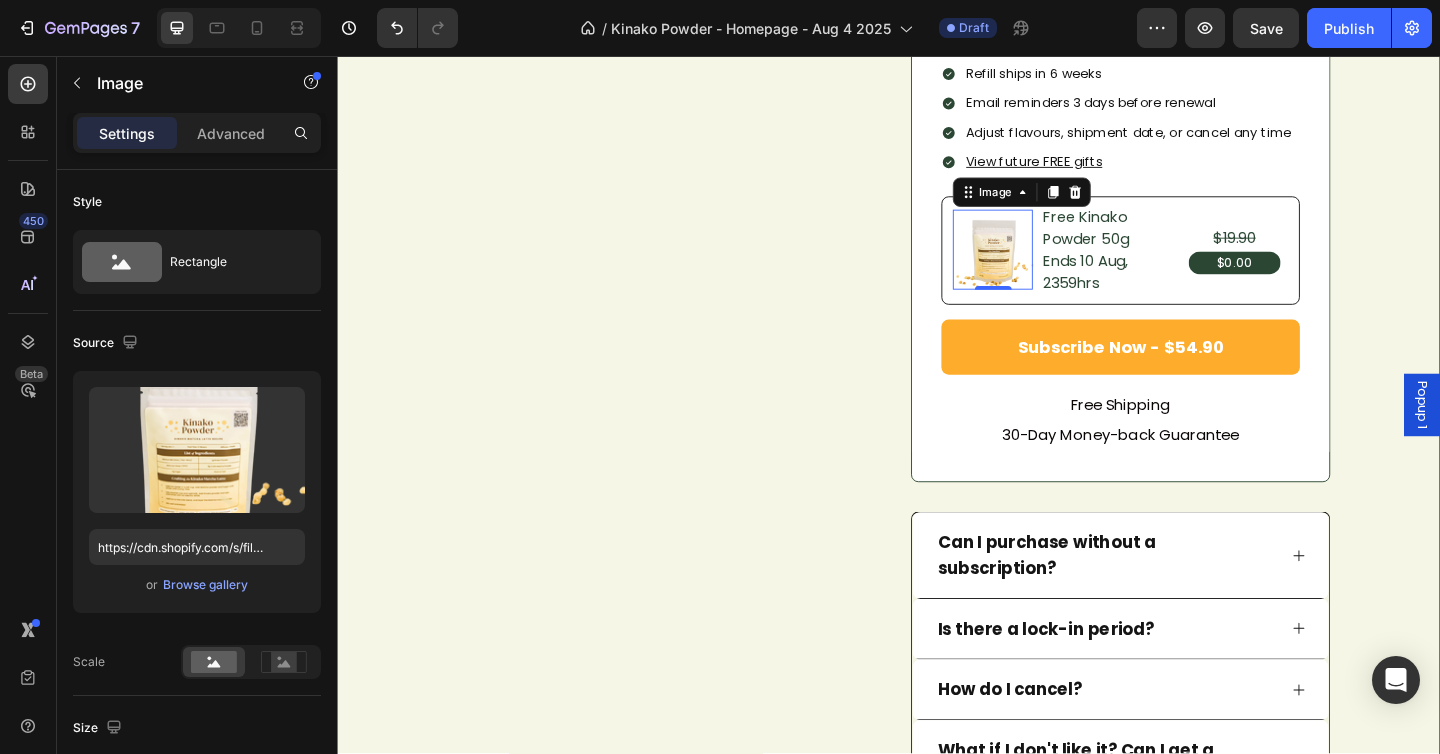 click on "FREE STARTER KIT Product Badge
Product Images Ceremonial Uji Matcha (100g) + Free Starter Kit  Heading $54.90 Text Block $89.90 Text Block Row Just ~ $1.50  per Matcha Latte Text Block Just ~ $1.50  per Matcha Latte Text Block Image Alleviates Anxiety Text Block Image Relieves Stress Text Block Advanced List Image Free of Caffeine Jitters Text Block Image Reduces IBS and Bloating Text Block Advanced List Row Use code  STARTER  for your free kit Text Block Row $54.90 Text Block $89.90 Text Block Row Save $40 + Free Gifts Text Block Row Refill ships in 6 weeks Email reminders 3 days before renewal Adjust flavours, shipment date, or cancel any time View future FREE gifts Item List Image   0 Free Kinako Powder 50g Ends 10 Aug, 2359hrs Text Block $19.90 Text Block $0.00 Text Block Row Row Row Subscribe Now - $54.90 Button Row Free Shipping 30-Day Money-back Guarantee Text Block Row Row
Can I purchase without a subscription?
Product" at bounding box center [937, 332] 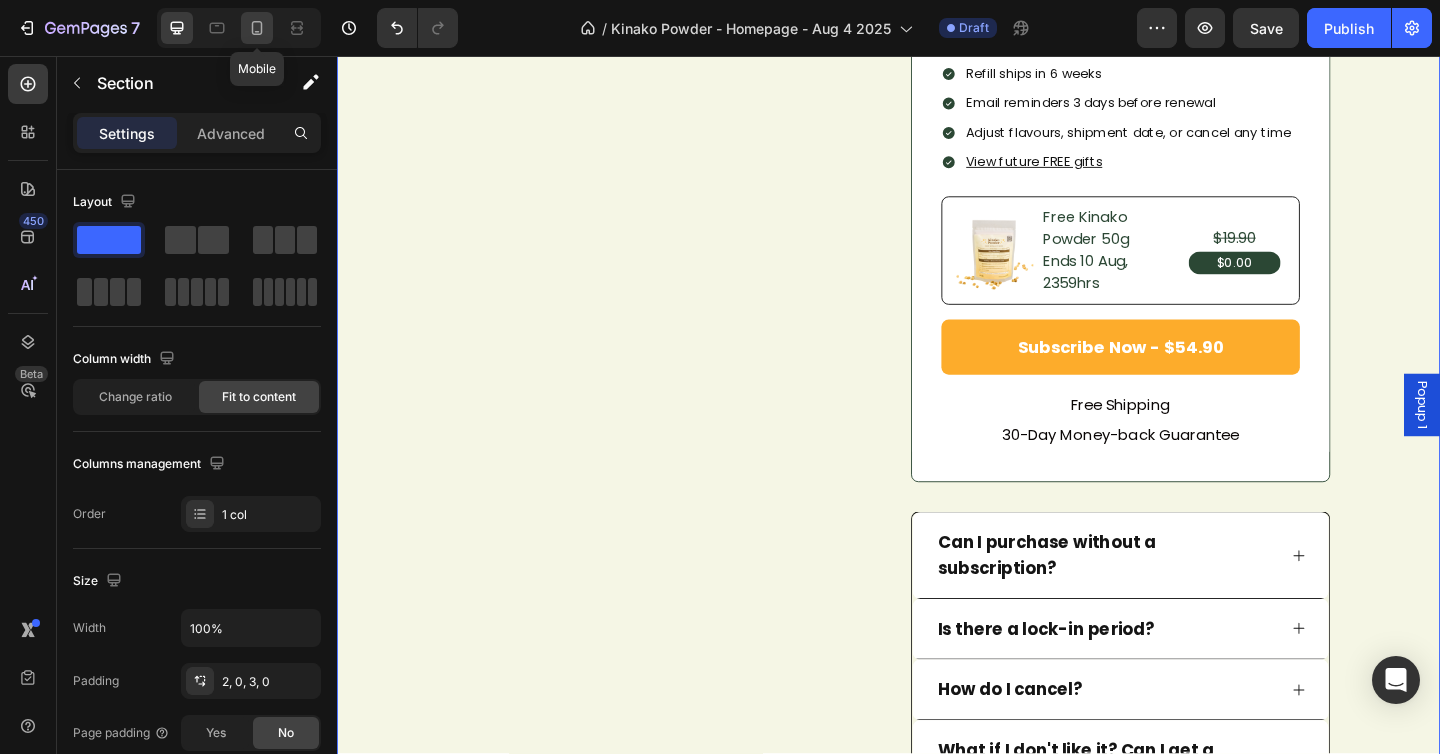click 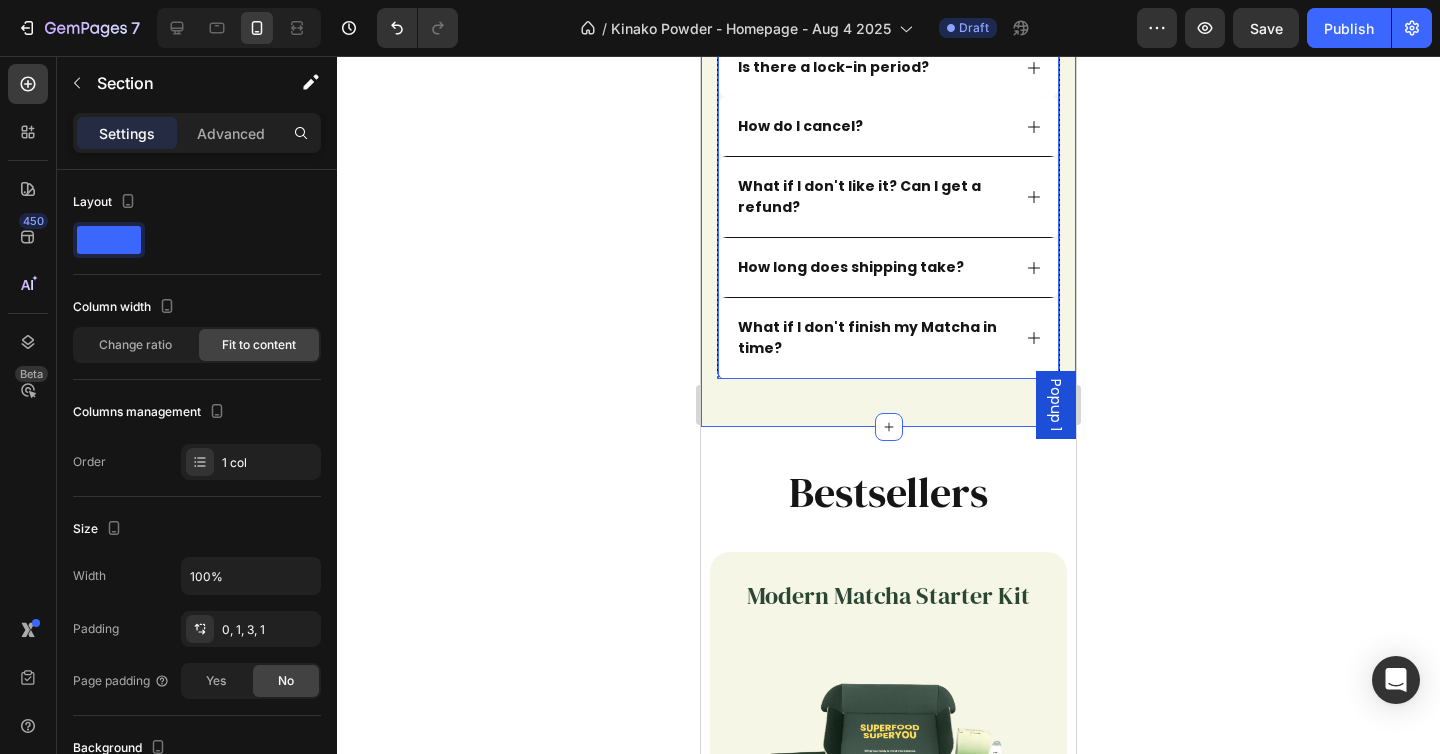 scroll, scrollTop: 1726, scrollLeft: 0, axis: vertical 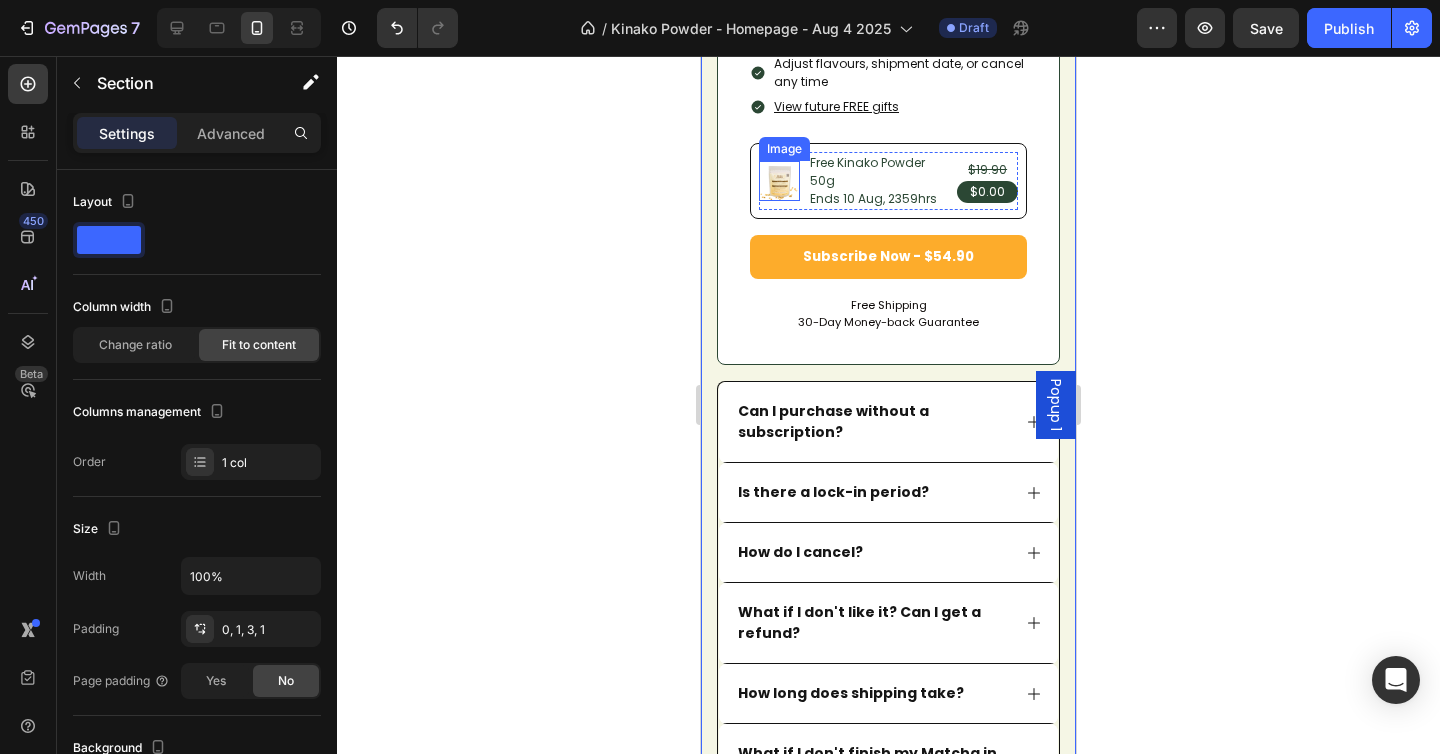 click at bounding box center [779, 181] 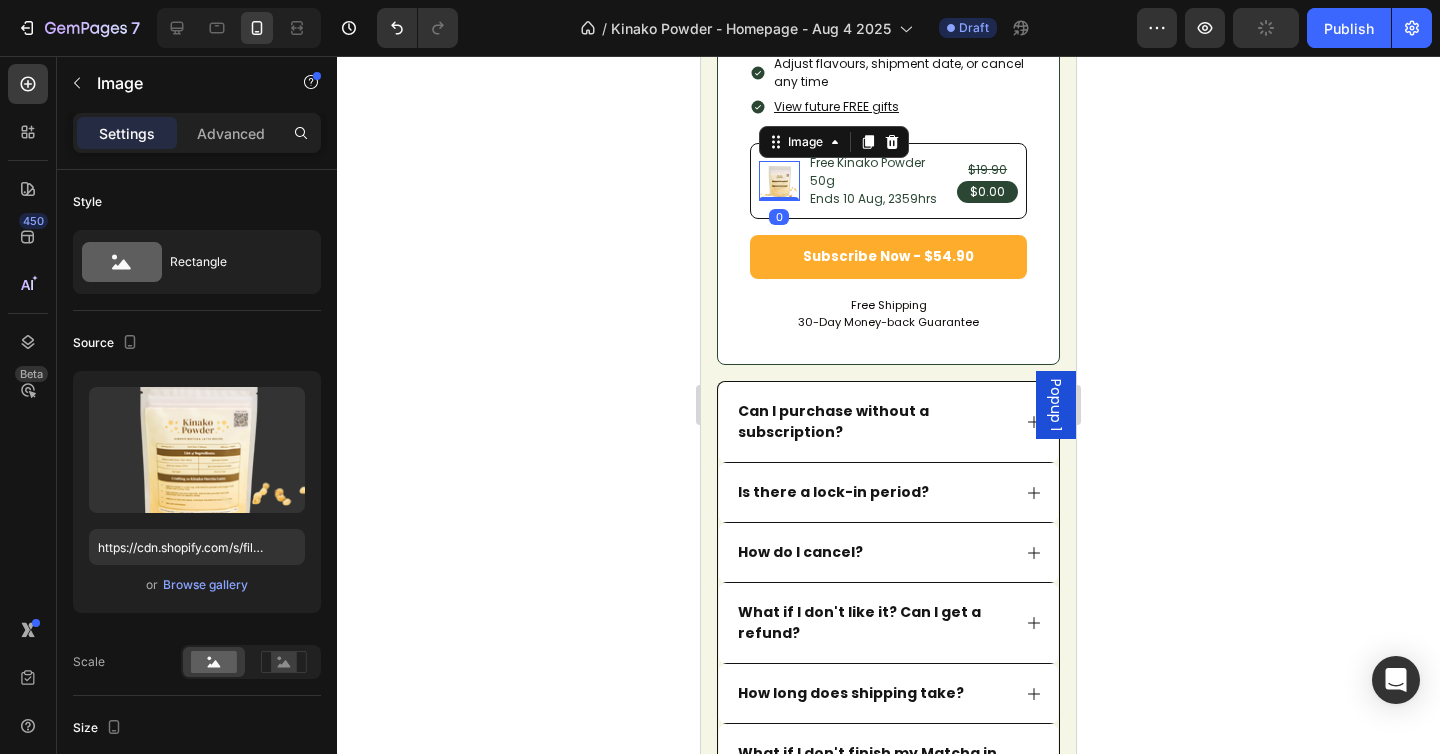 click 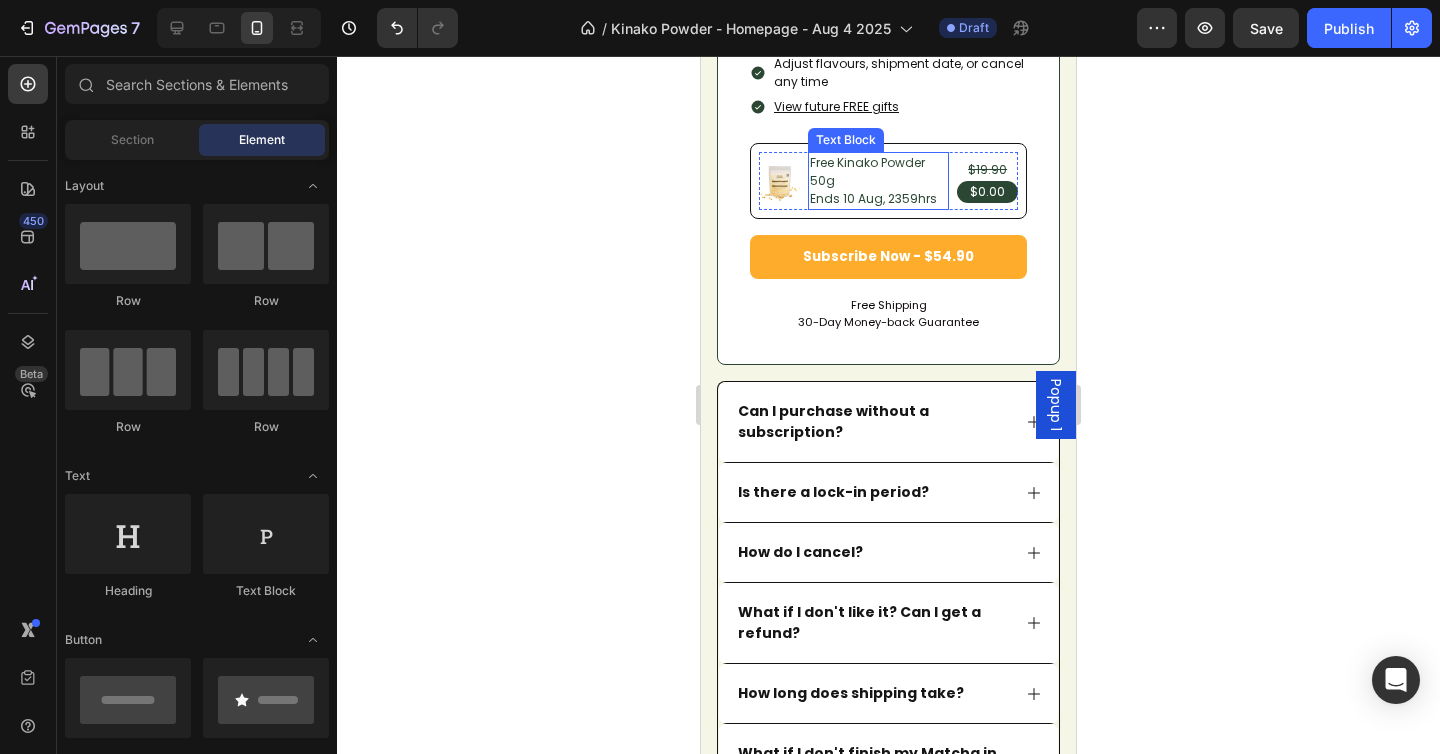 scroll, scrollTop: 1309, scrollLeft: 0, axis: vertical 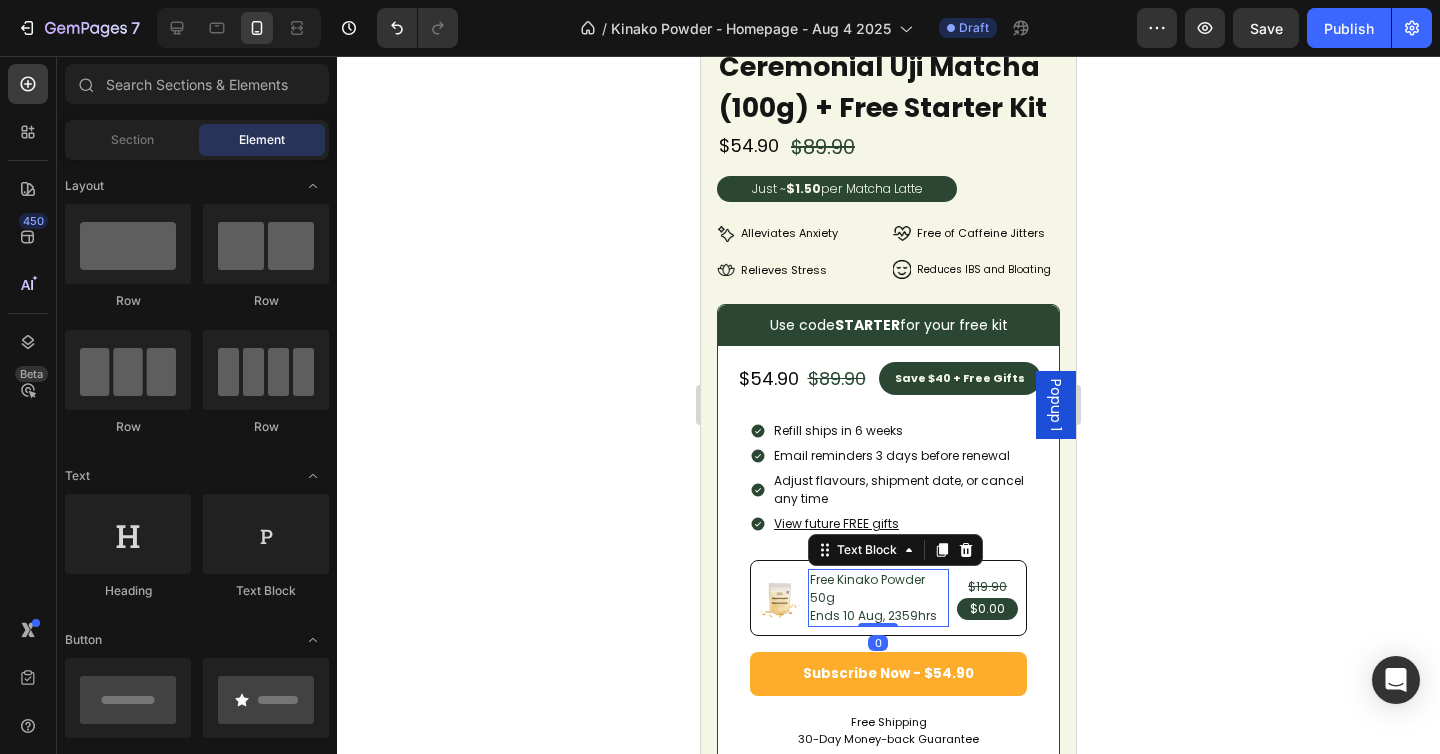 click on "Free Kinako Powder 50g" at bounding box center (879, 589) 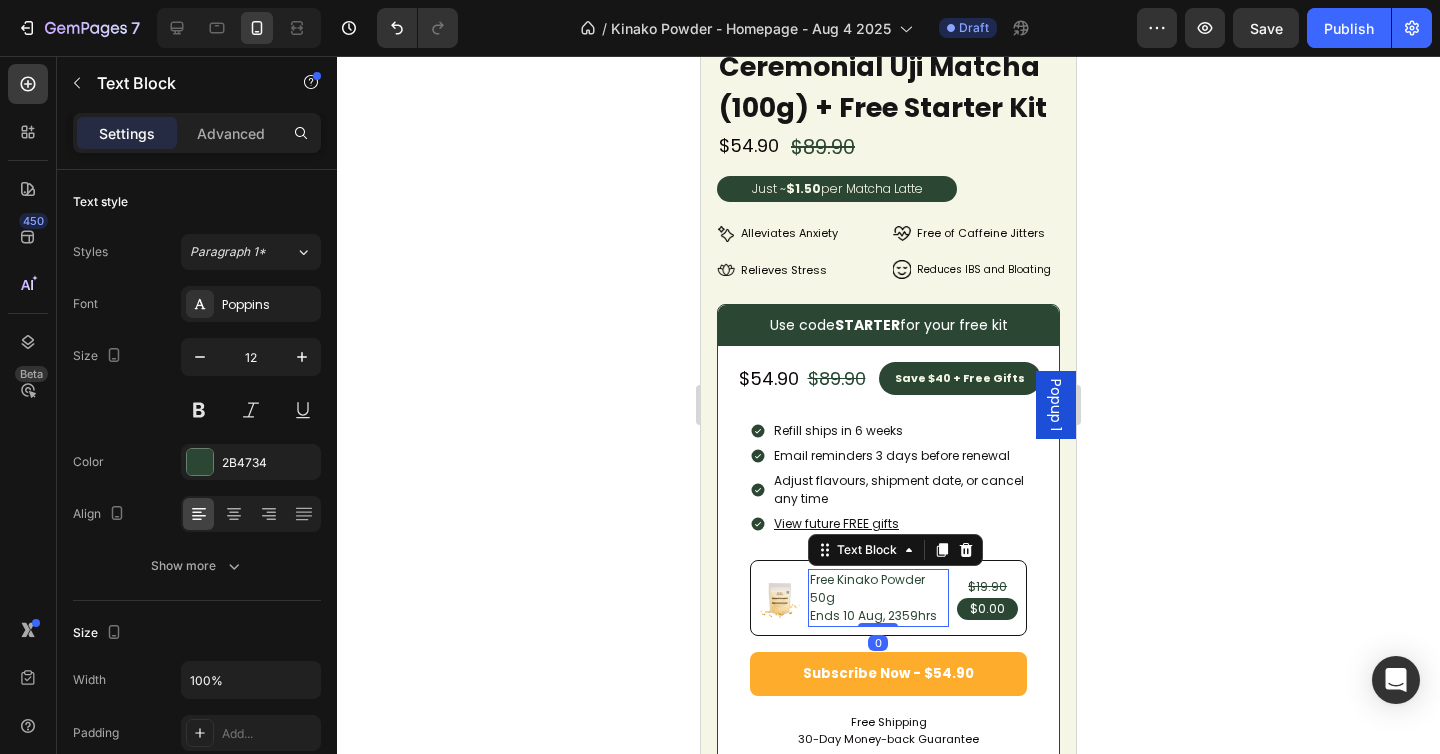 click on "Free Kinako Powder 50g" at bounding box center (879, 589) 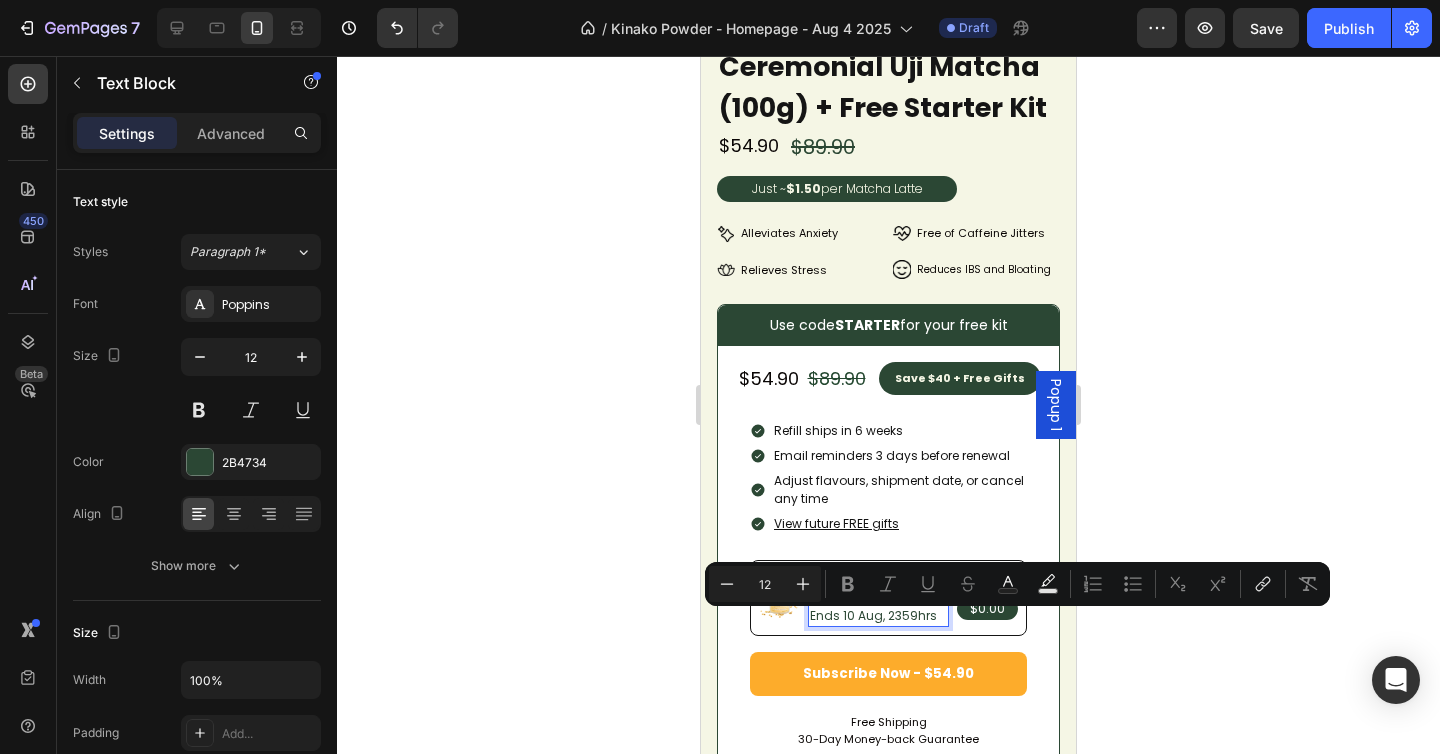 click on "Free Kinako Powder 50g" at bounding box center (879, 589) 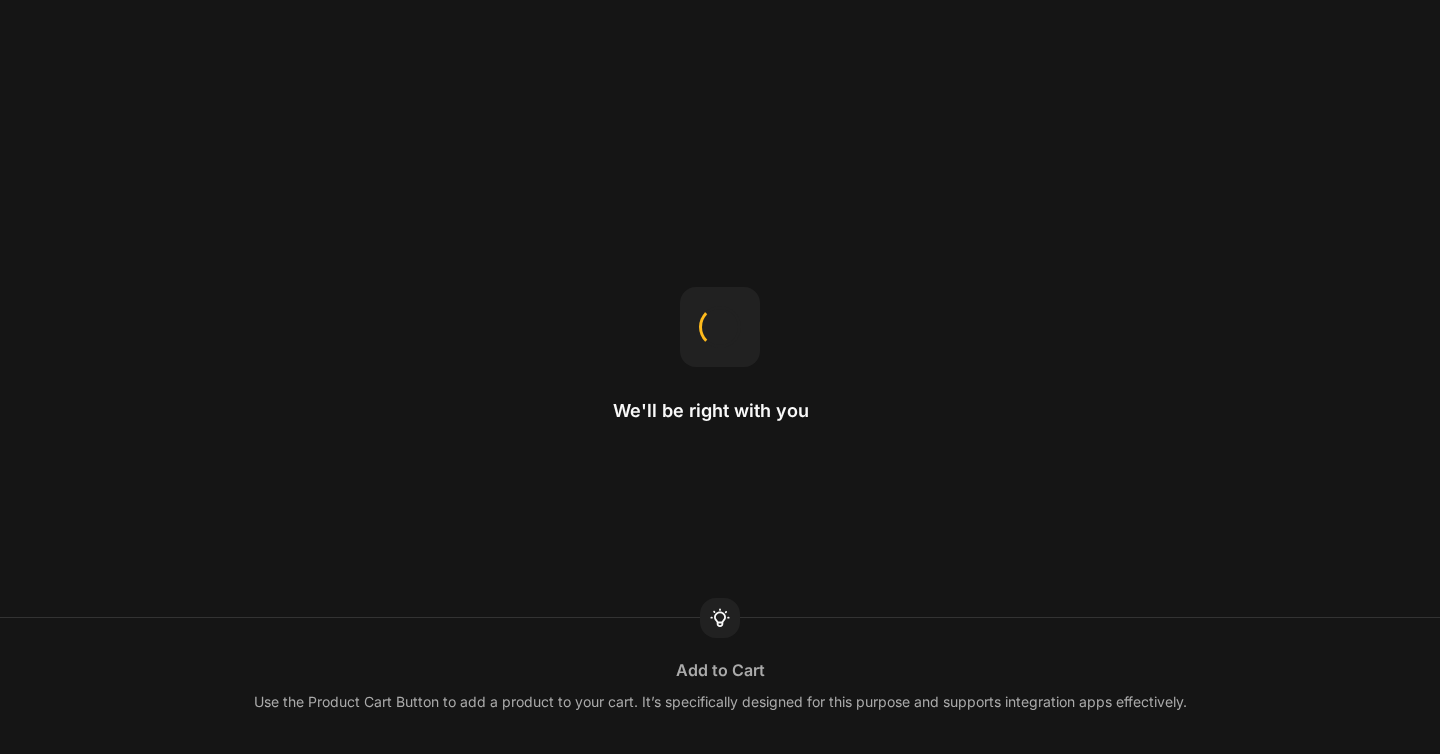 scroll, scrollTop: 0, scrollLeft: 0, axis: both 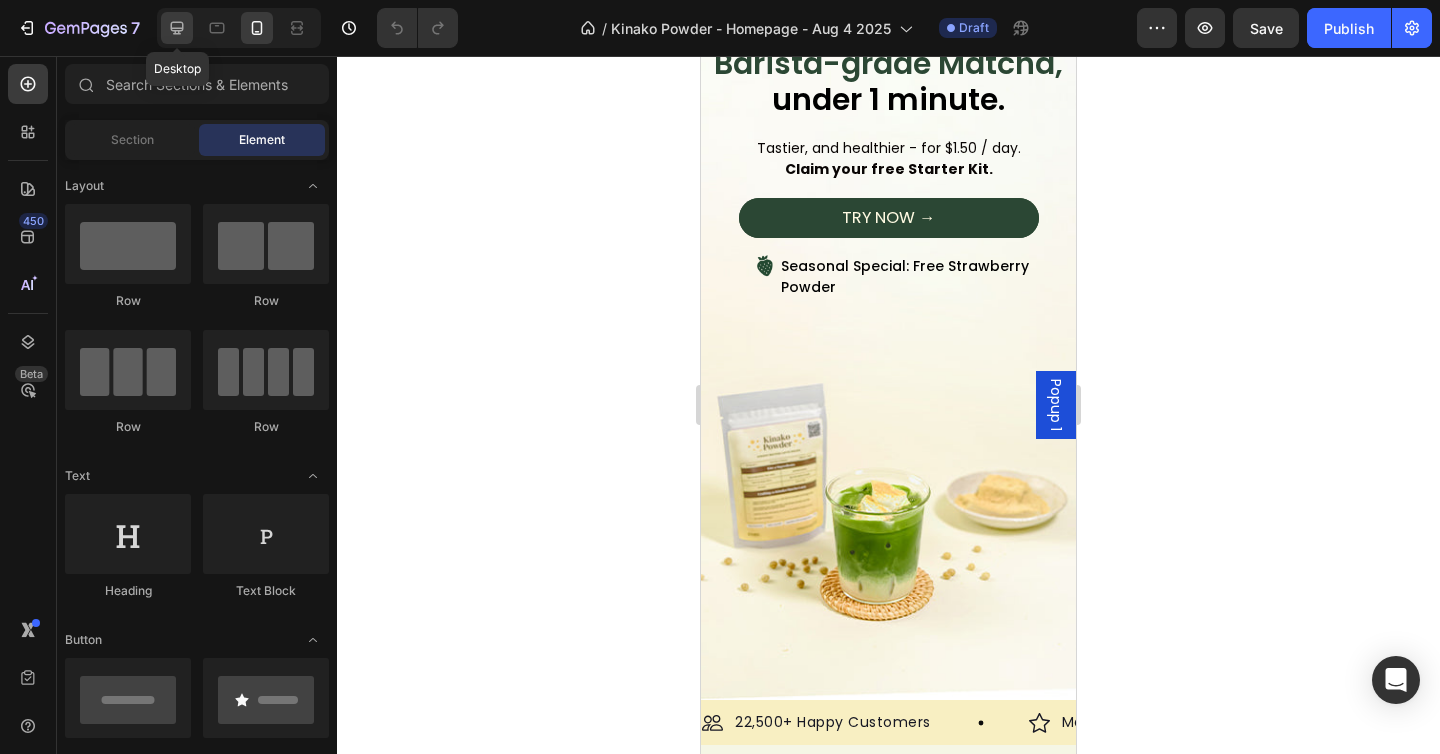 click 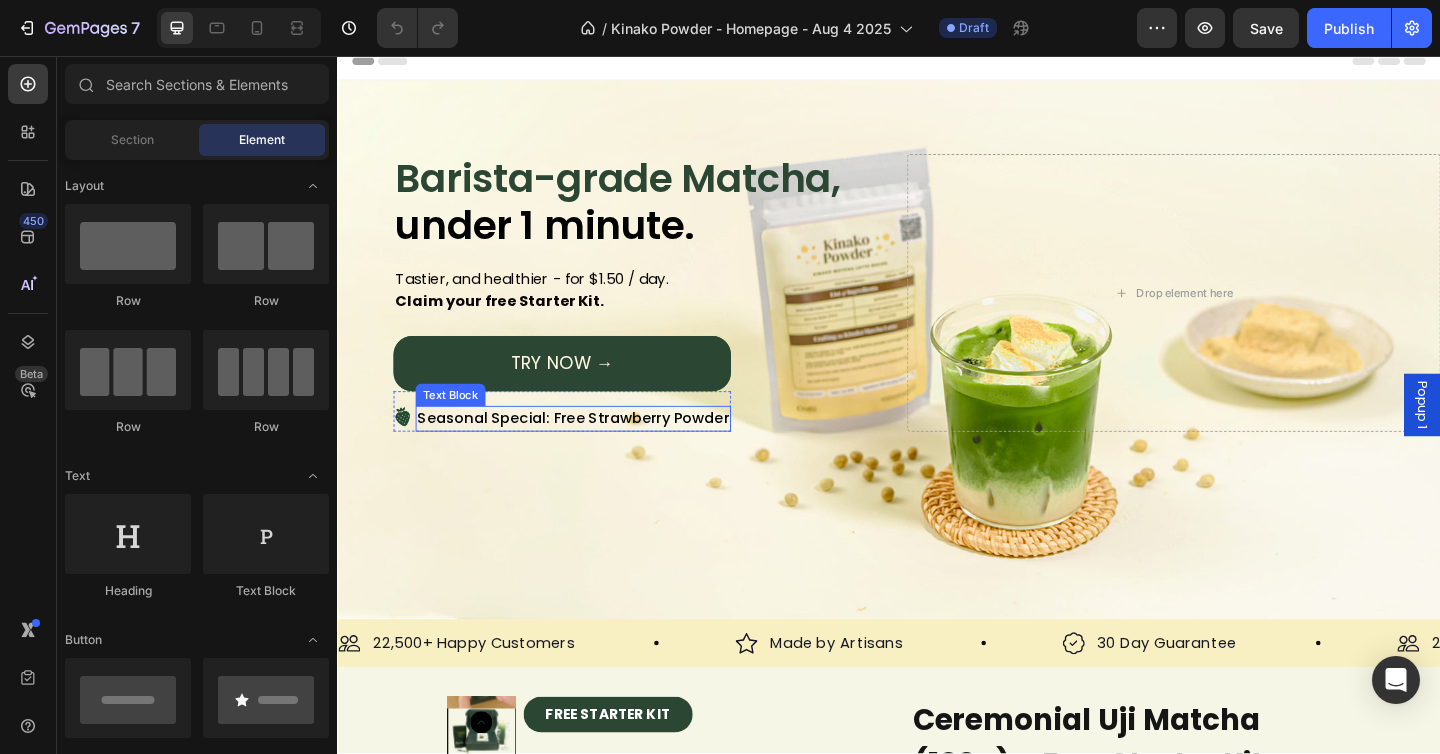 scroll, scrollTop: 0, scrollLeft: 0, axis: both 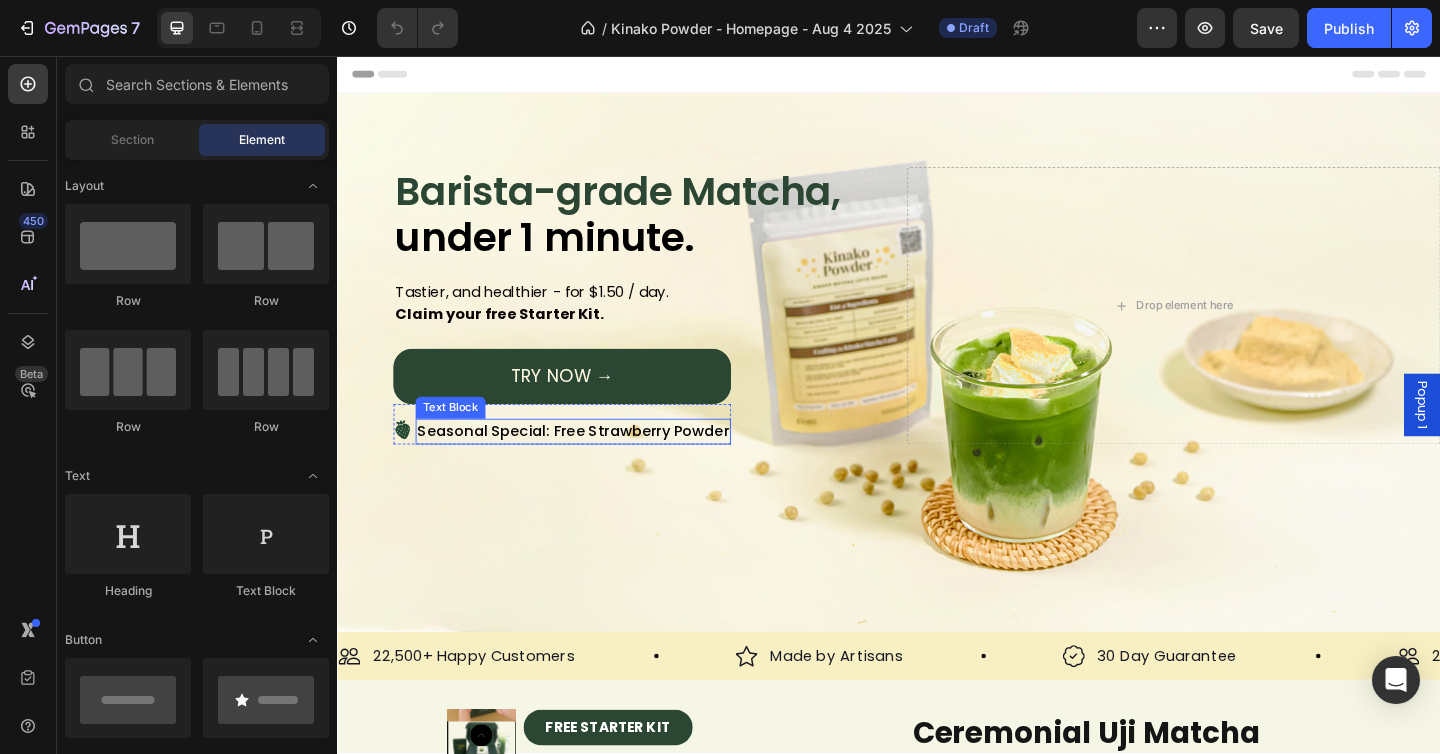 click on "Seasonal Special: Free Strawberry Powder" at bounding box center [593, 465] 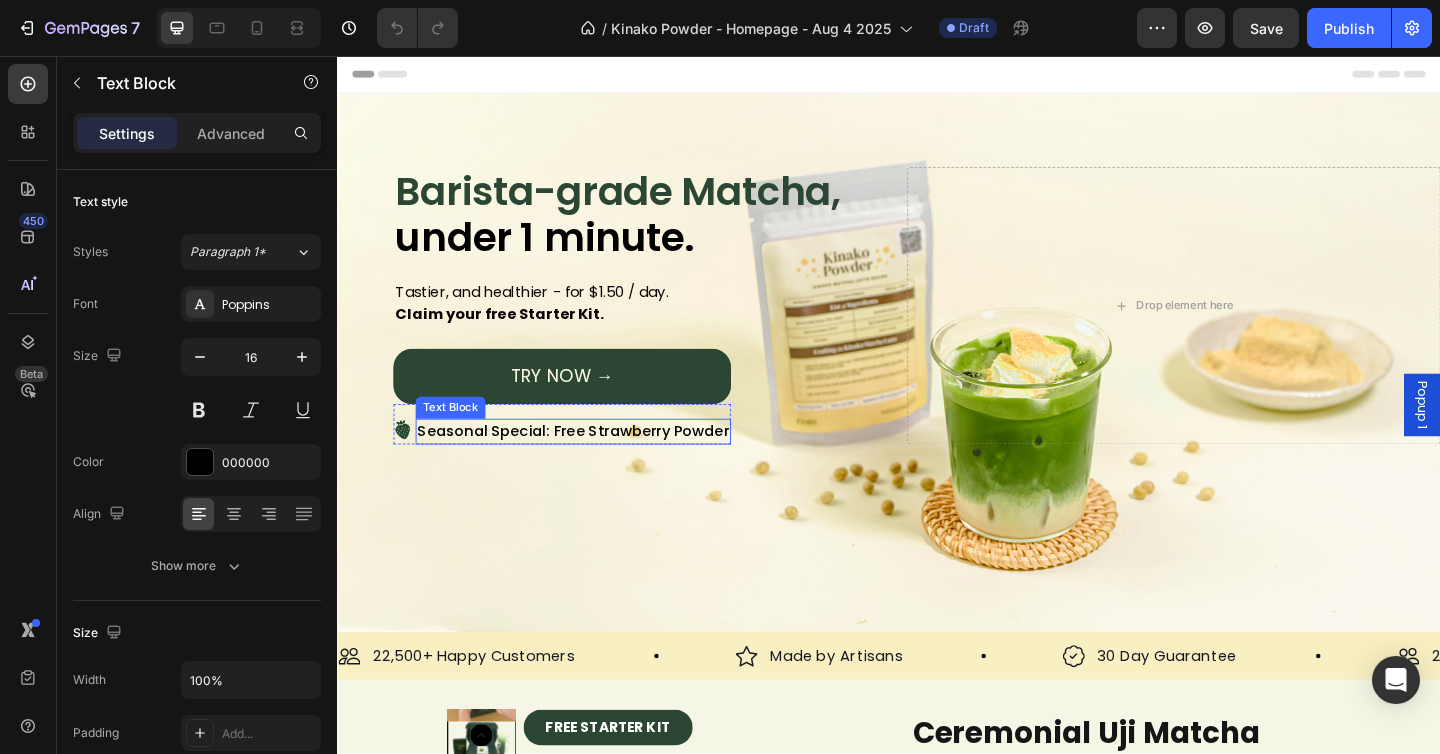 click on "Seasonal Special: Free Strawberry Powder" at bounding box center (593, 465) 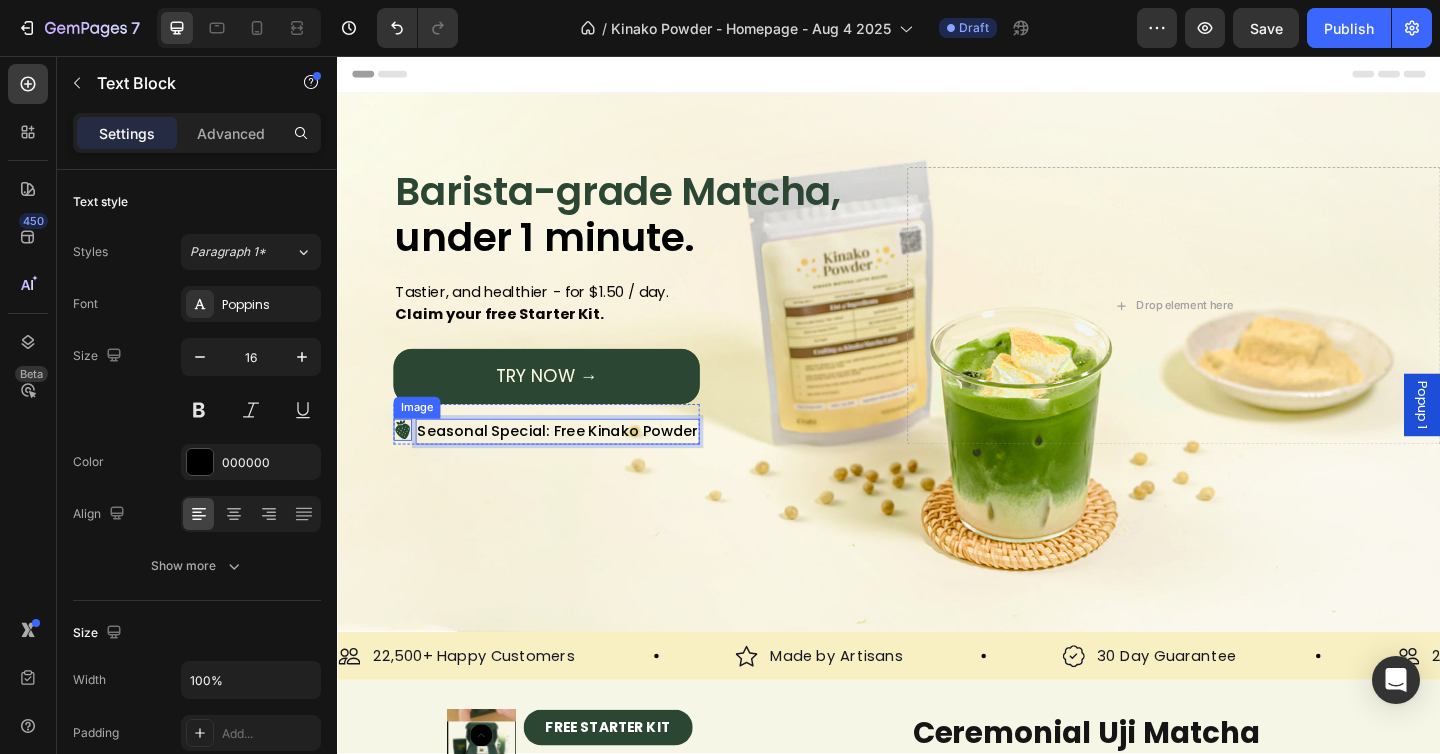 click at bounding box center (408, 462) 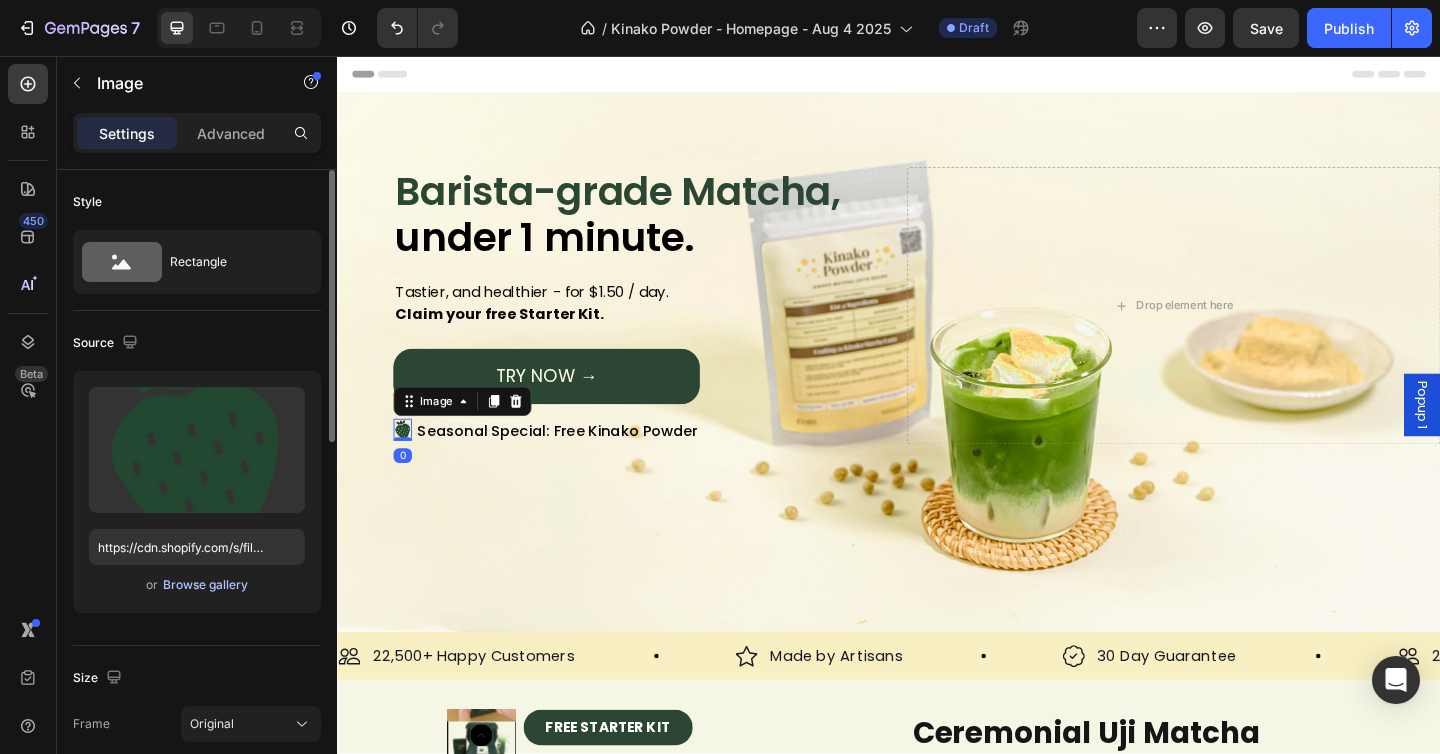 click on "Browse gallery" at bounding box center (205, 585) 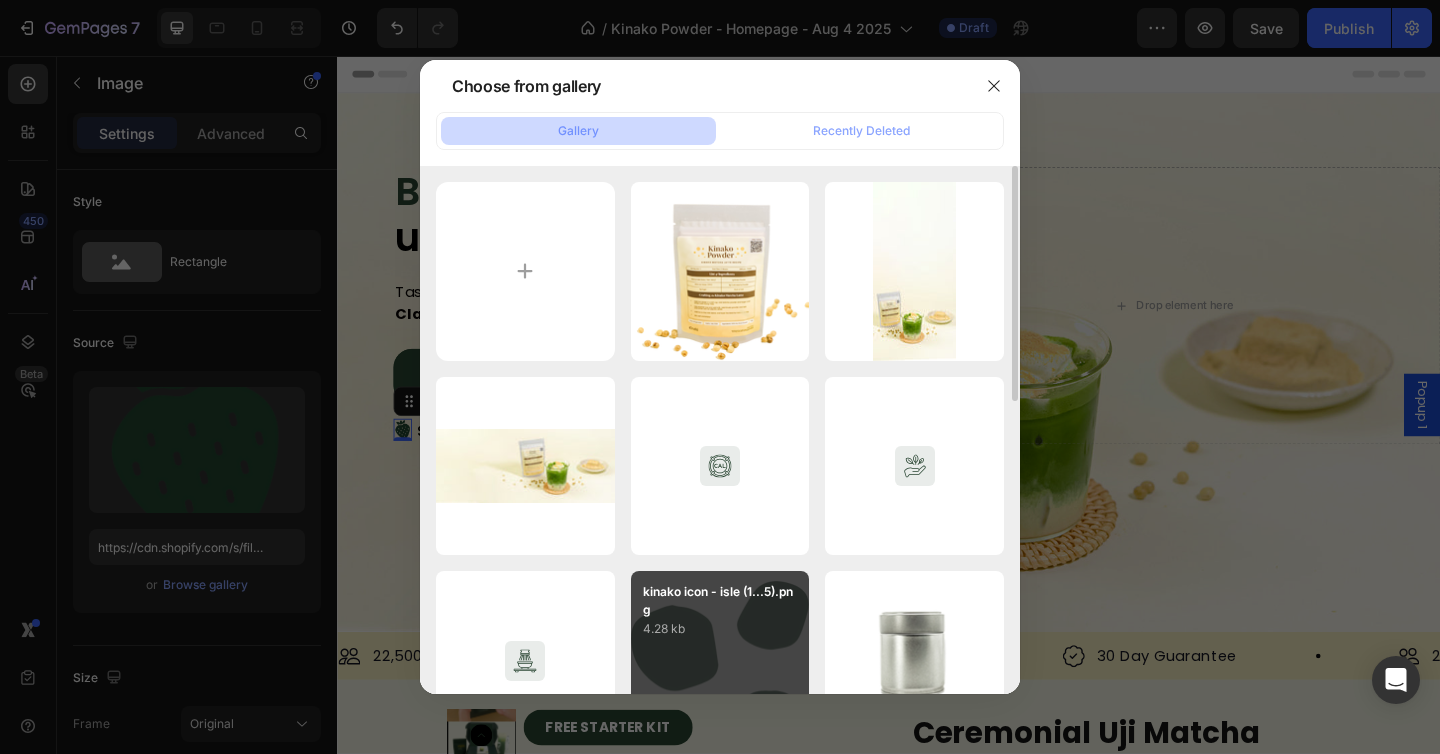 click on "kinako icon - isle (1...5).png 4.28 kb" at bounding box center (720, 660) 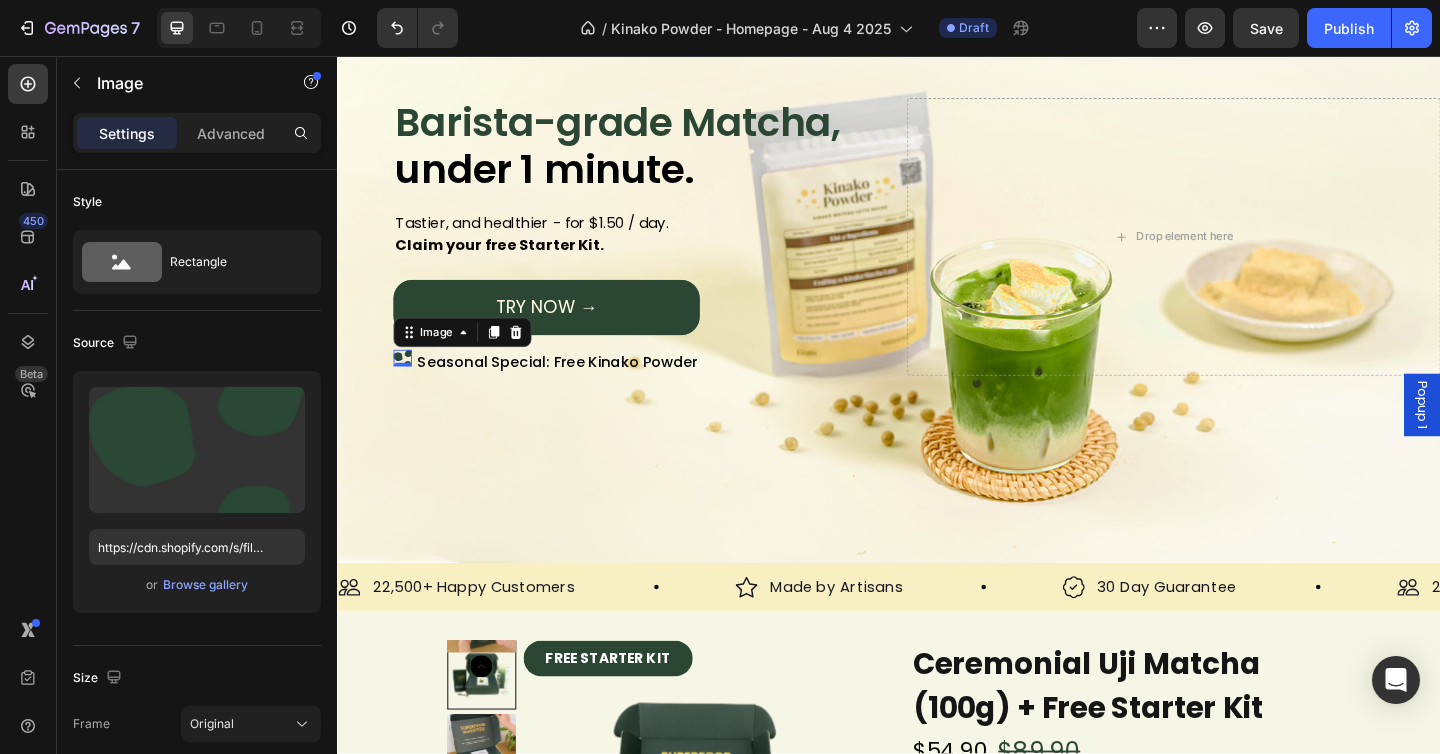 scroll, scrollTop: 90, scrollLeft: 0, axis: vertical 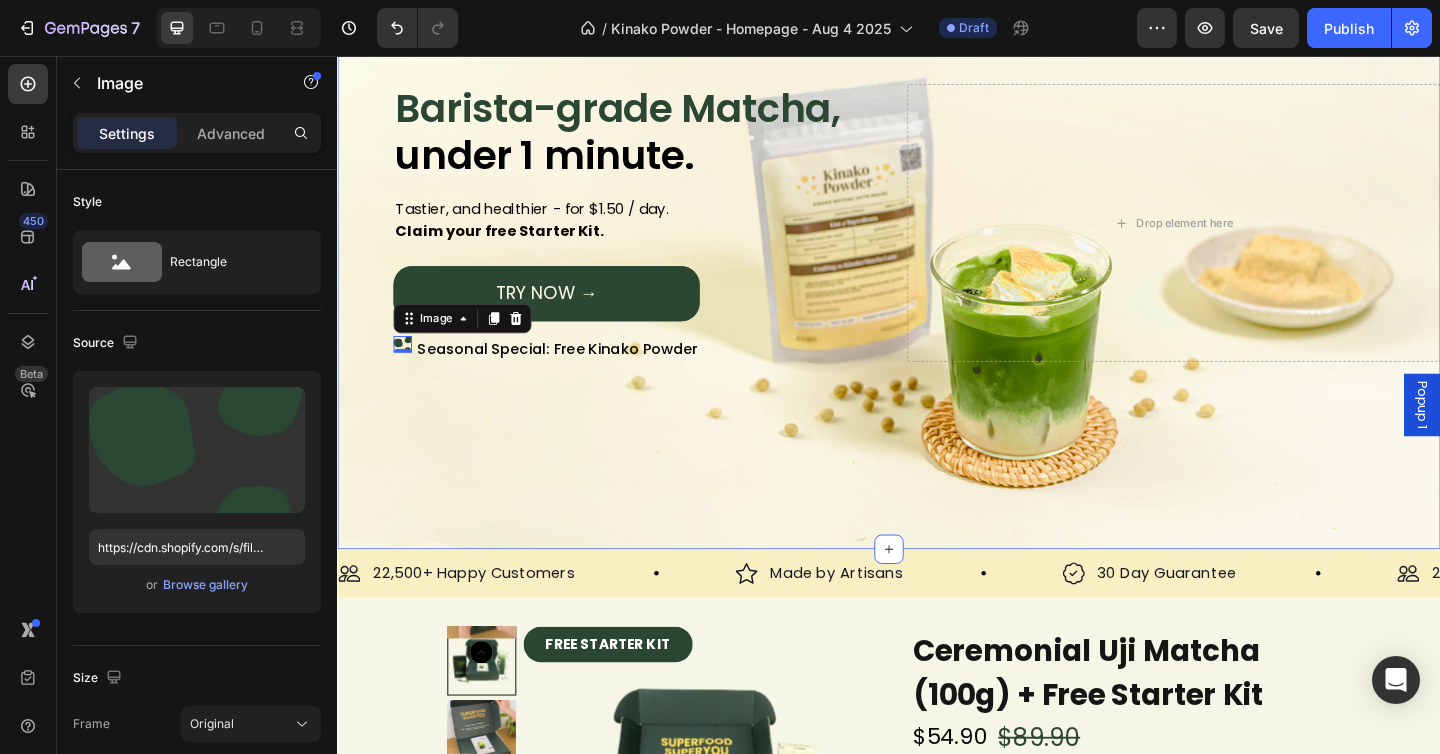 click on "Barista-grade Matcha,  under 1 minute. Heading Tastier, and healthier - for $1.50 / day. Claim your free Starter Kit. Text Block TRY NOW → Button Image   0 Seasonal Special: Free Kinako Powder Text Block Row Row Row
Drop element here Row Section 1" at bounding box center [937, 300] 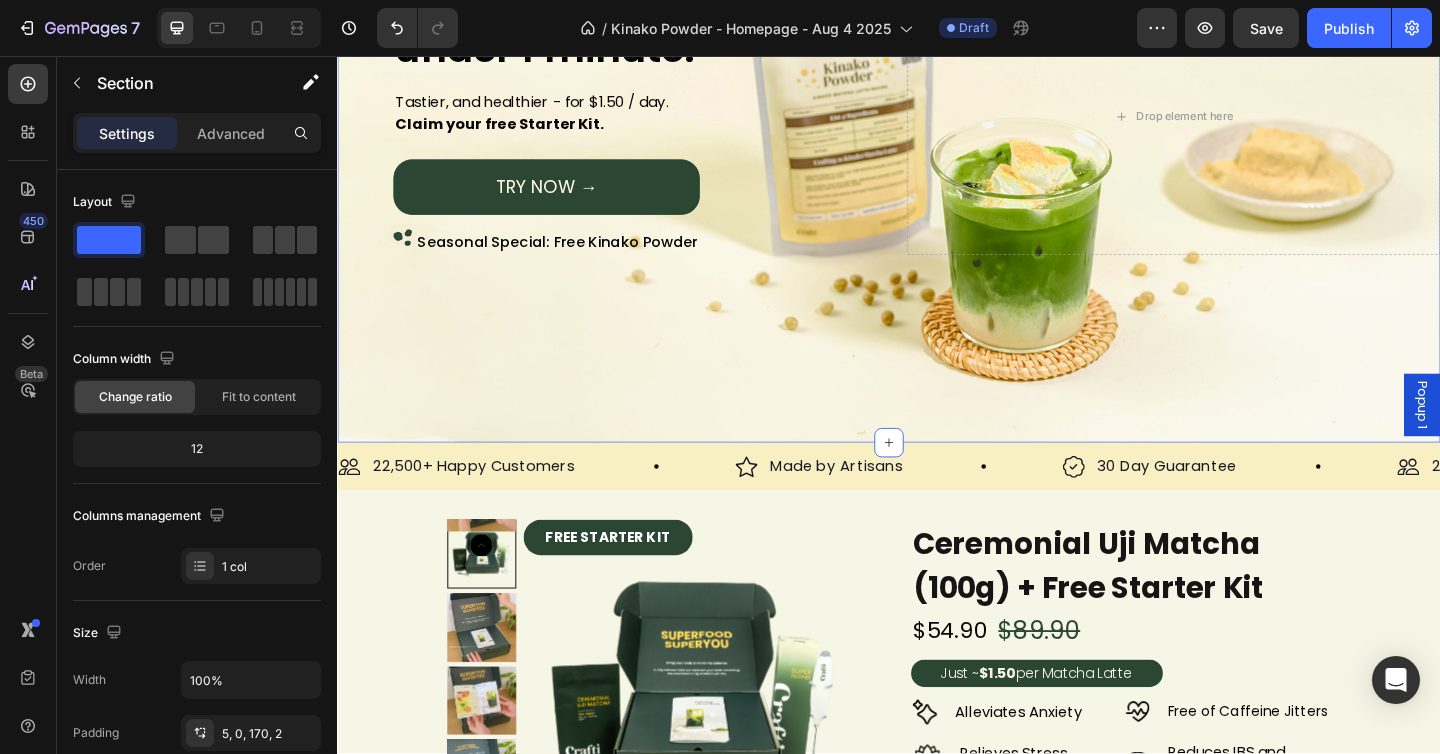 scroll, scrollTop: 207, scrollLeft: 0, axis: vertical 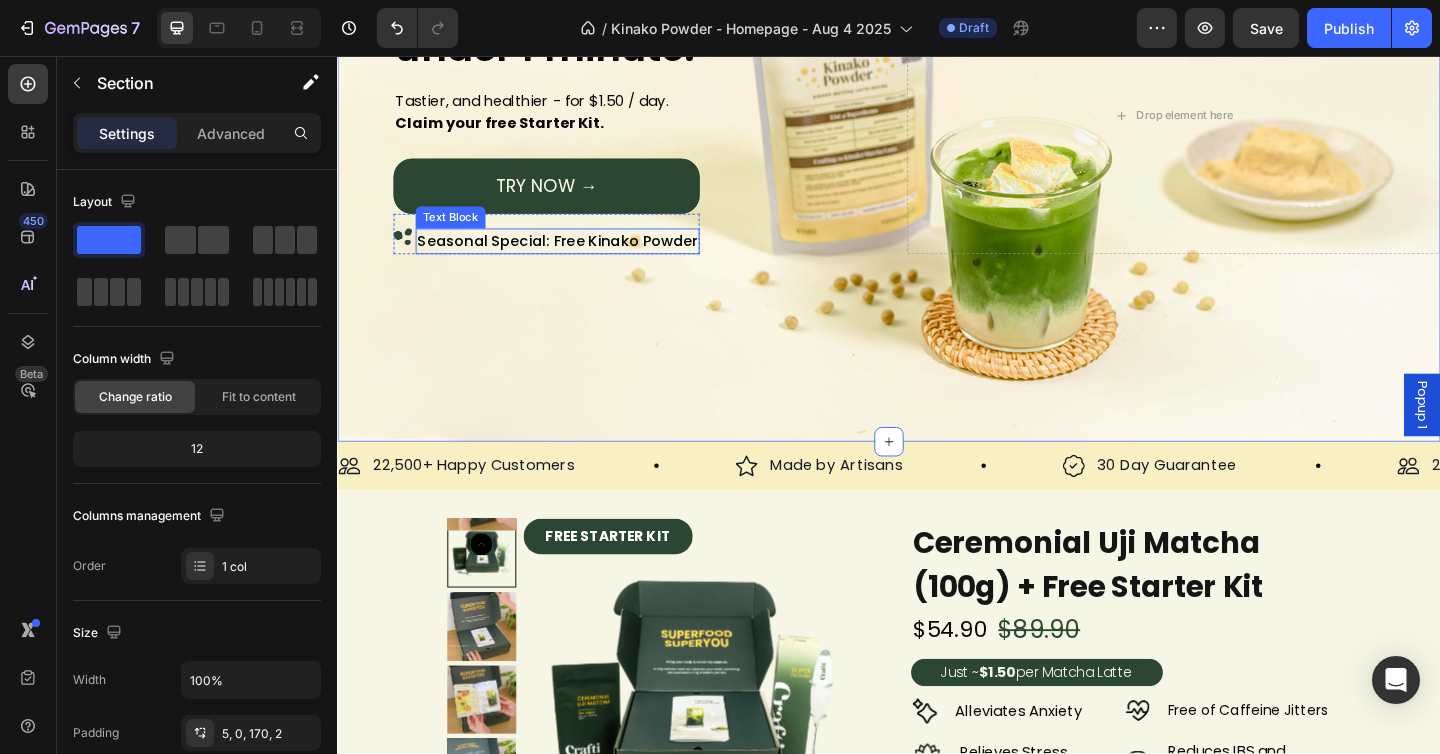 click on "Seasonal Special: Free Kinako Powder" at bounding box center (576, 258) 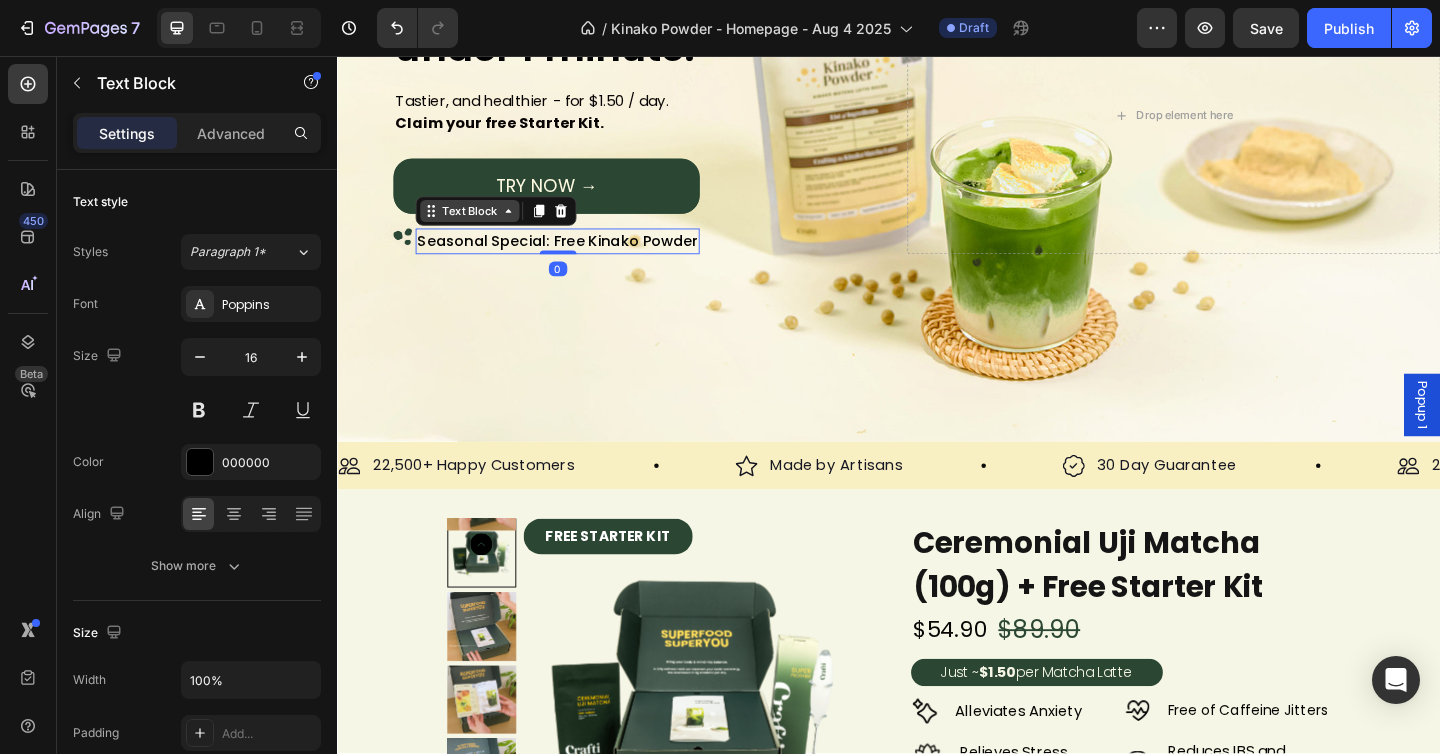 click on "Text Block" at bounding box center [481, 225] 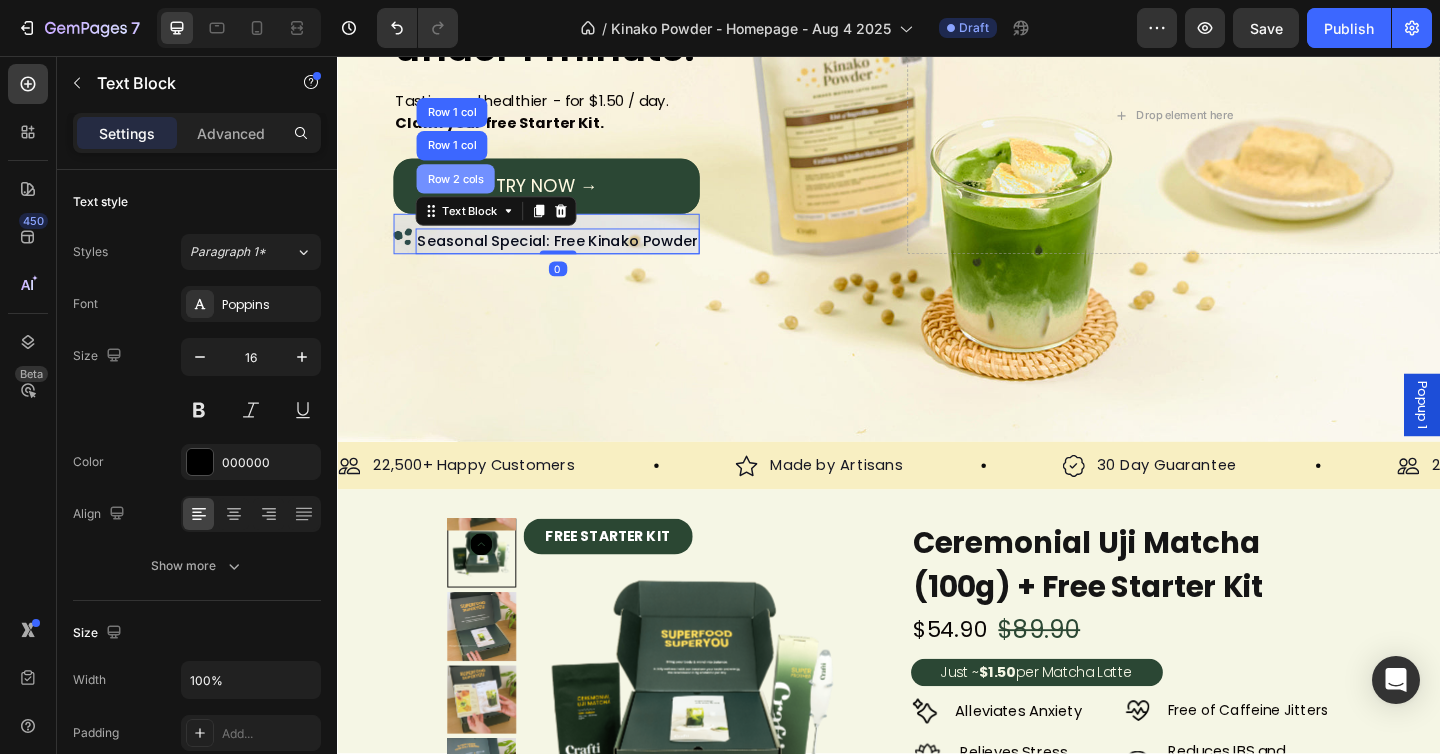 click on "Row 2 cols" at bounding box center [465, 190] 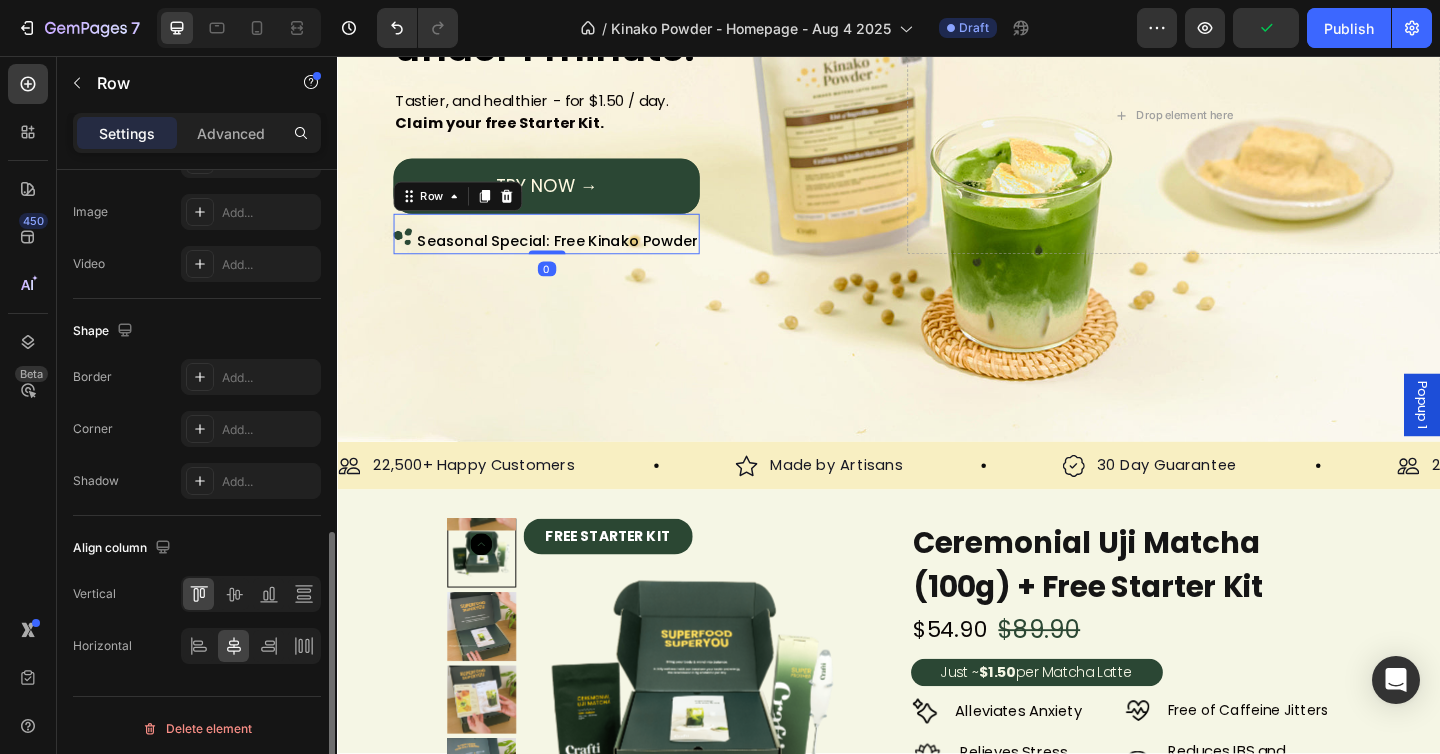 scroll, scrollTop: 807, scrollLeft: 0, axis: vertical 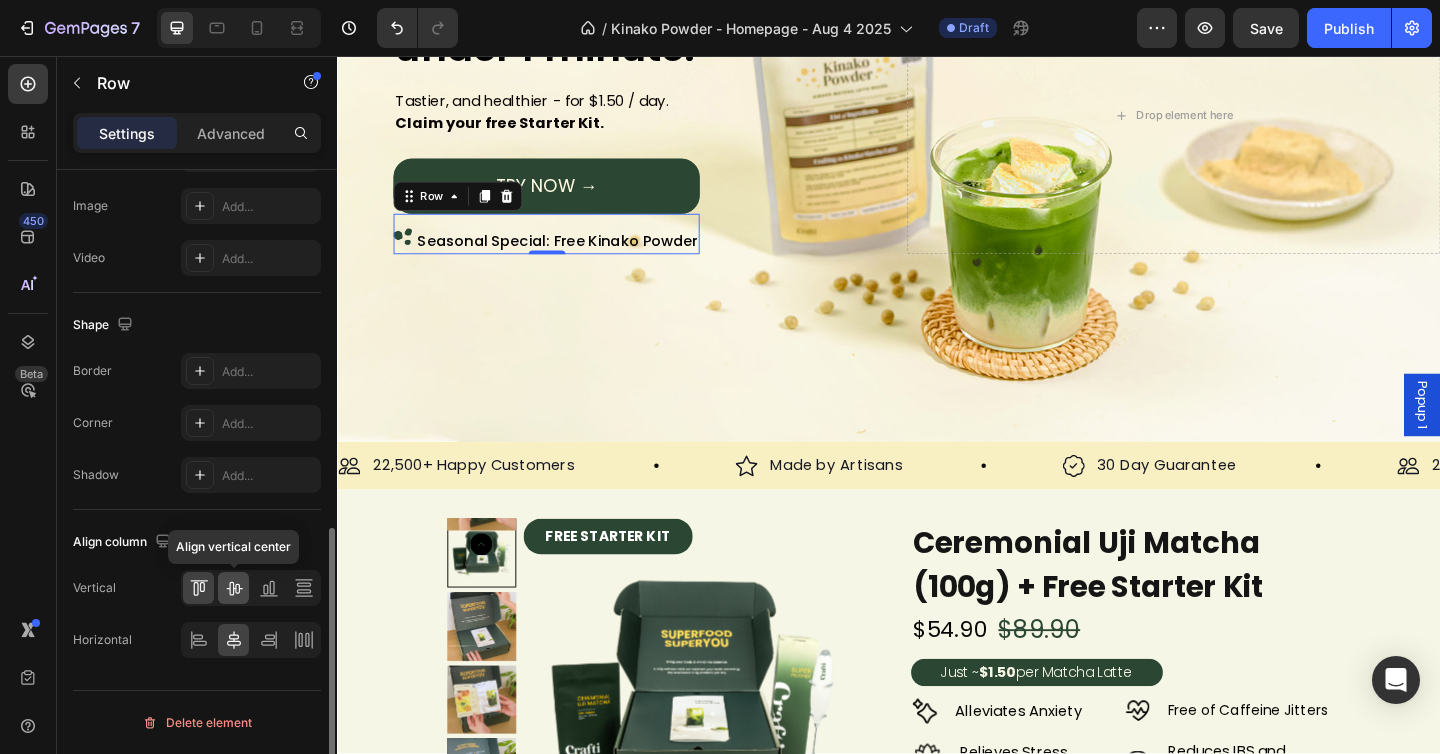 click 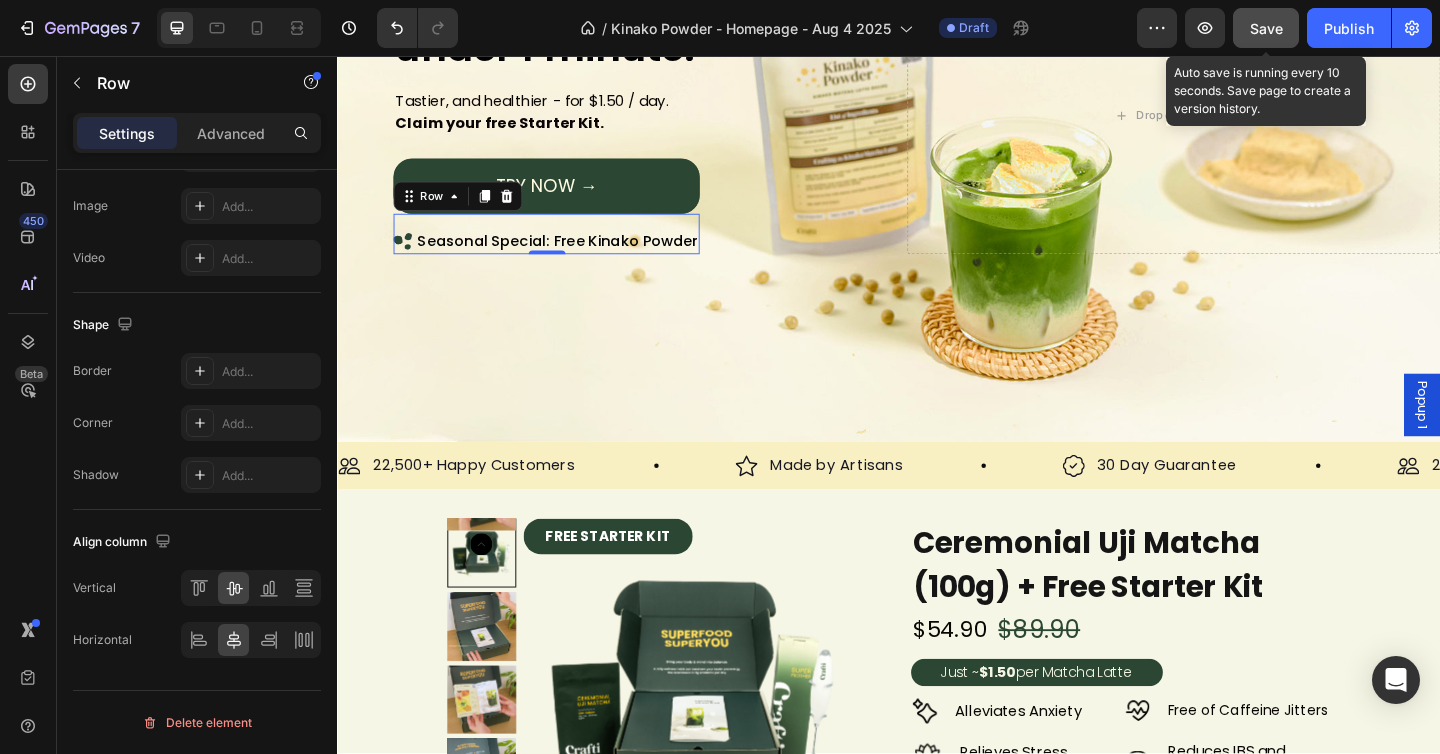 click on "Save" 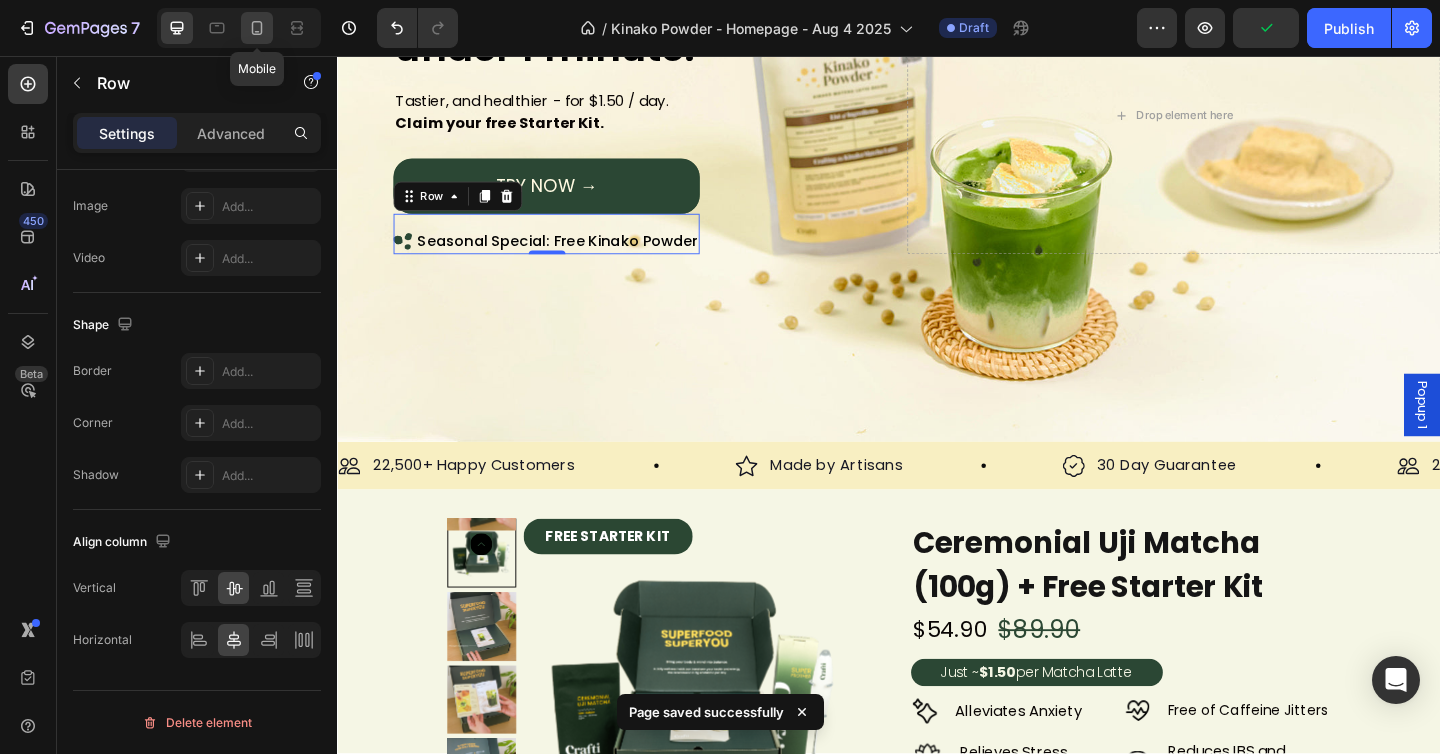 click 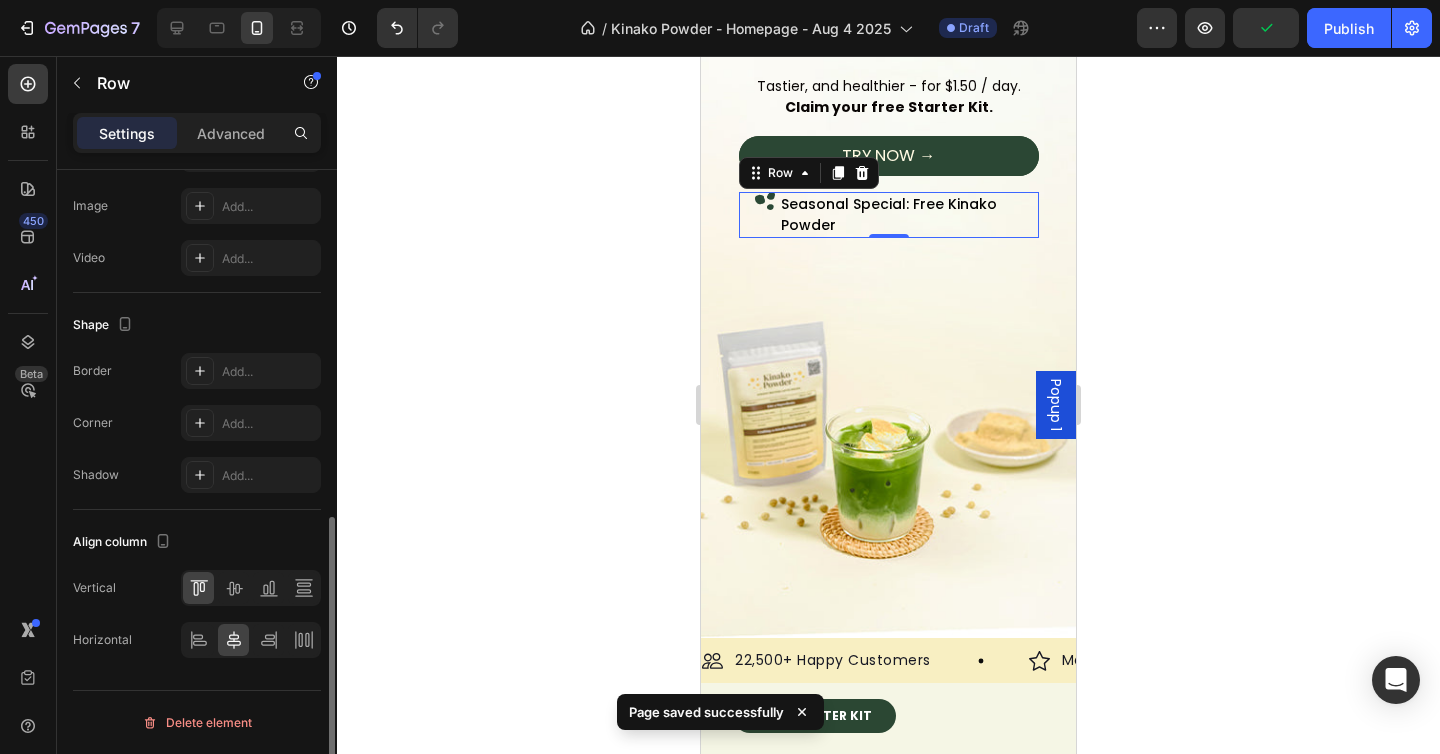 scroll, scrollTop: 755, scrollLeft: 0, axis: vertical 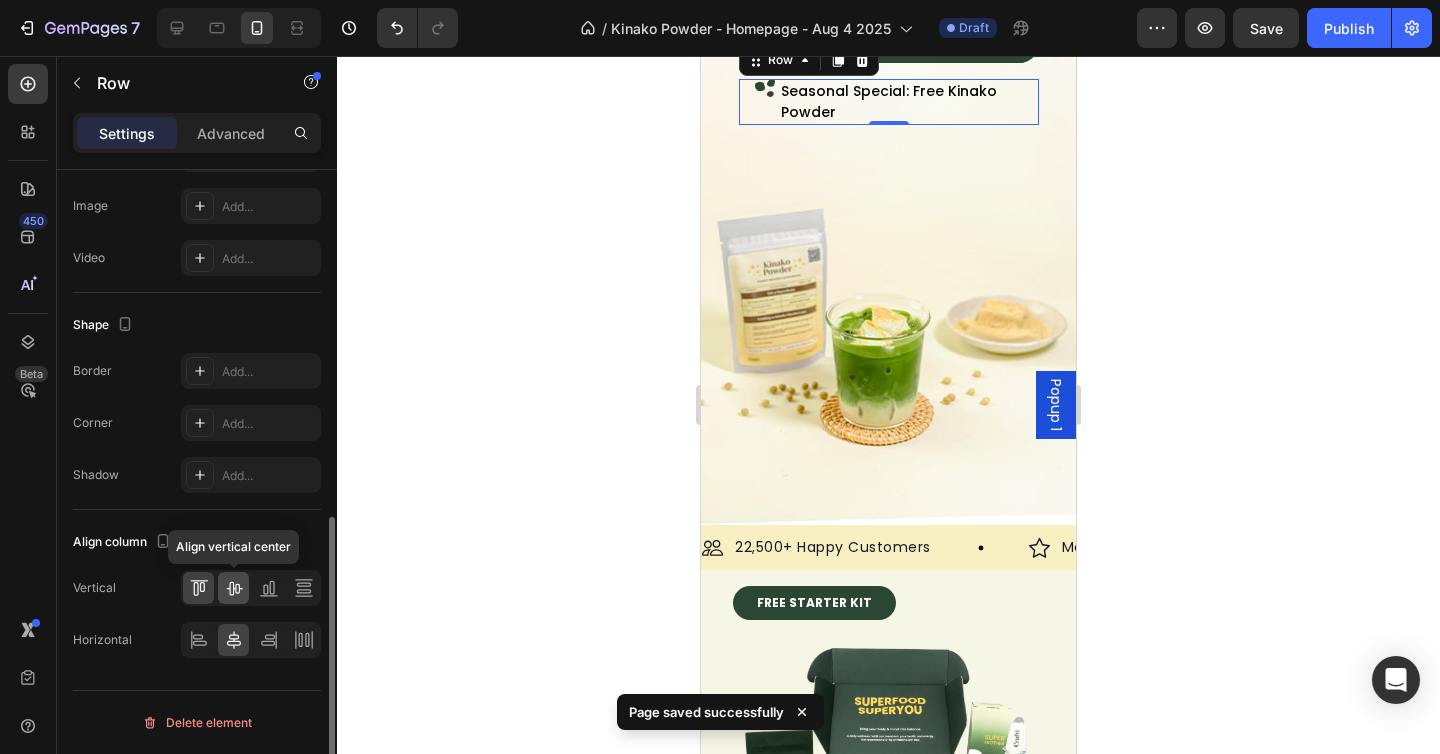 click 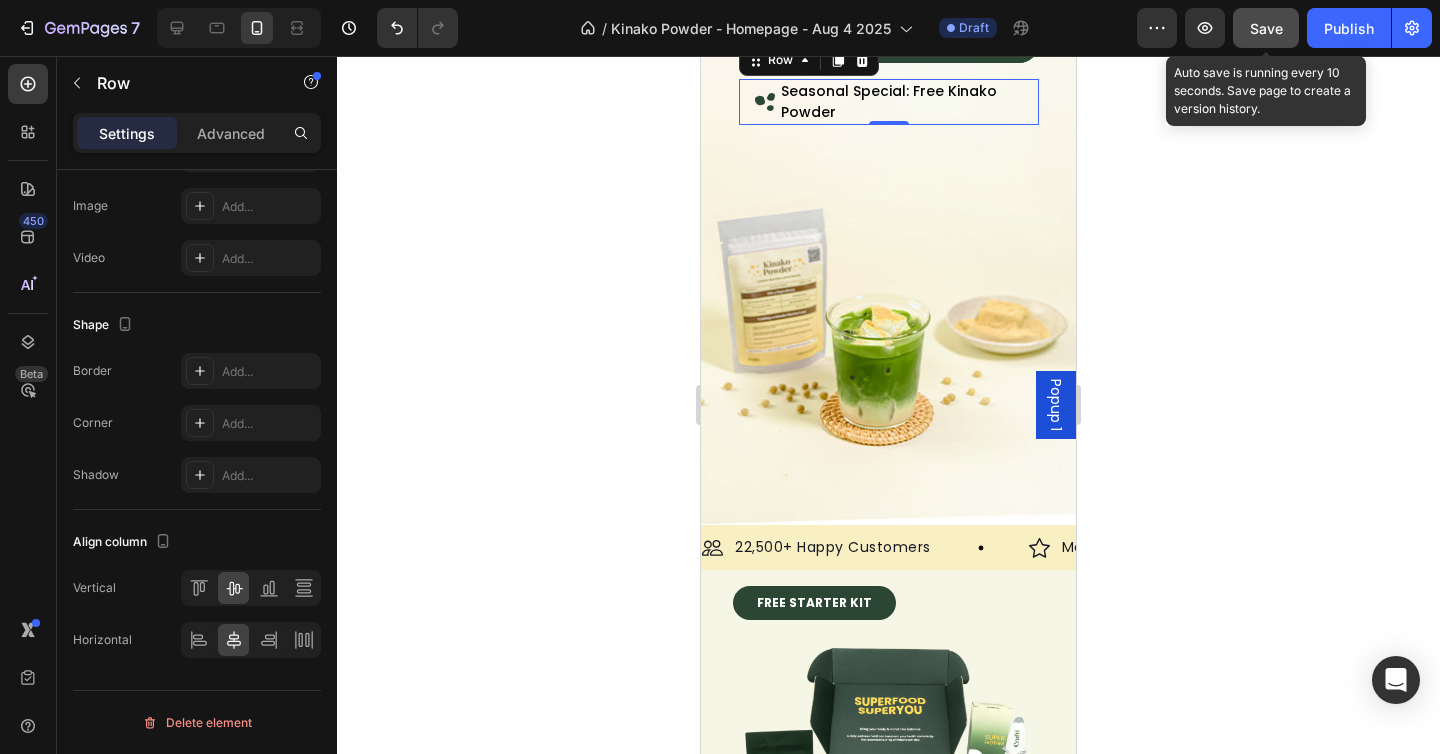 click on "Save" 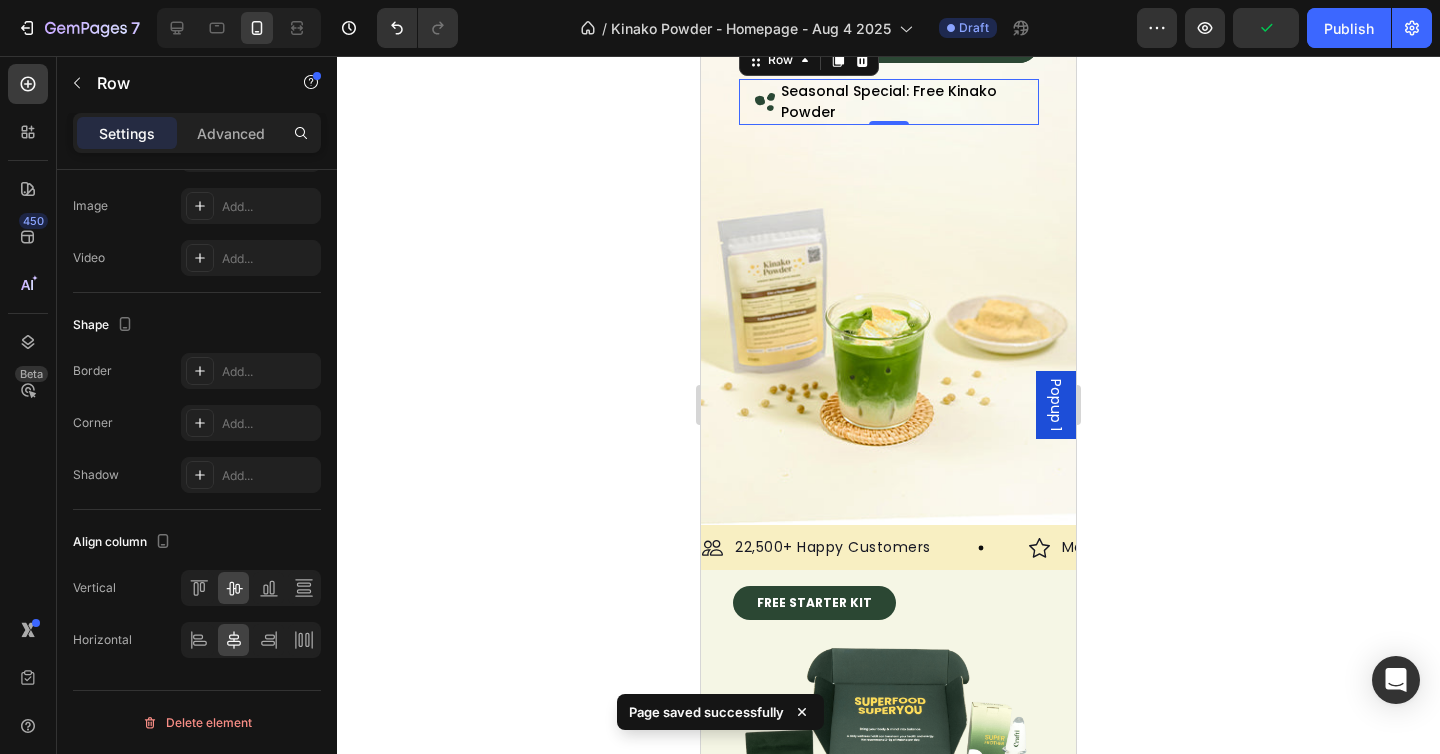 click 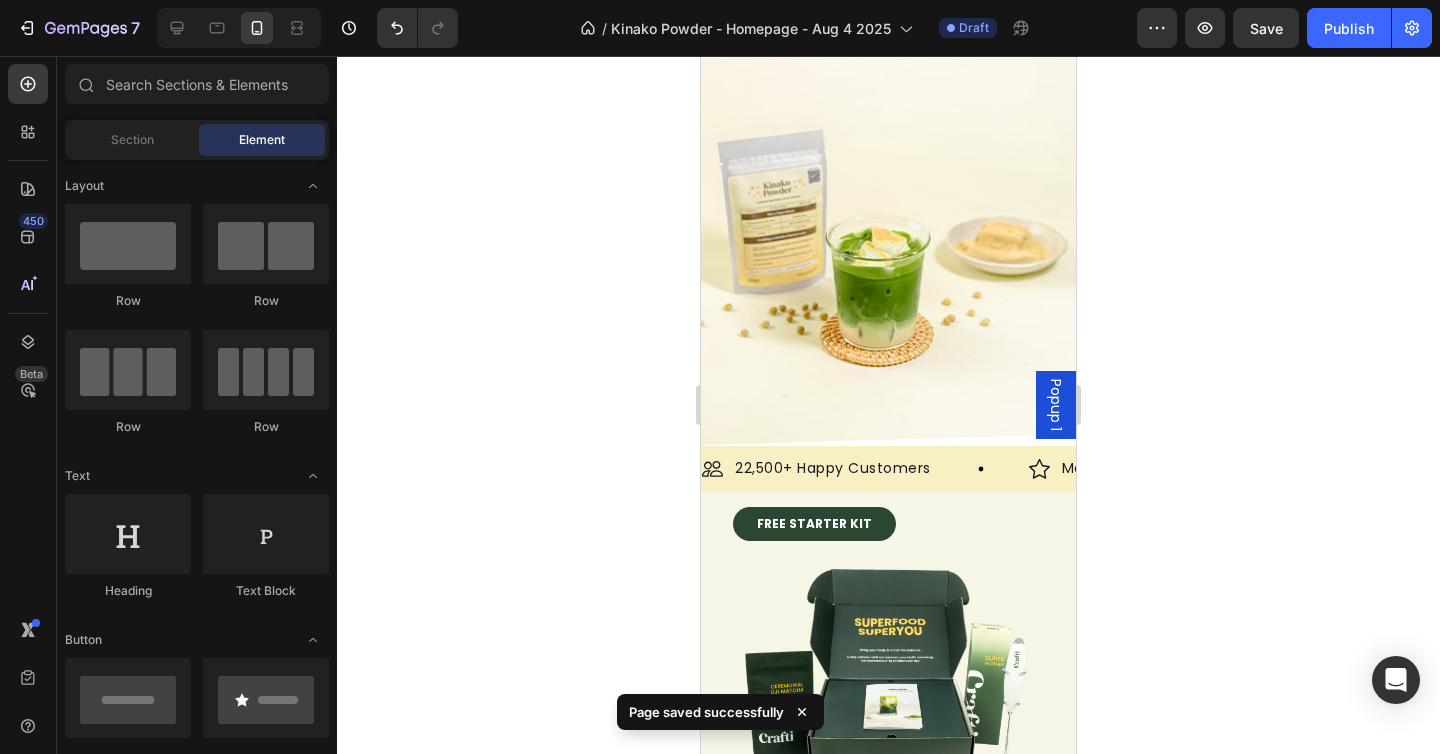 scroll, scrollTop: 702, scrollLeft: 0, axis: vertical 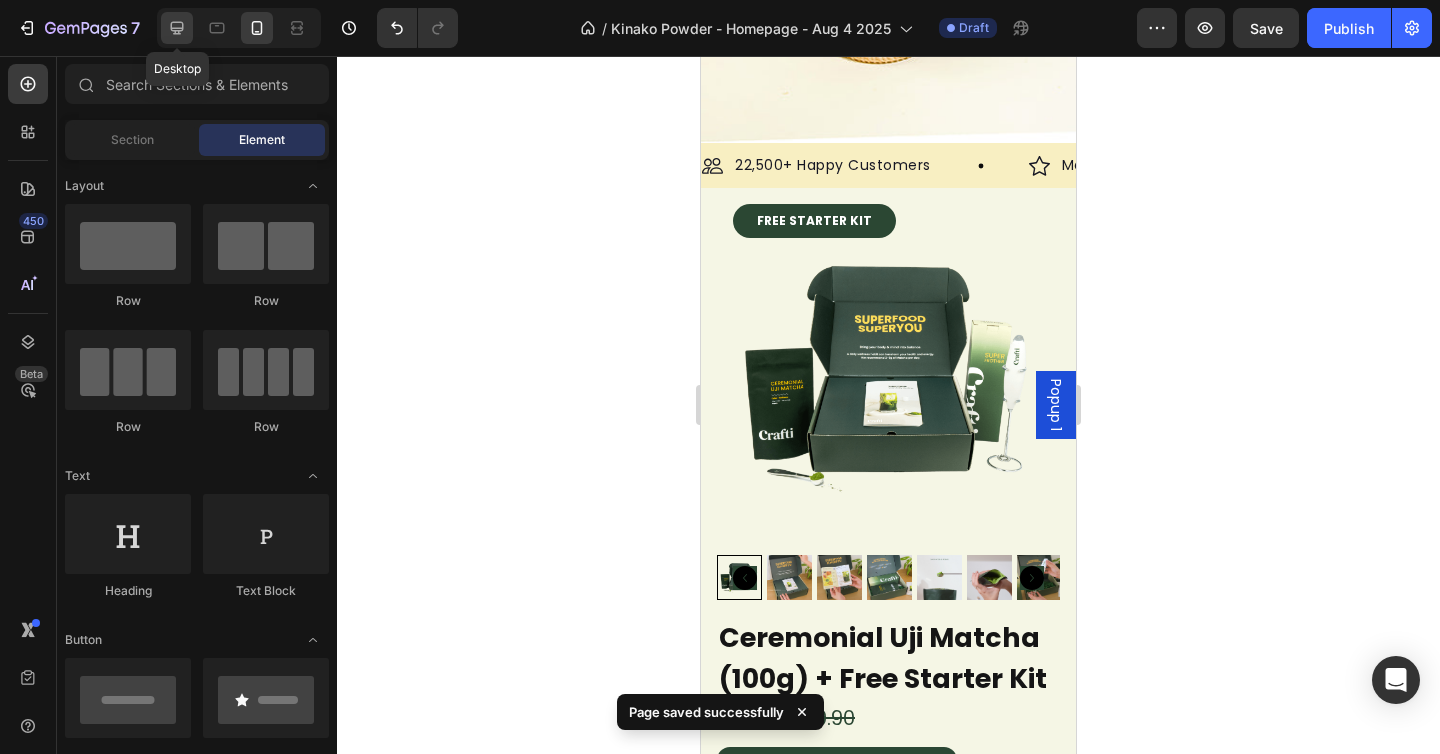 click 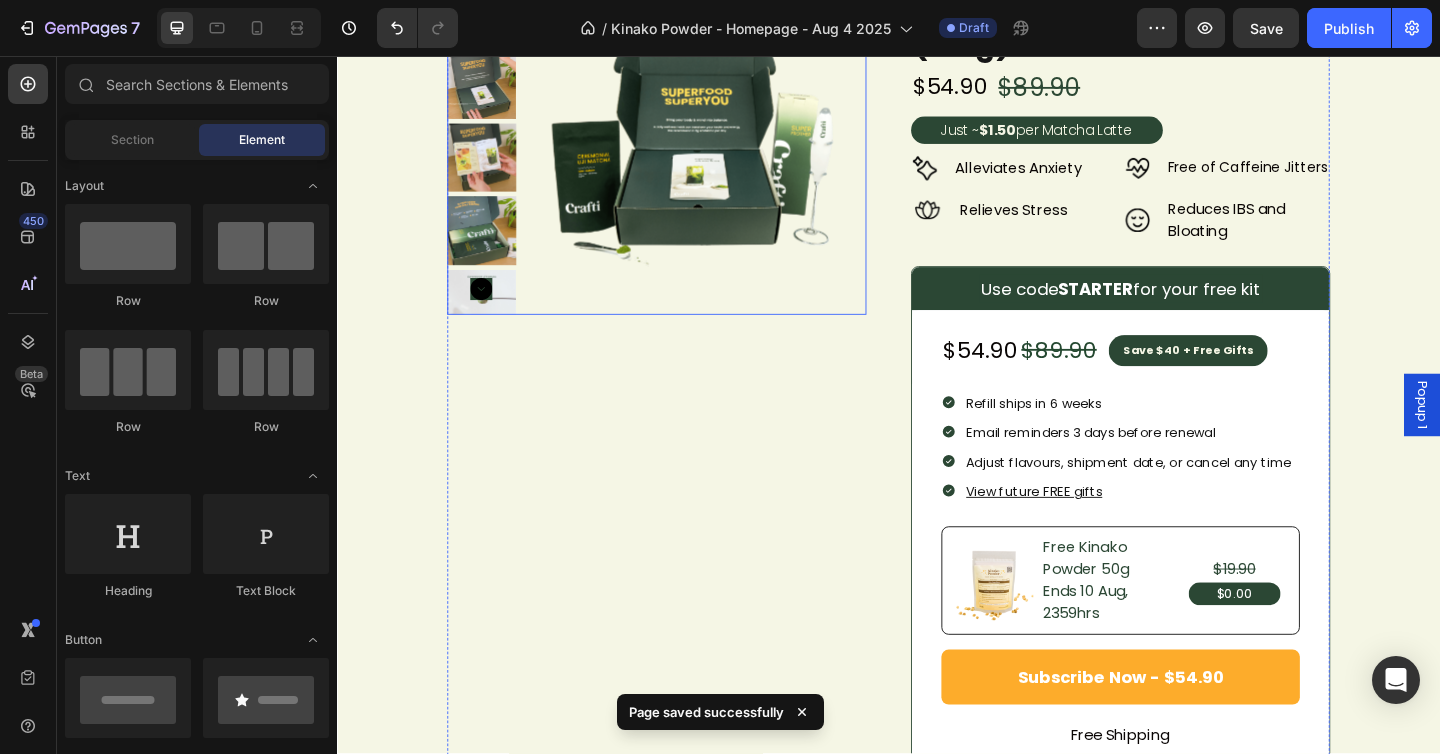 scroll, scrollTop: 808, scrollLeft: 0, axis: vertical 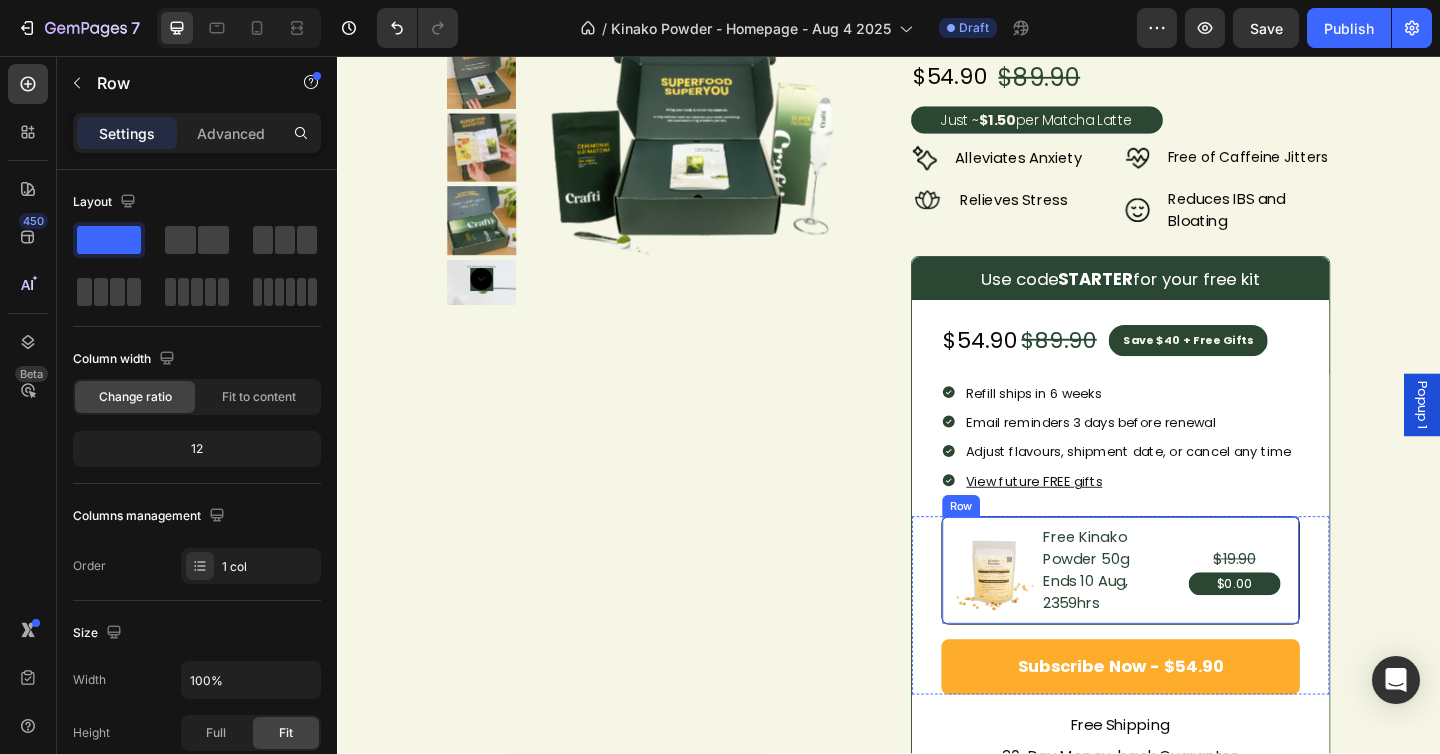 click on "Image Free Kinako Powder 50g Ends 10 Aug, 2359hrs Text Block $19.90 Text Block $0.00 Text Block Row Row Row" at bounding box center (1189, 616) 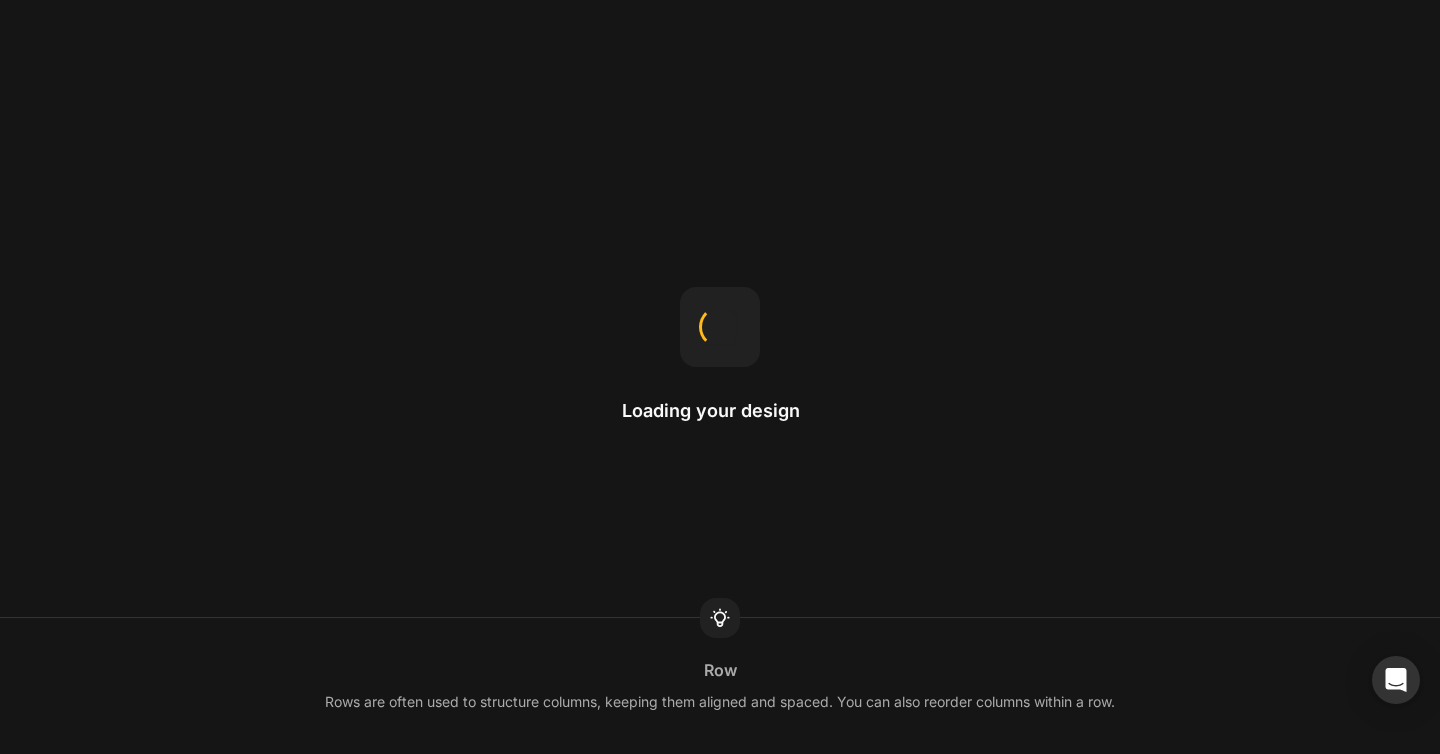 scroll, scrollTop: 0, scrollLeft: 0, axis: both 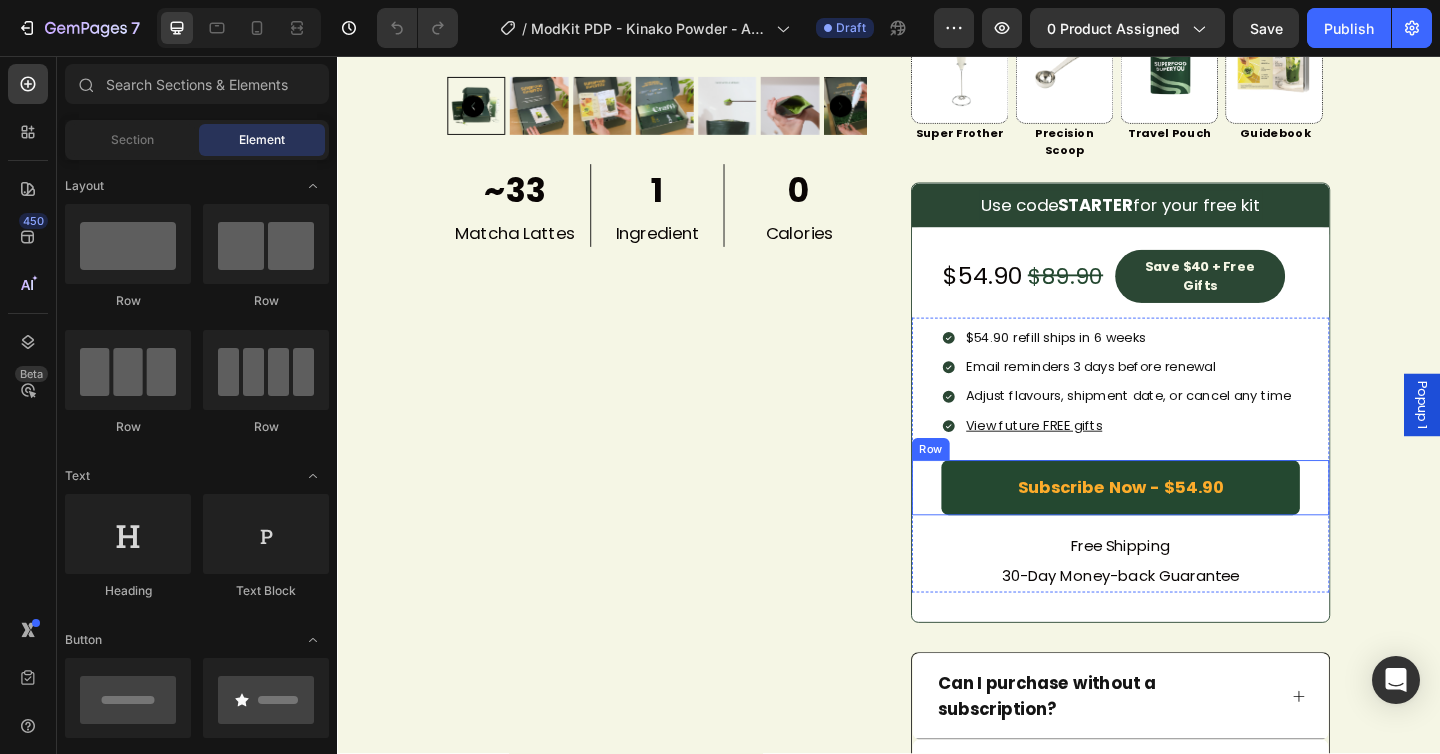 click on "Subscribe Now - $54.90" at bounding box center [1189, 526] 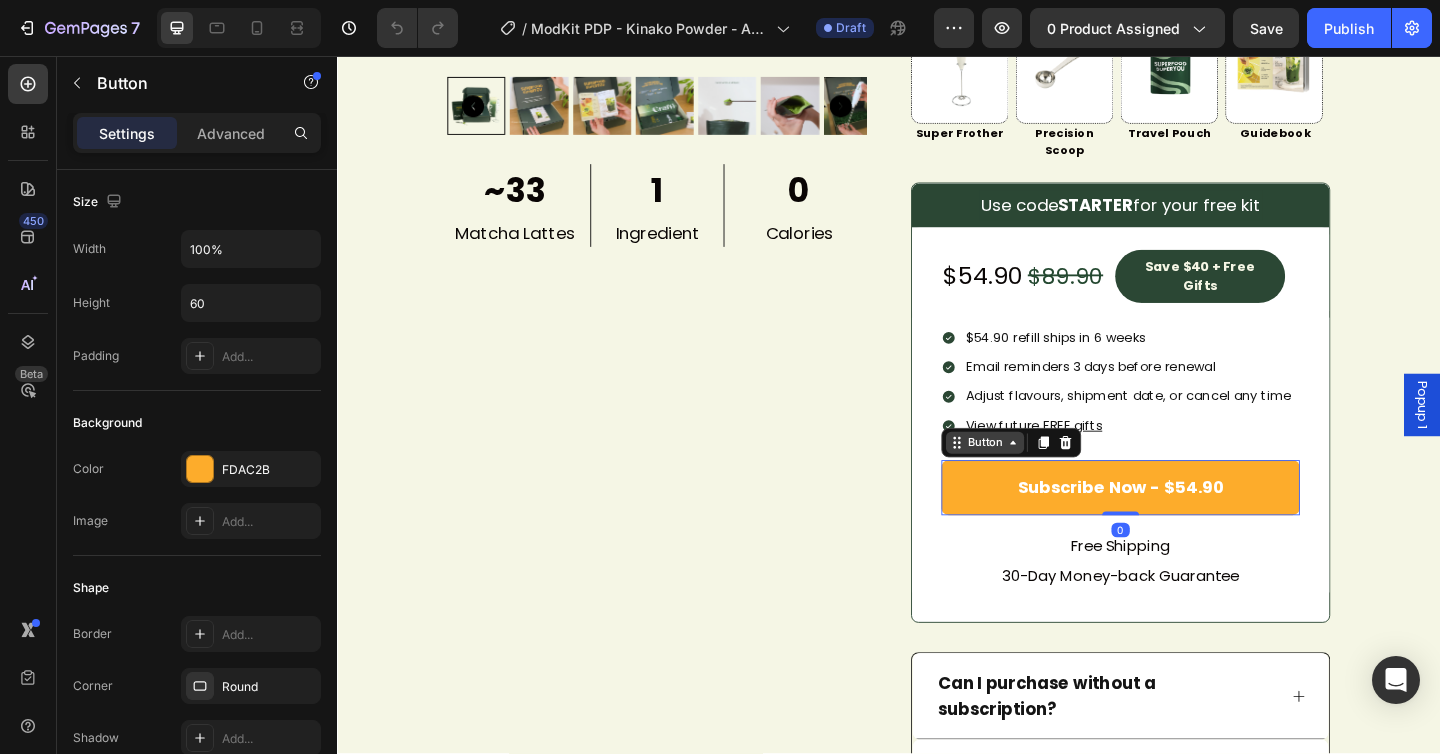 click on "Button" at bounding box center [1041, 477] 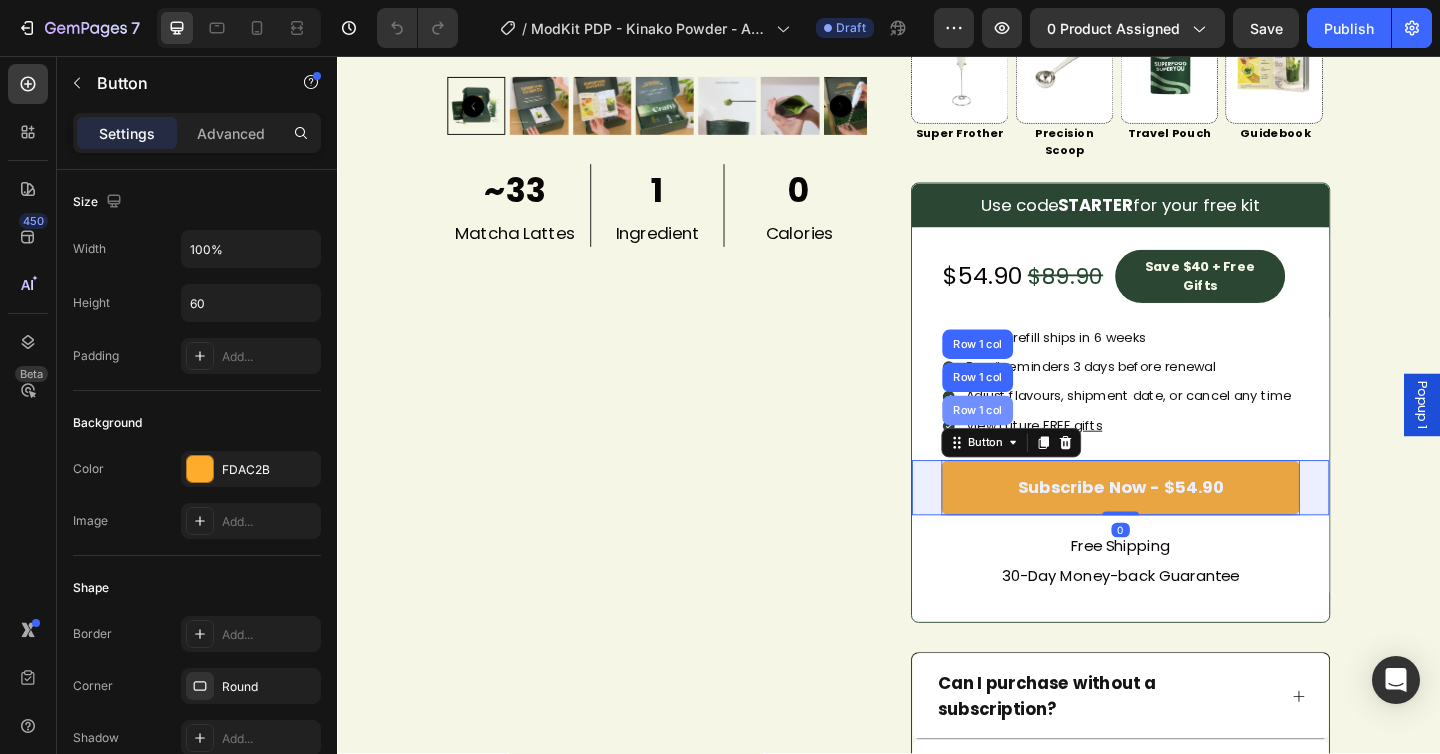 click on "Row 1 col" at bounding box center (1033, 442) 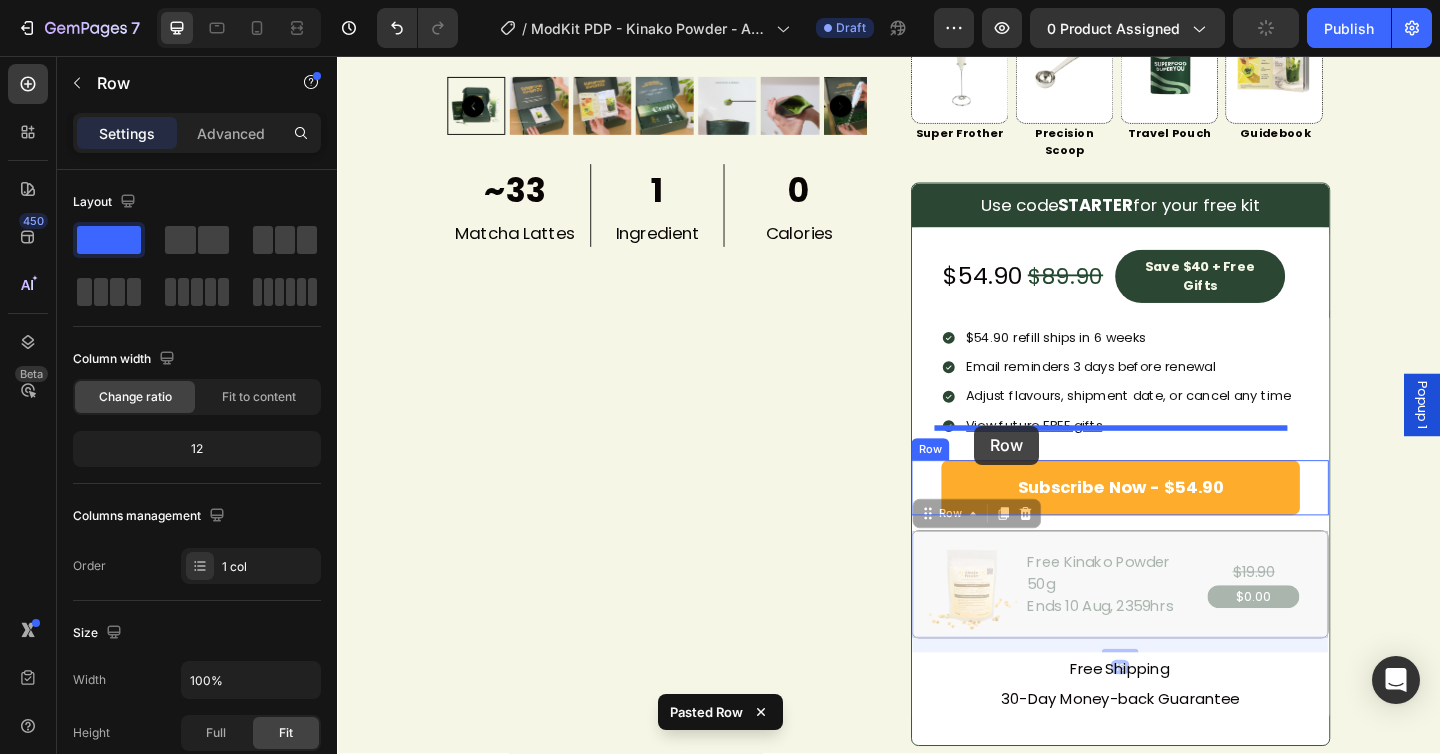 drag, startPoint x: 970, startPoint y: 518, endPoint x: 1030, endPoint y: 458, distance: 84.85281 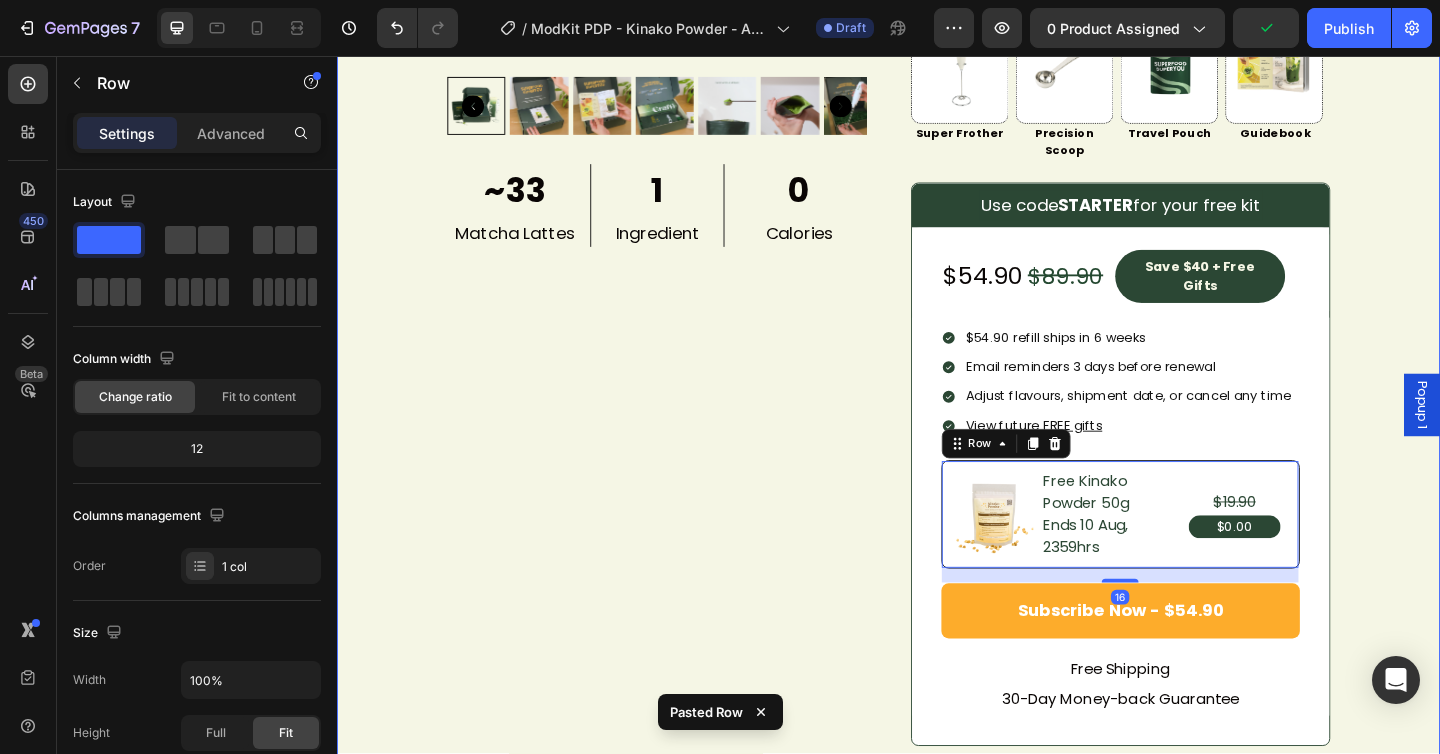 click on "Product Images ~33 Text Block Matcha Lattes Text Block 1 Text Block Ingredient Text Block Row 0 Text Block Calories Text Block Row Judge.me - Preview Badge (Stars) Judge.me Ceremonial Uji Matcha (100g) + Free Starter Kit Heading Just ~ $1.50  per Matcha Latte Text Block Make  barista-grade  Matcha Lattes under 1 minute.
Each 100g pouch makes ~33 Matcha Lattes. Expiry in 8-12 months.   Product Description Limited Time:  Free gifts with your 1st order Text Block Free $19.90 Text Block Image Row Super Frother Text Block Free $ 9.90 Text Block Image Row Precision Scoop Text Block Free   Text Block Image Row Travel Pouch Text Block Free   Text Block Image Row   Guidebook Text Block Row Use code  STARTER  for your free kit Text Block Row $54.90 Text Block $89.90 Text Block Row Save $40 + Free Gifts Text Block Row $54.90 refill ships in 6 weeks Email reminders 3 days before renewal Adjust flavours, shipment date, or cancel any time View future FREE gifts Item List Image Text Block" at bounding box center [937, 467] 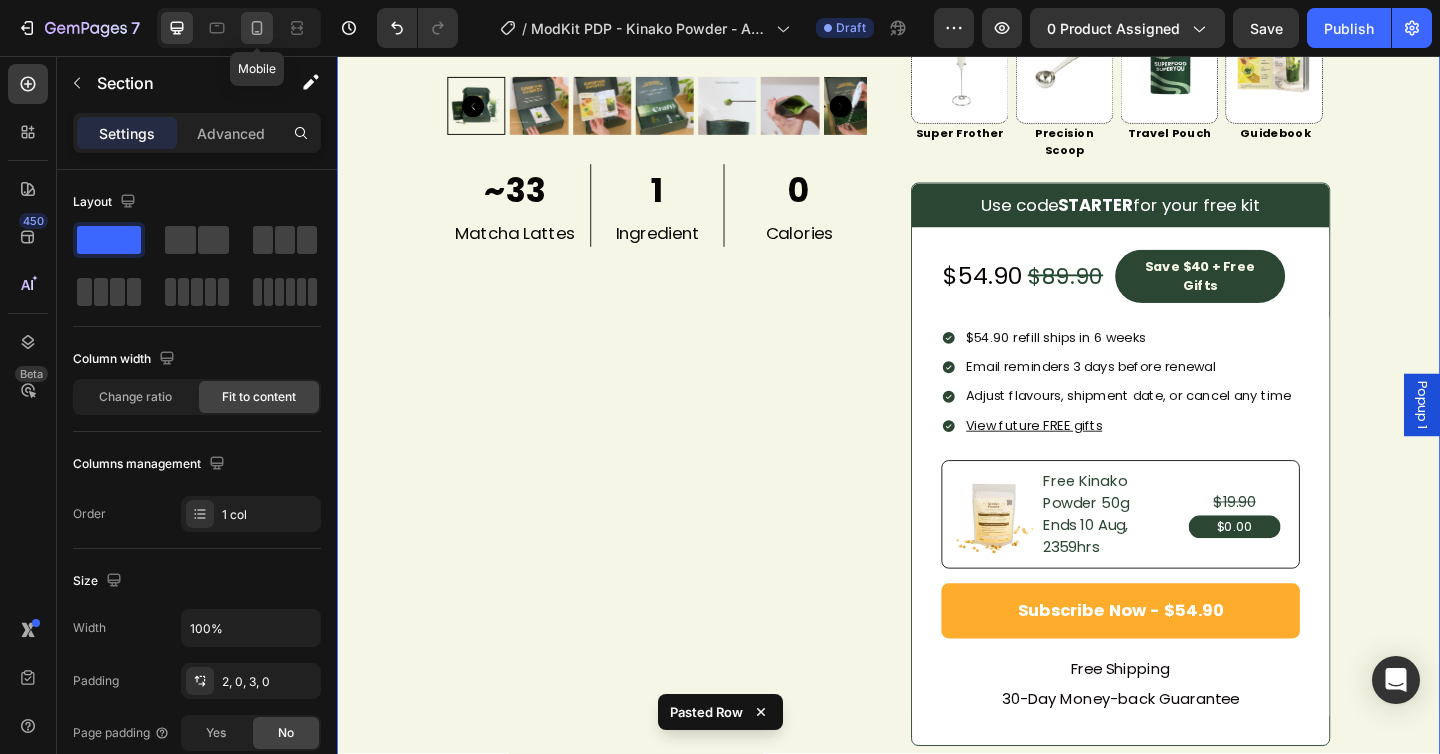 click 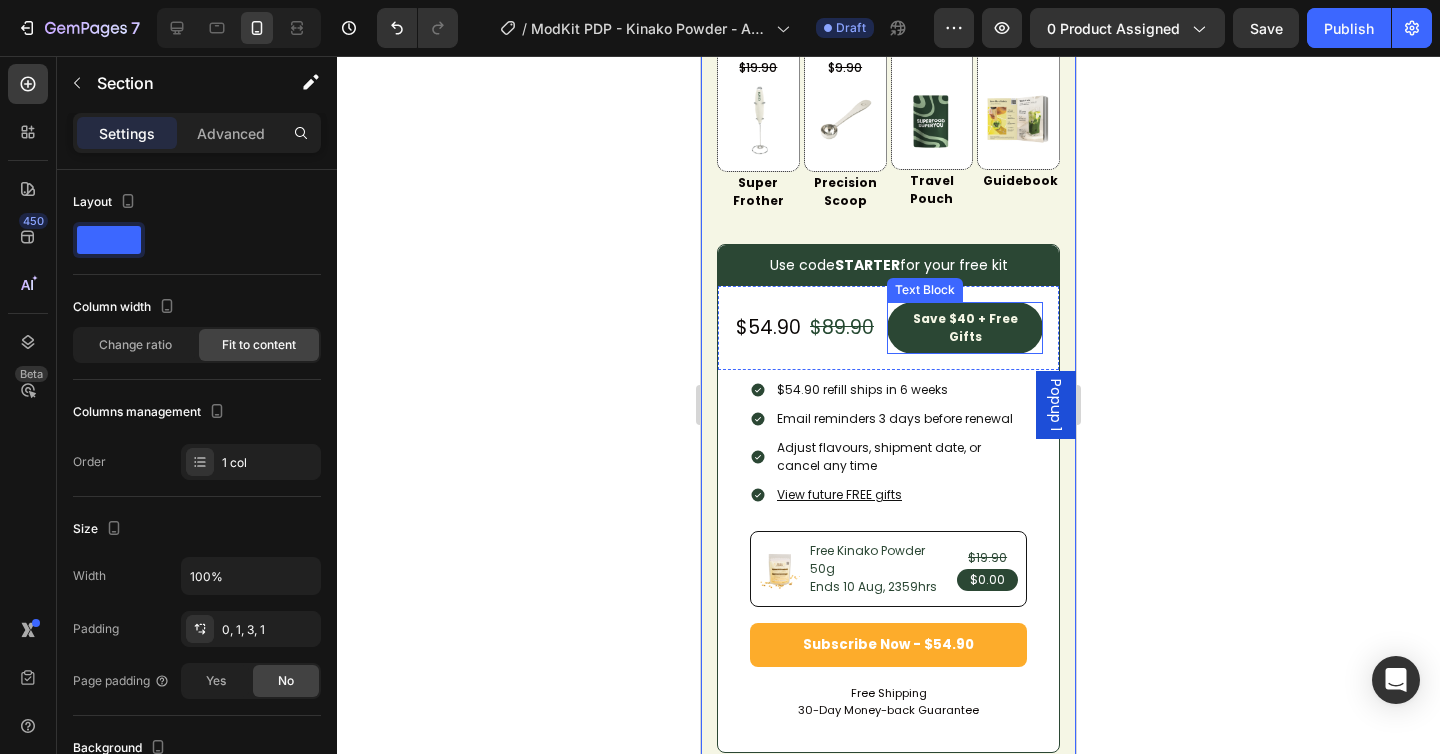 scroll, scrollTop: 1591, scrollLeft: 0, axis: vertical 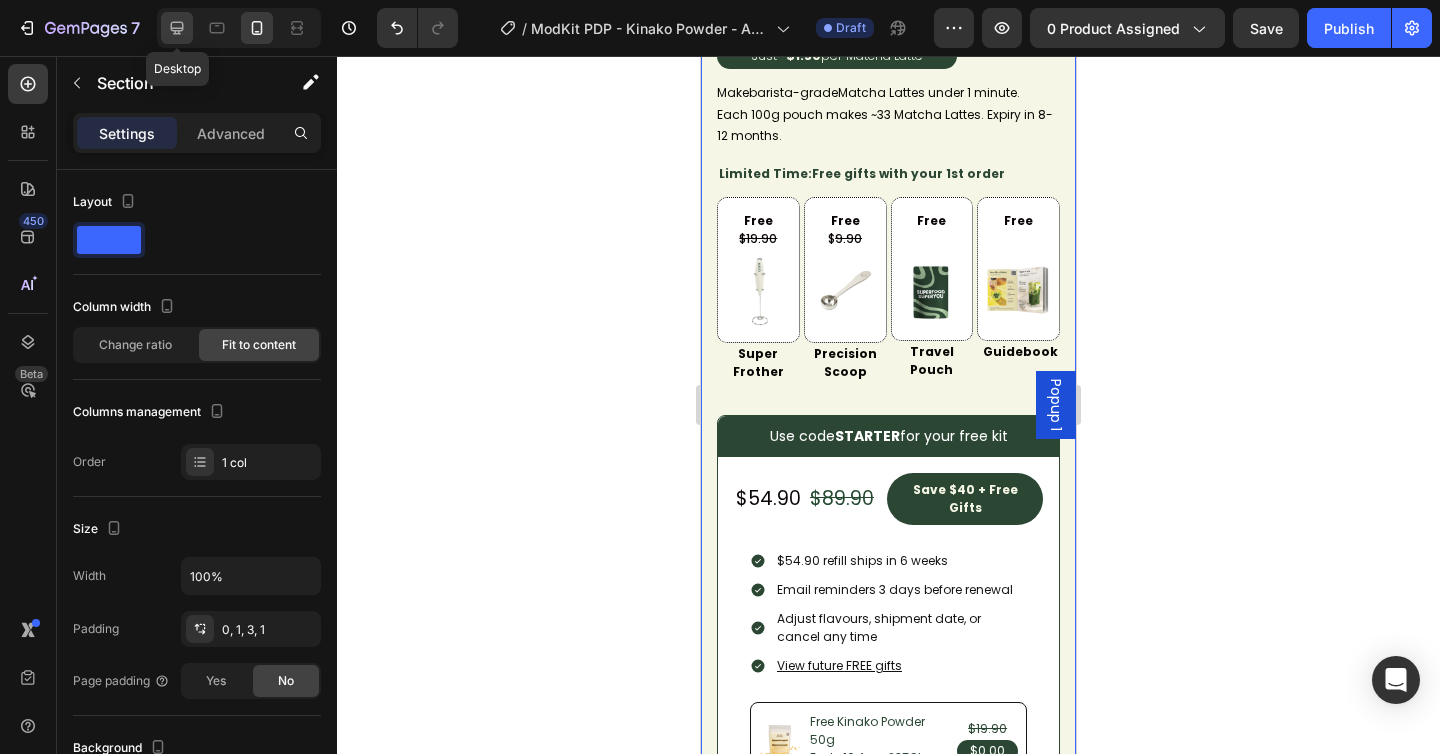 click 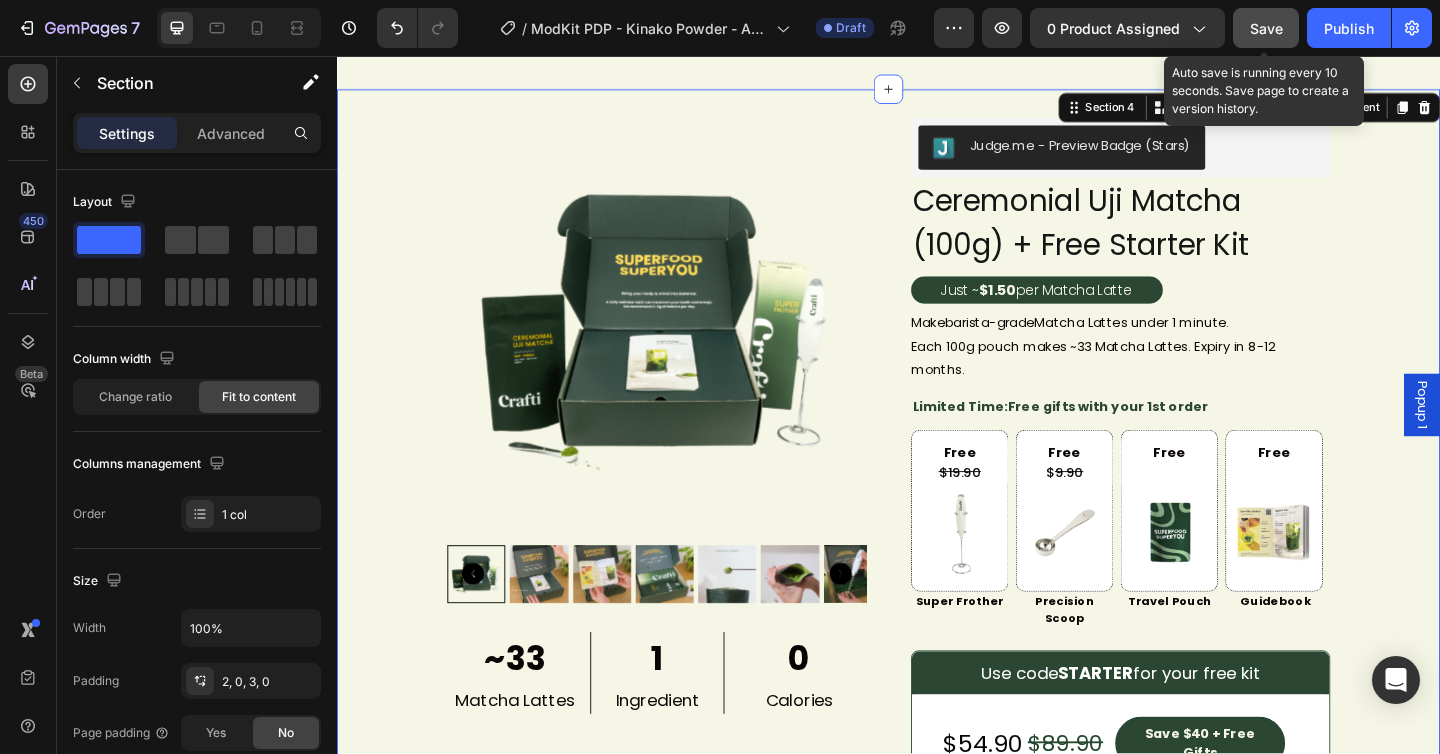 click on "Save" 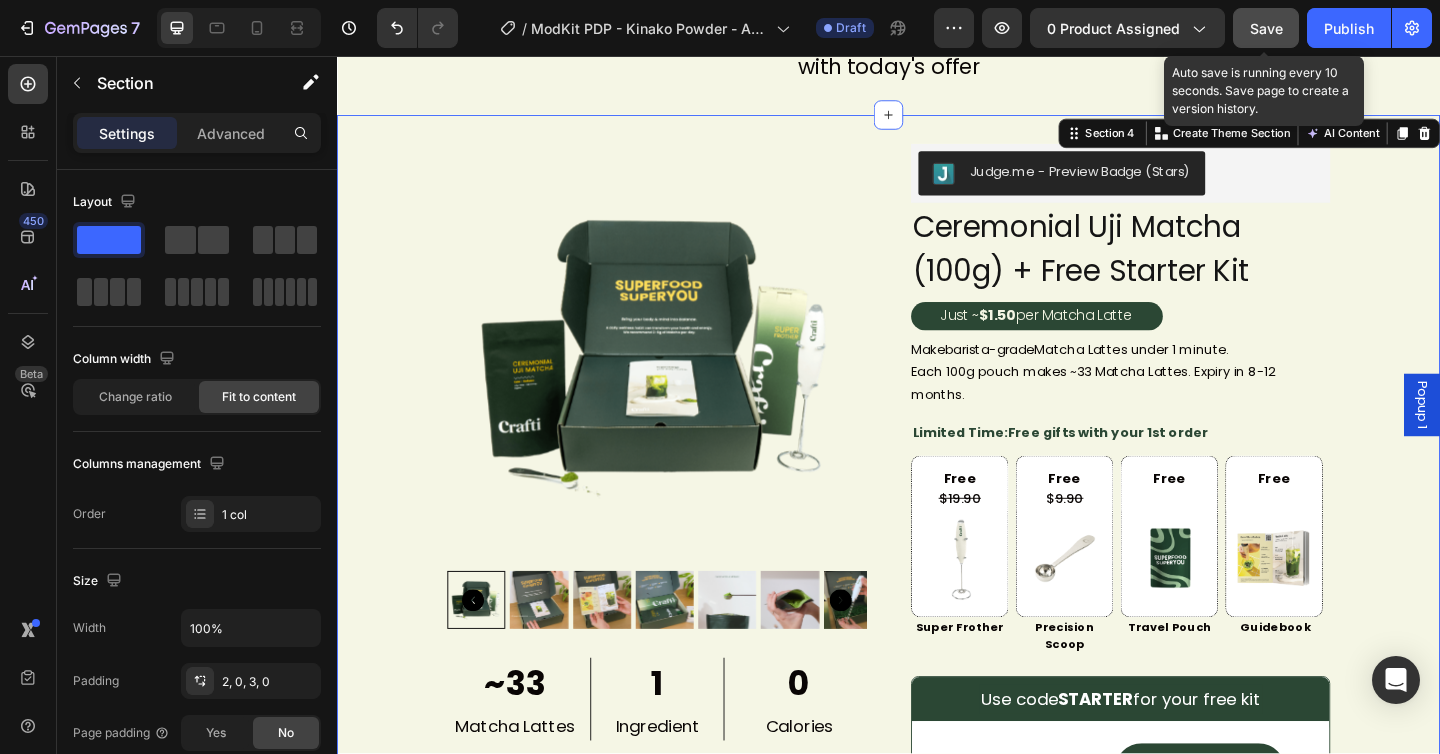 scroll, scrollTop: 903, scrollLeft: 0, axis: vertical 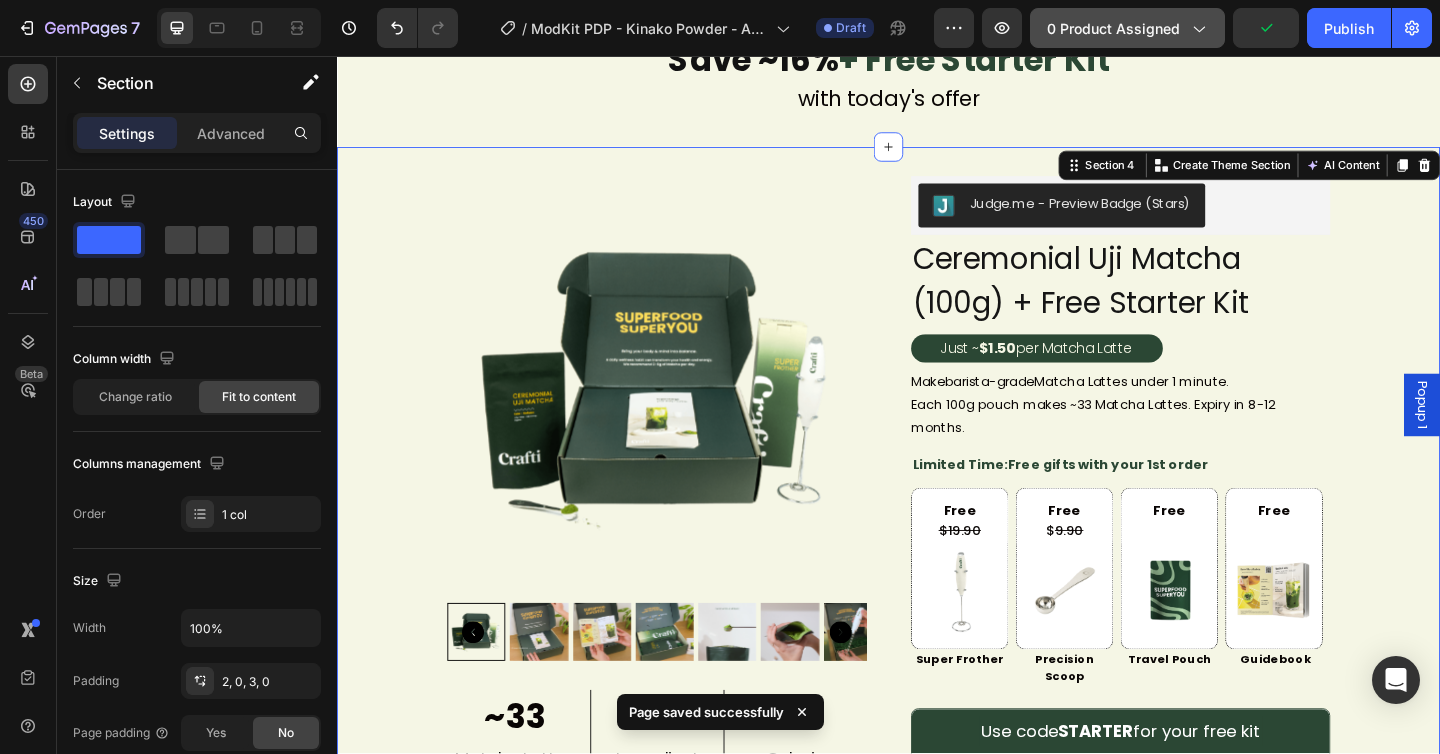 click on "0 product assigned" at bounding box center [1127, 28] 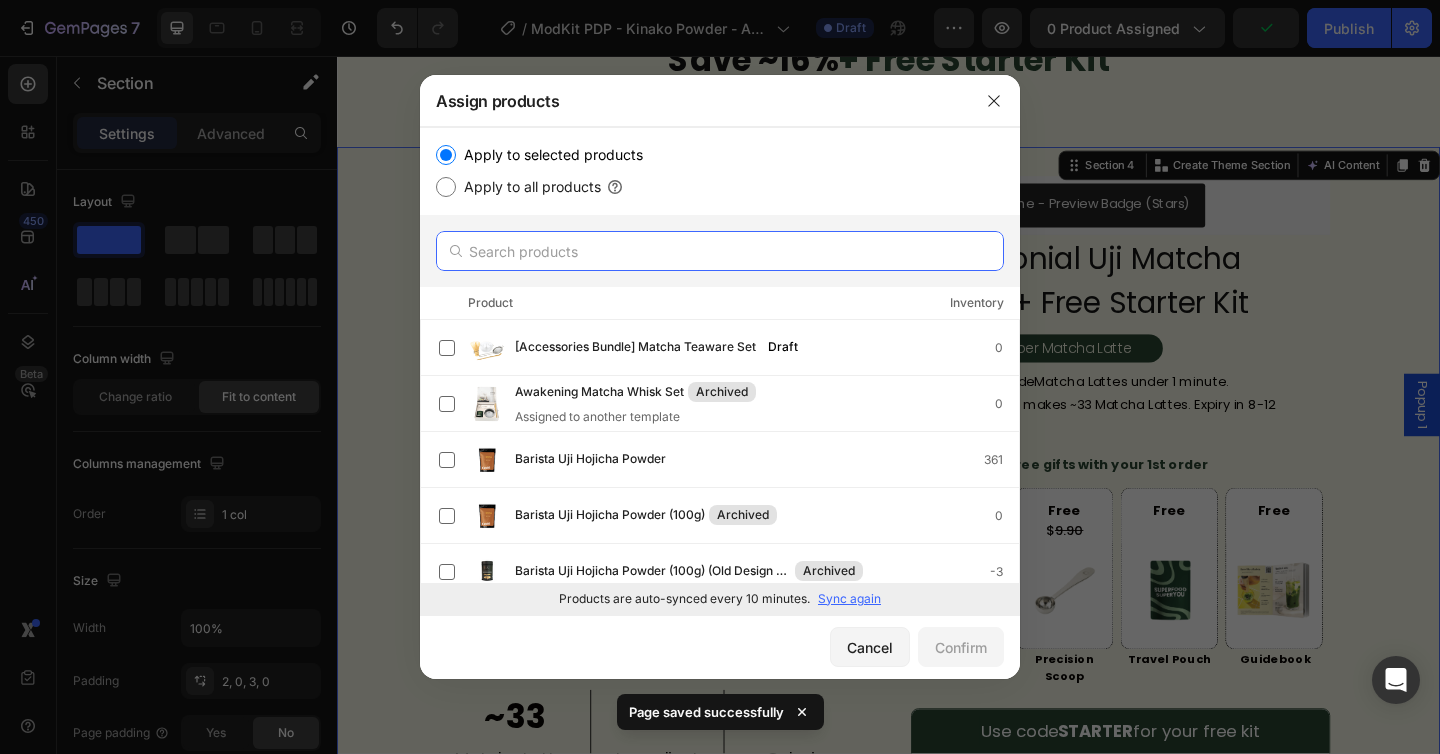 click at bounding box center (720, 251) 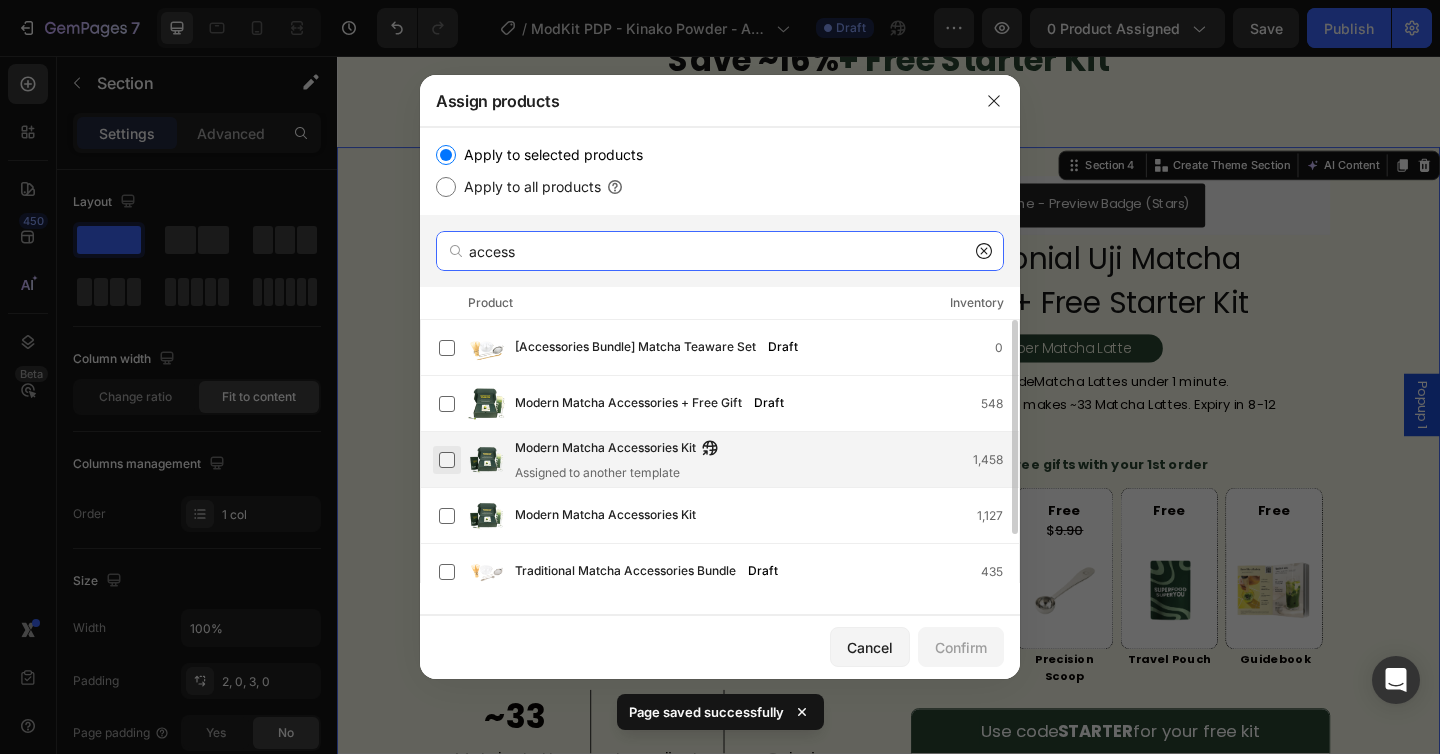 type on "access" 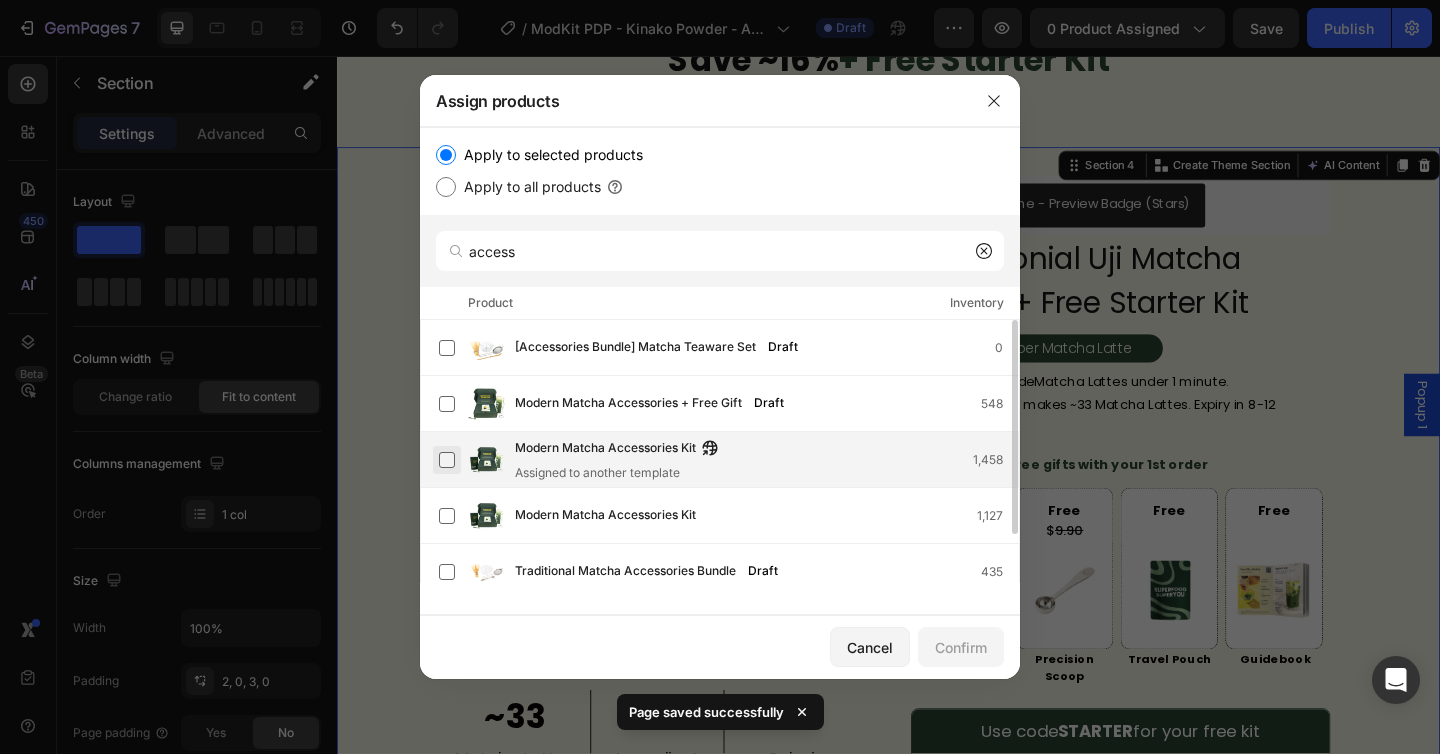 click at bounding box center [447, 460] 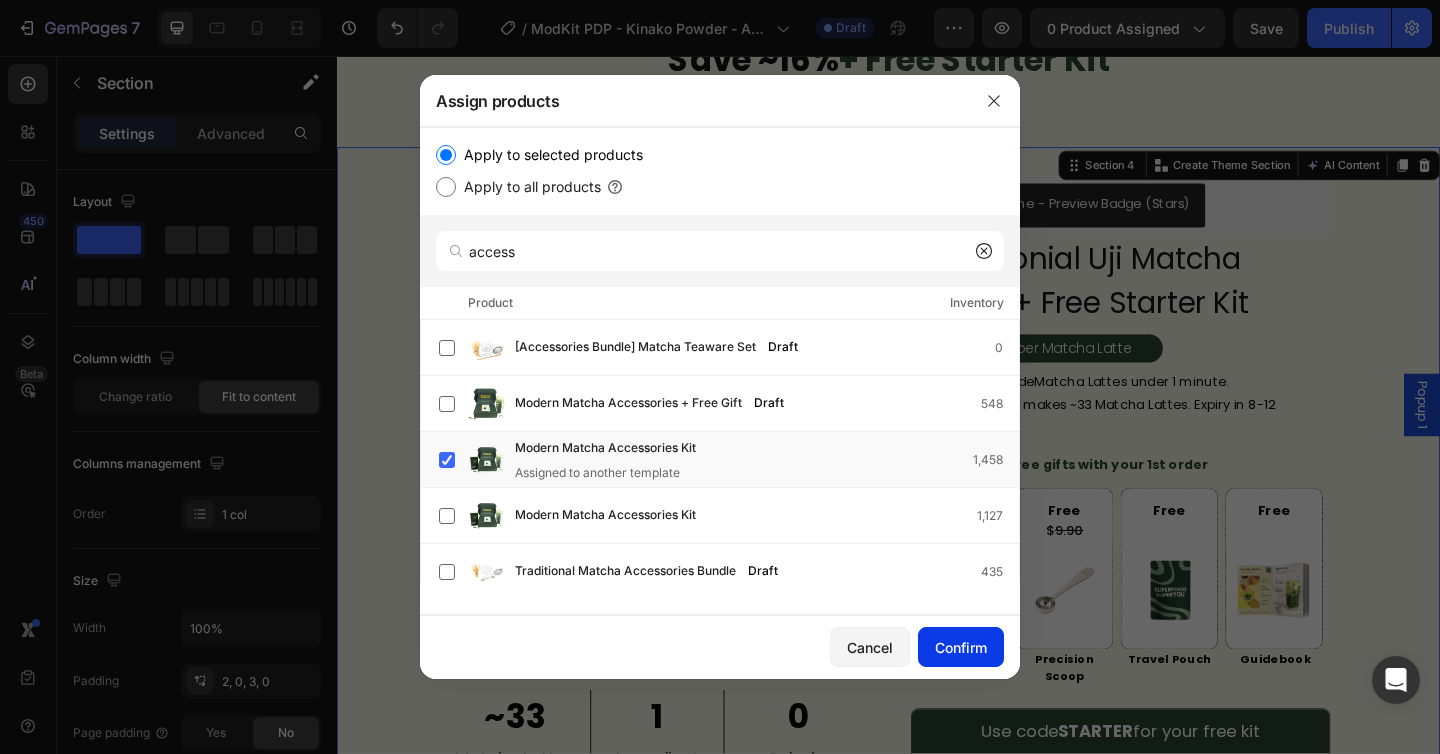 click on "Confirm" at bounding box center (961, 647) 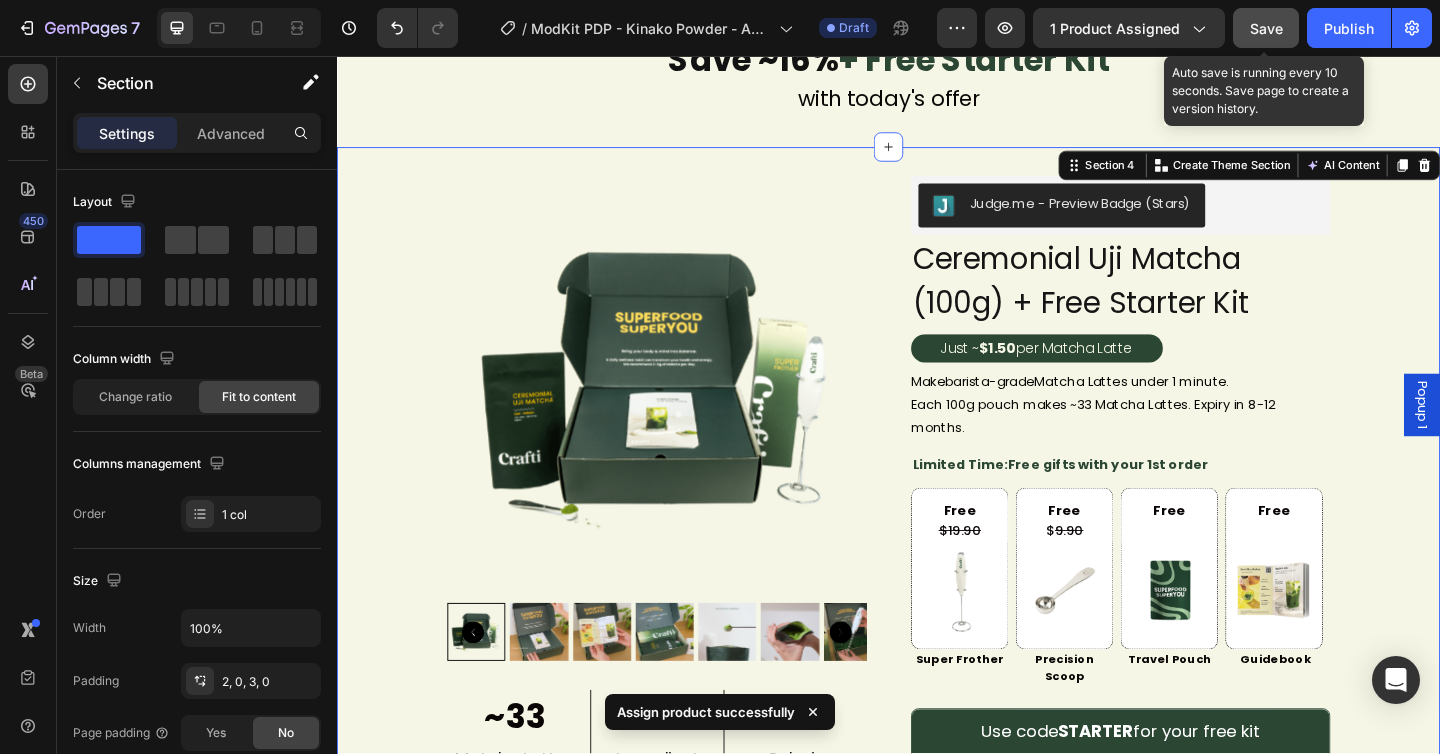 click on "Save" at bounding box center (1266, 28) 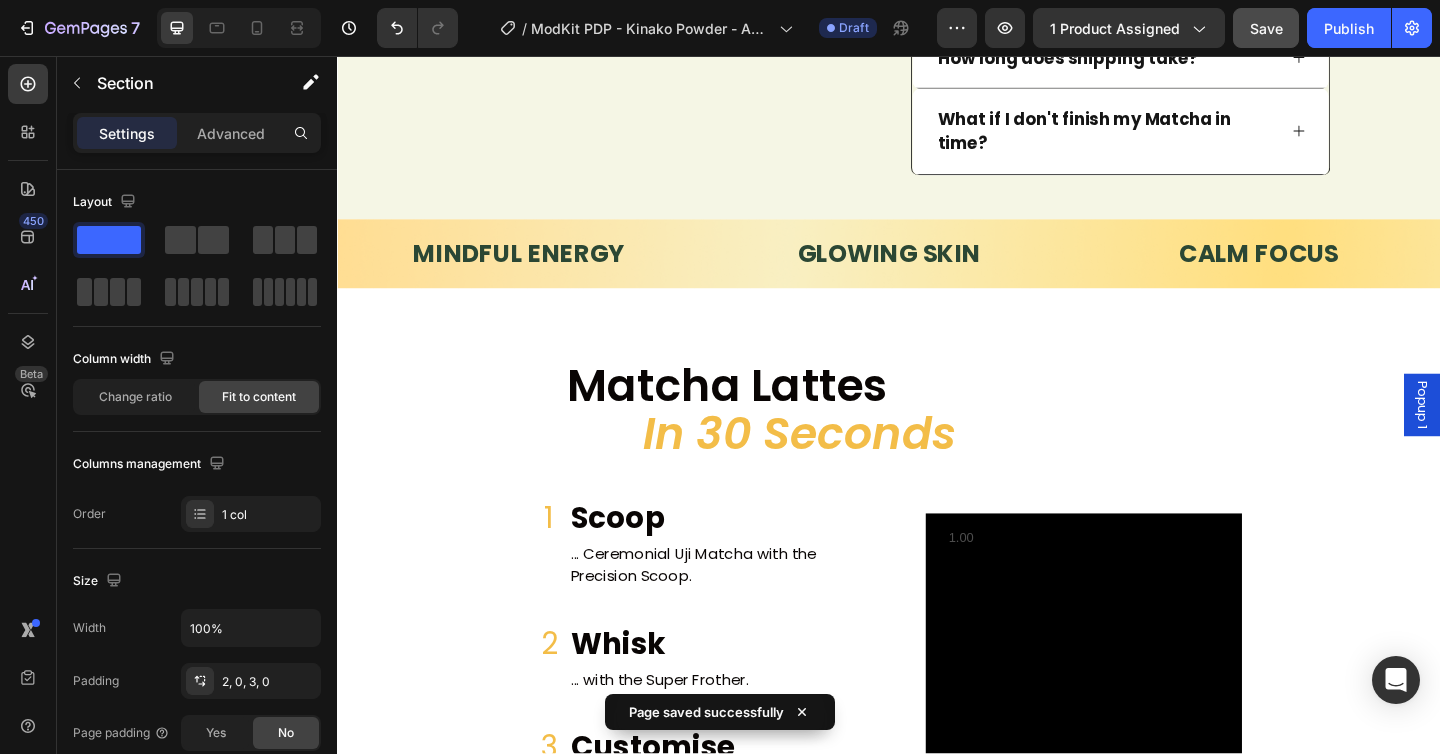 scroll, scrollTop: 2702, scrollLeft: 0, axis: vertical 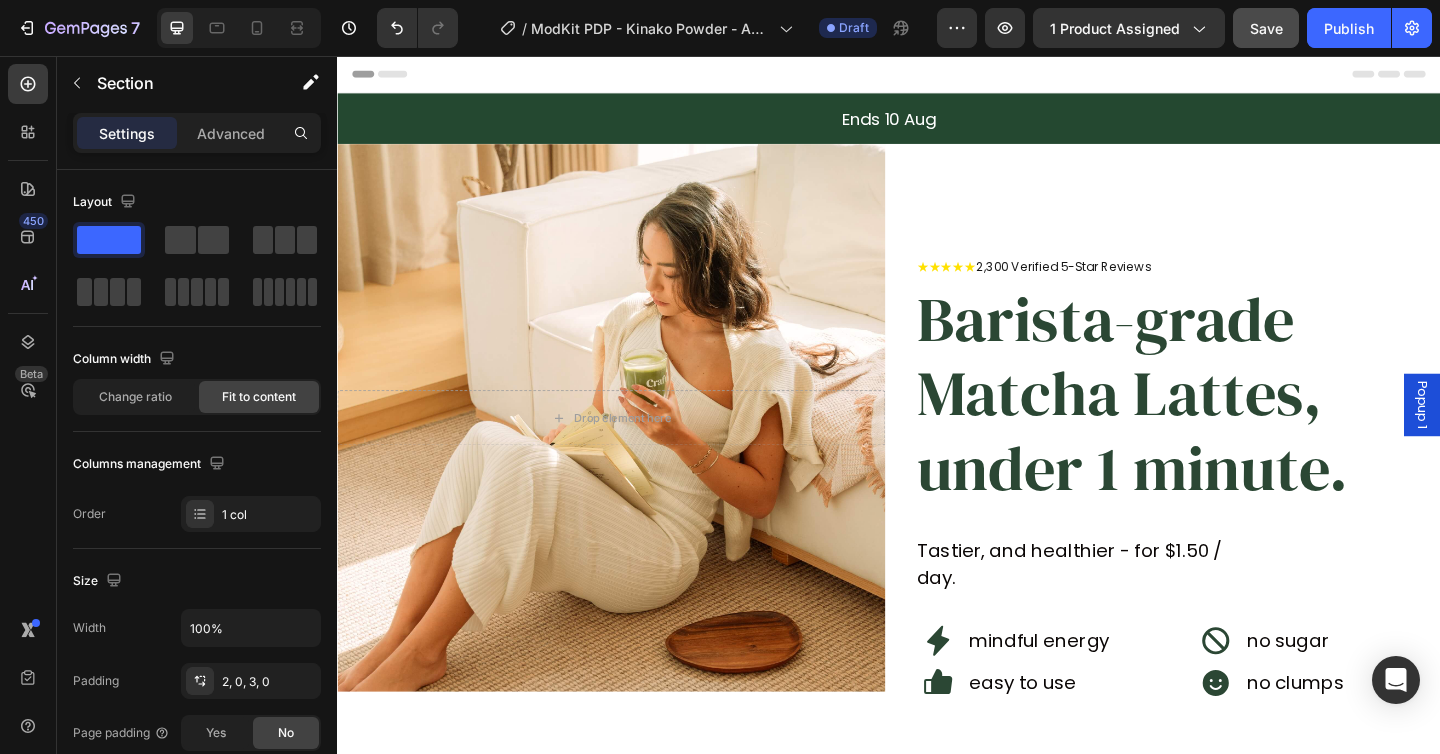 click on "7  Version history  /  ModKit PDP - Kinako Powder - Aug 4 2025 Draft Preview 1 product assigned  Save   Publish" 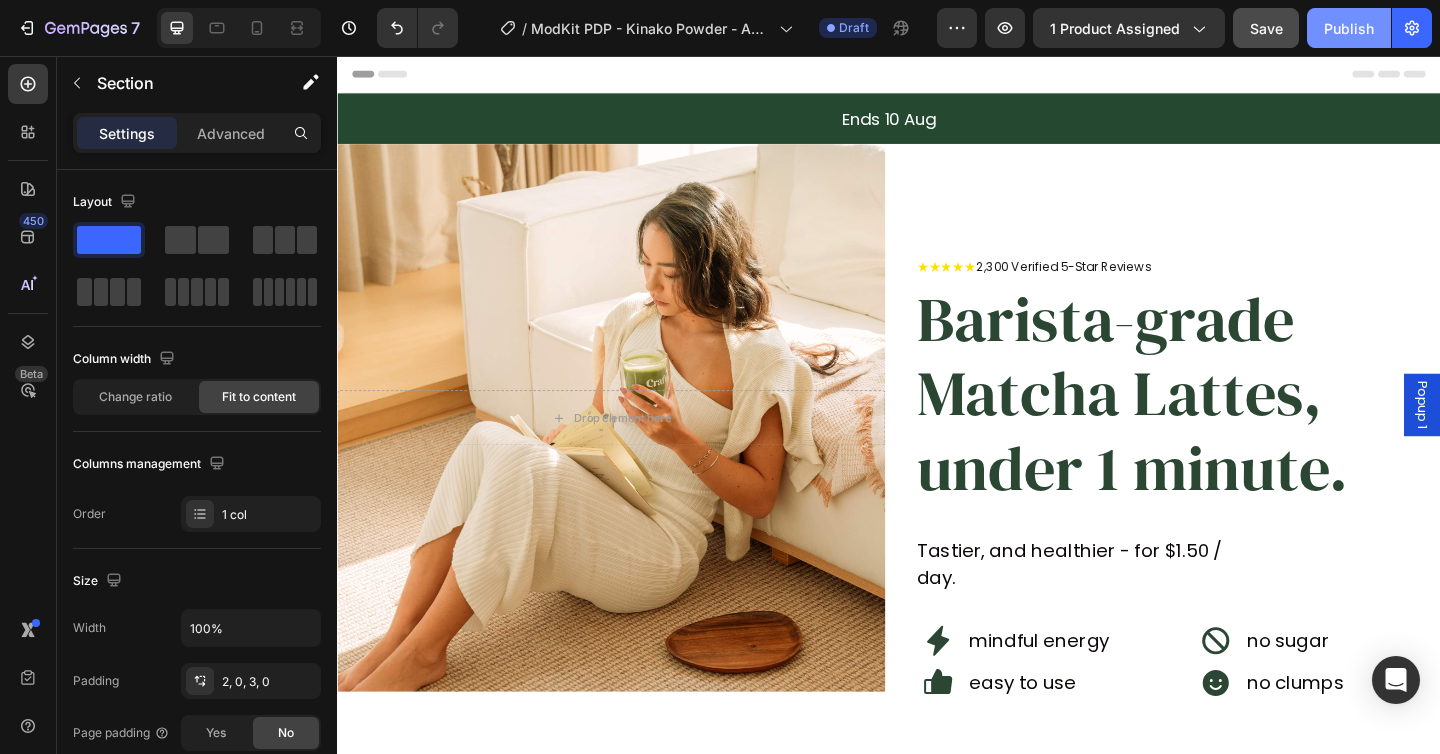 click on "Publish" at bounding box center (1349, 28) 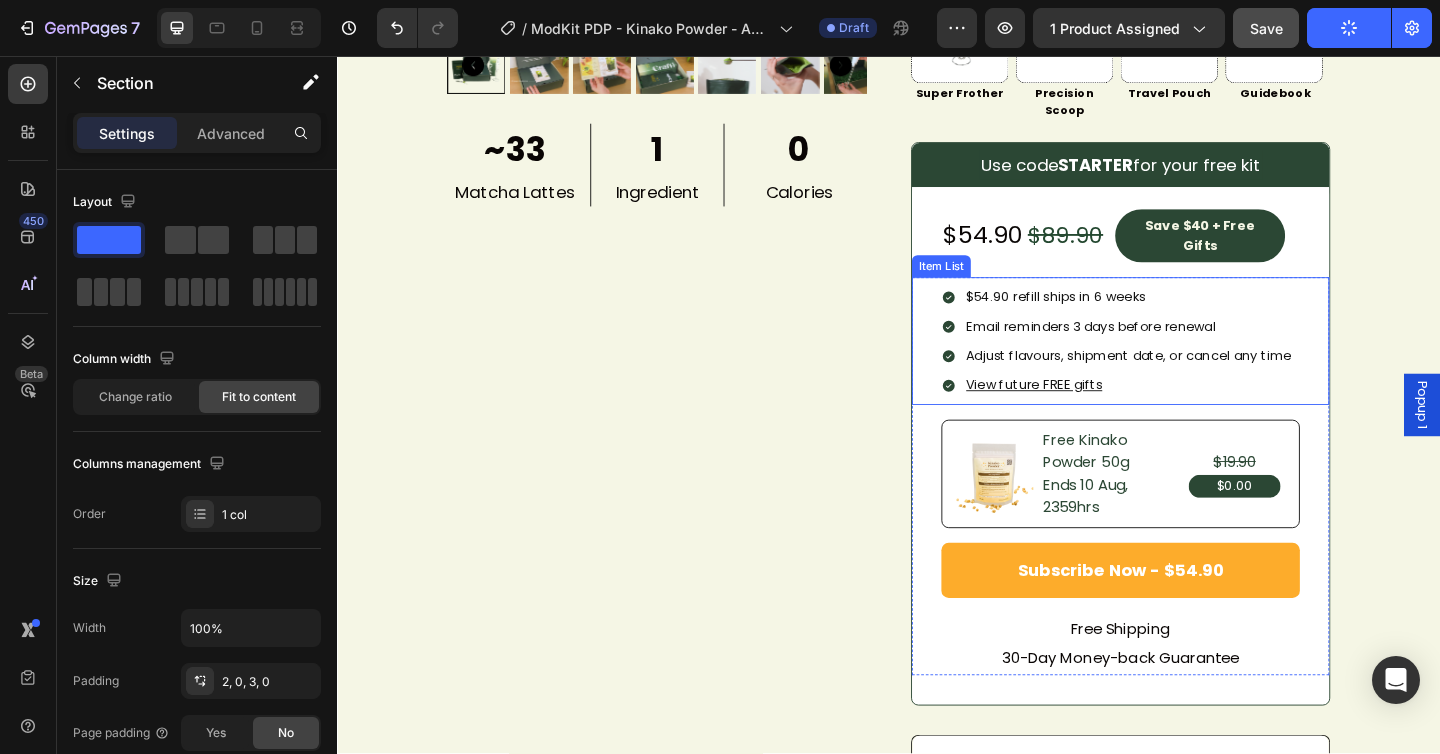 scroll, scrollTop: 1632, scrollLeft: 0, axis: vertical 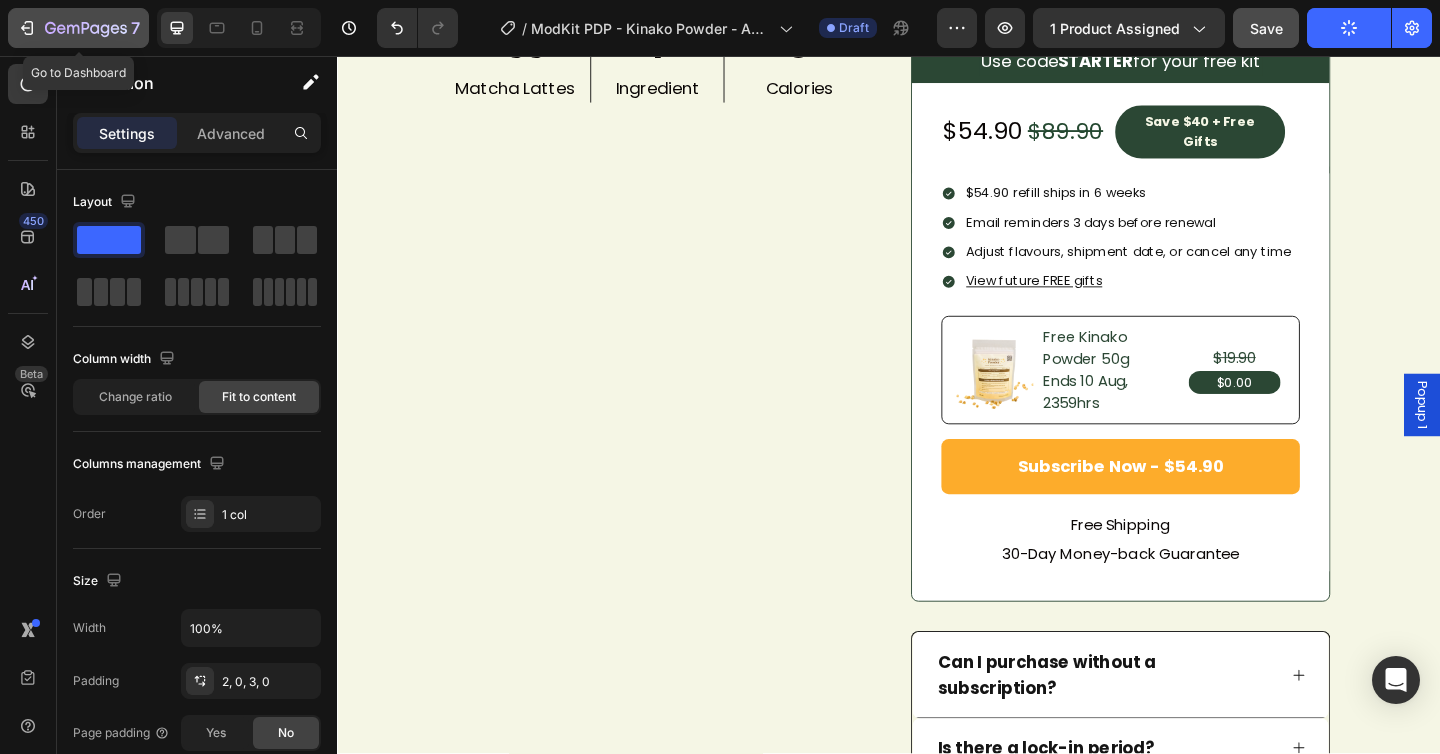 click 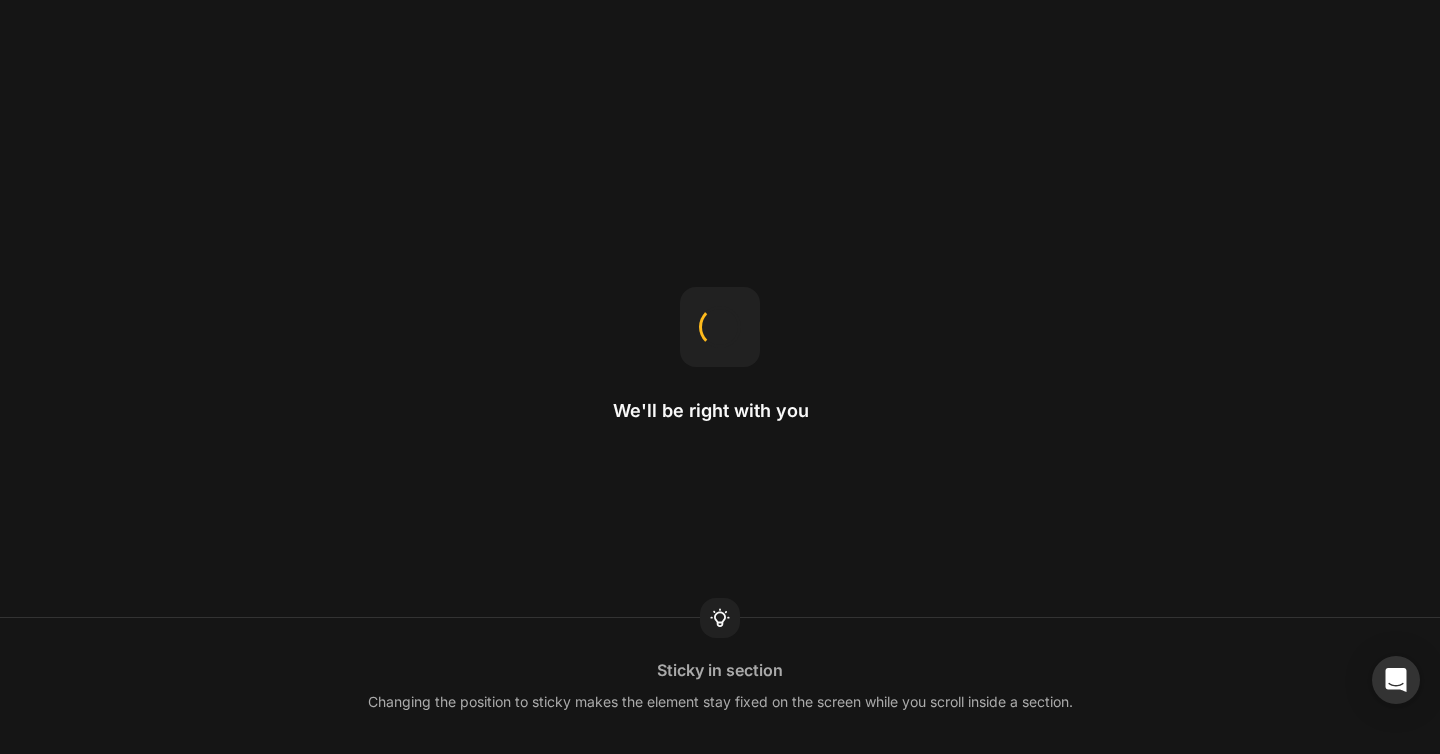 scroll, scrollTop: 0, scrollLeft: 0, axis: both 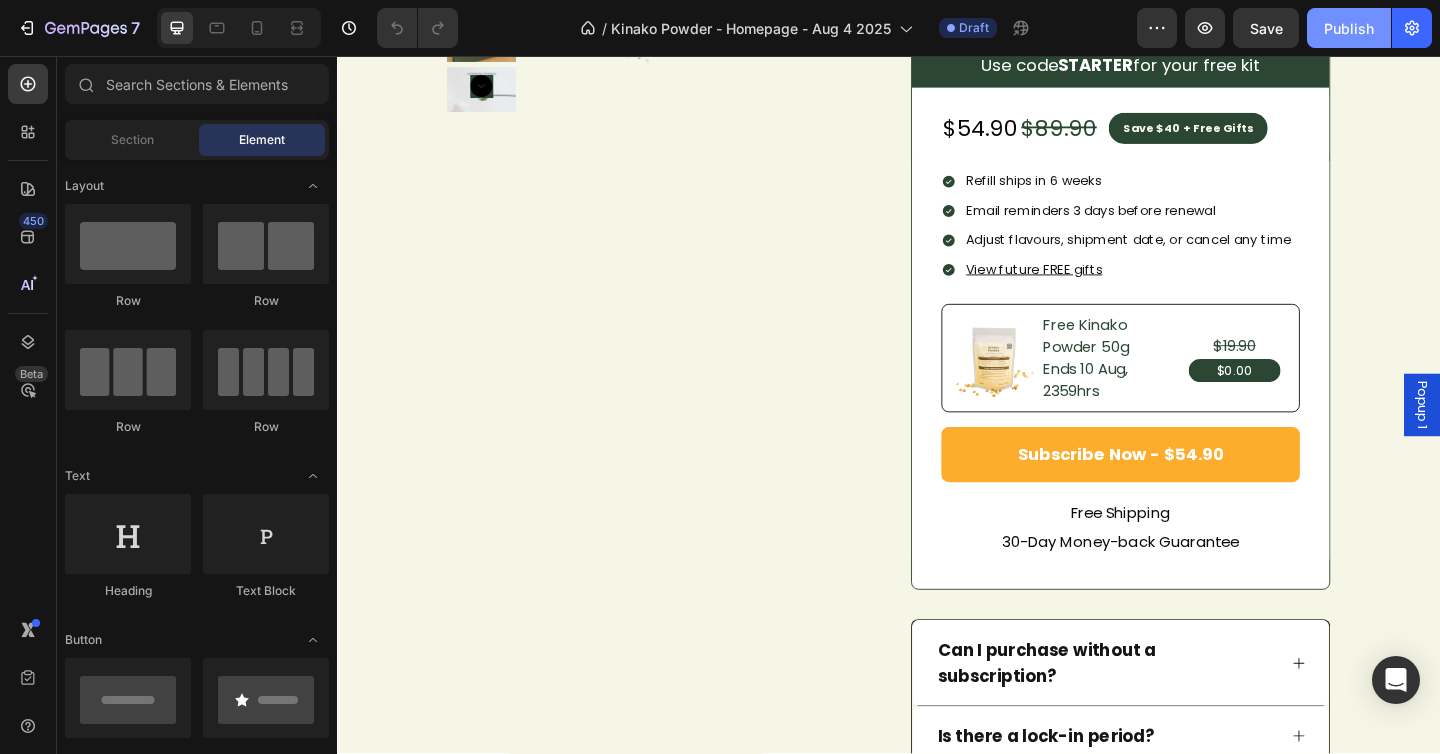 click on "Publish" 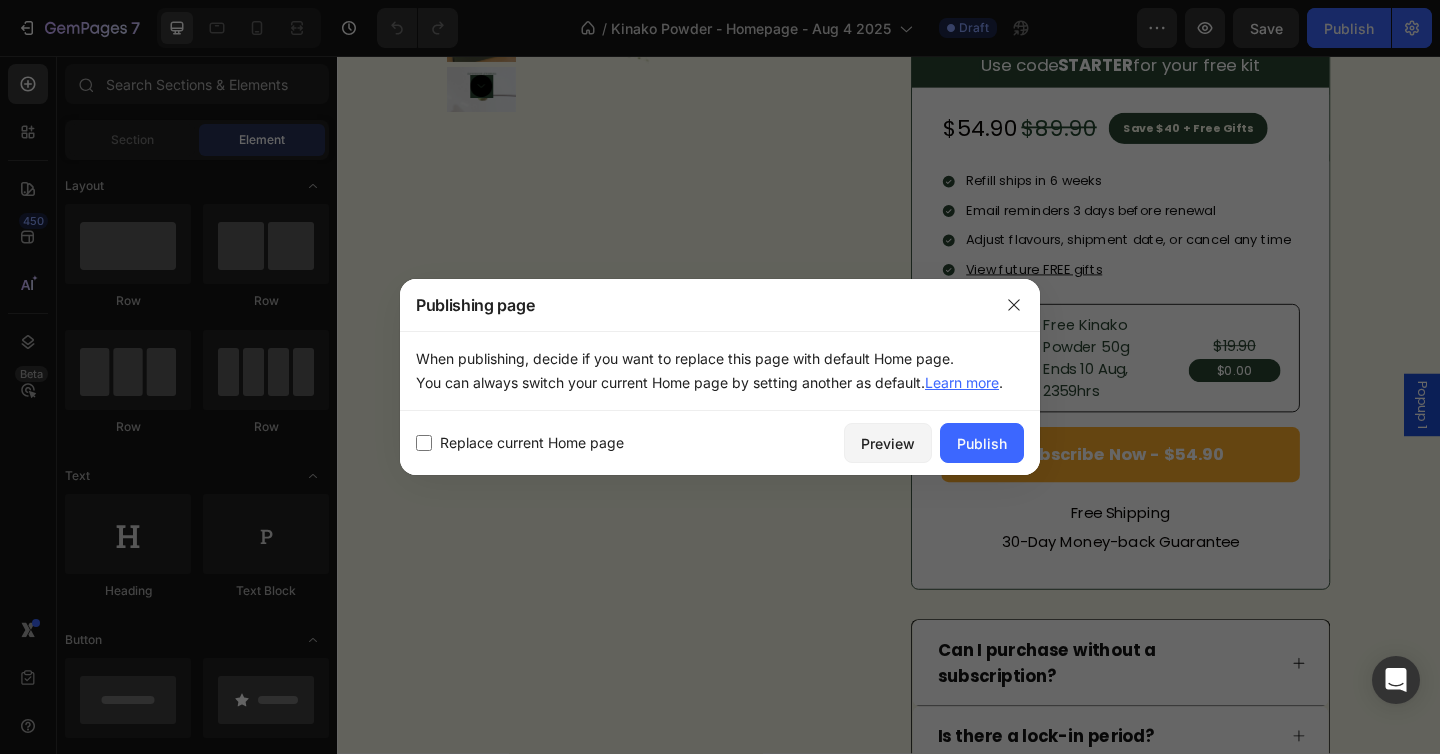 click on "Replace current Home page" at bounding box center (532, 443) 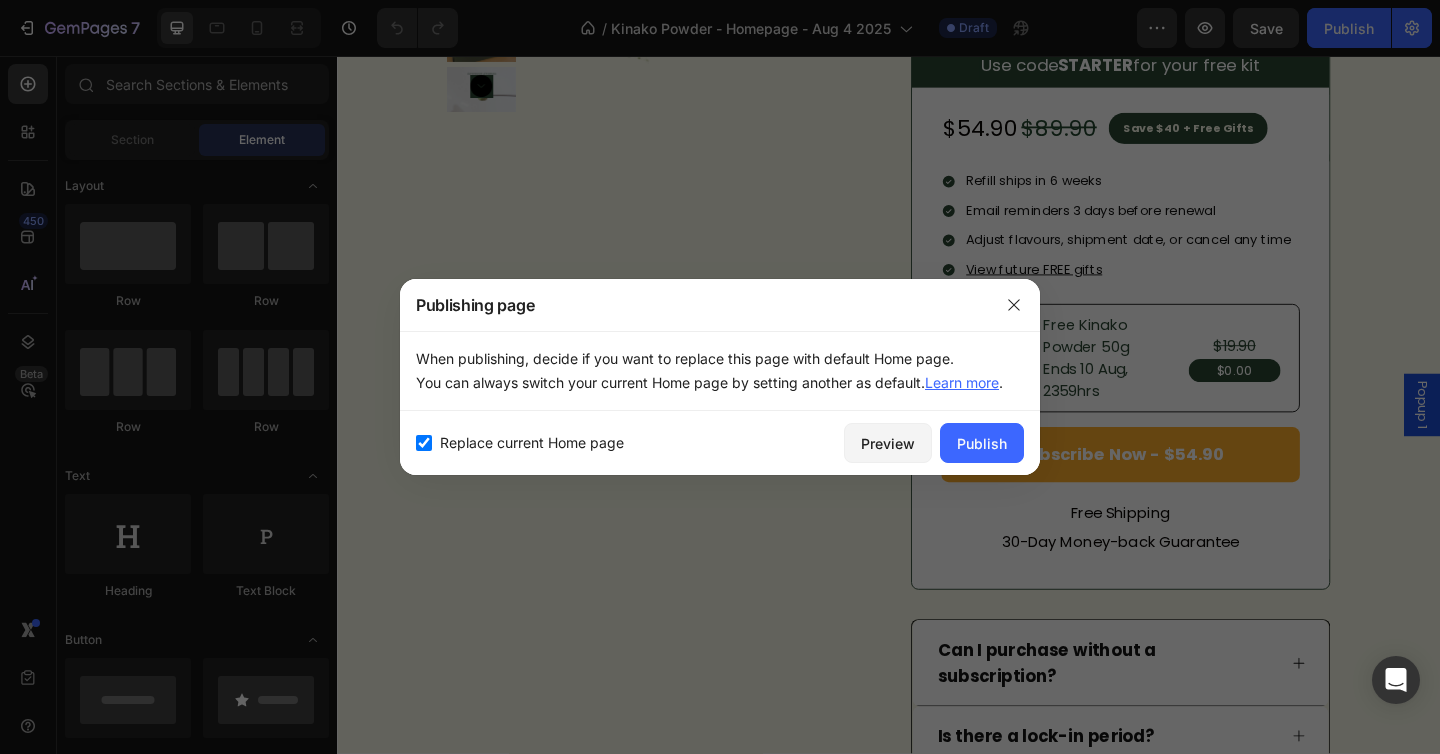 checkbox on "true" 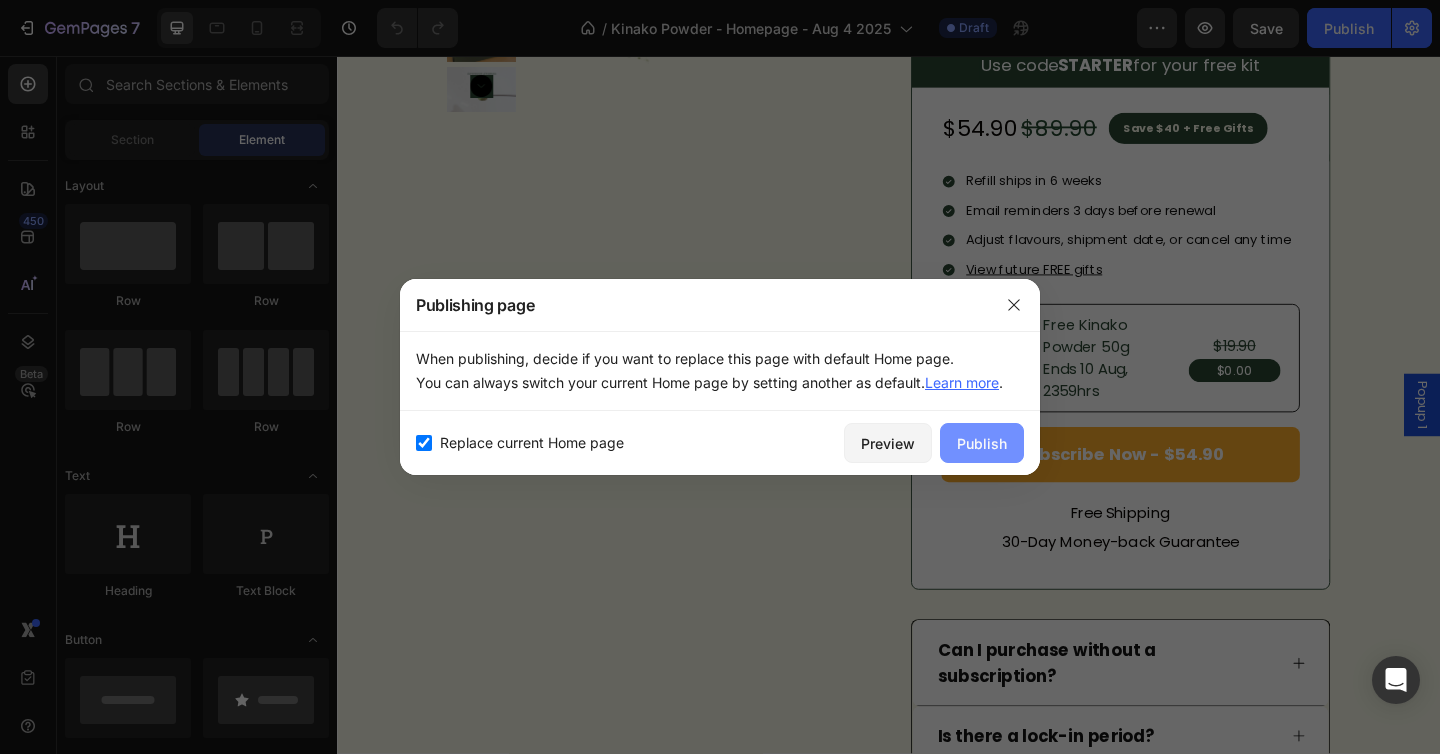 click on "Publish" at bounding box center (982, 443) 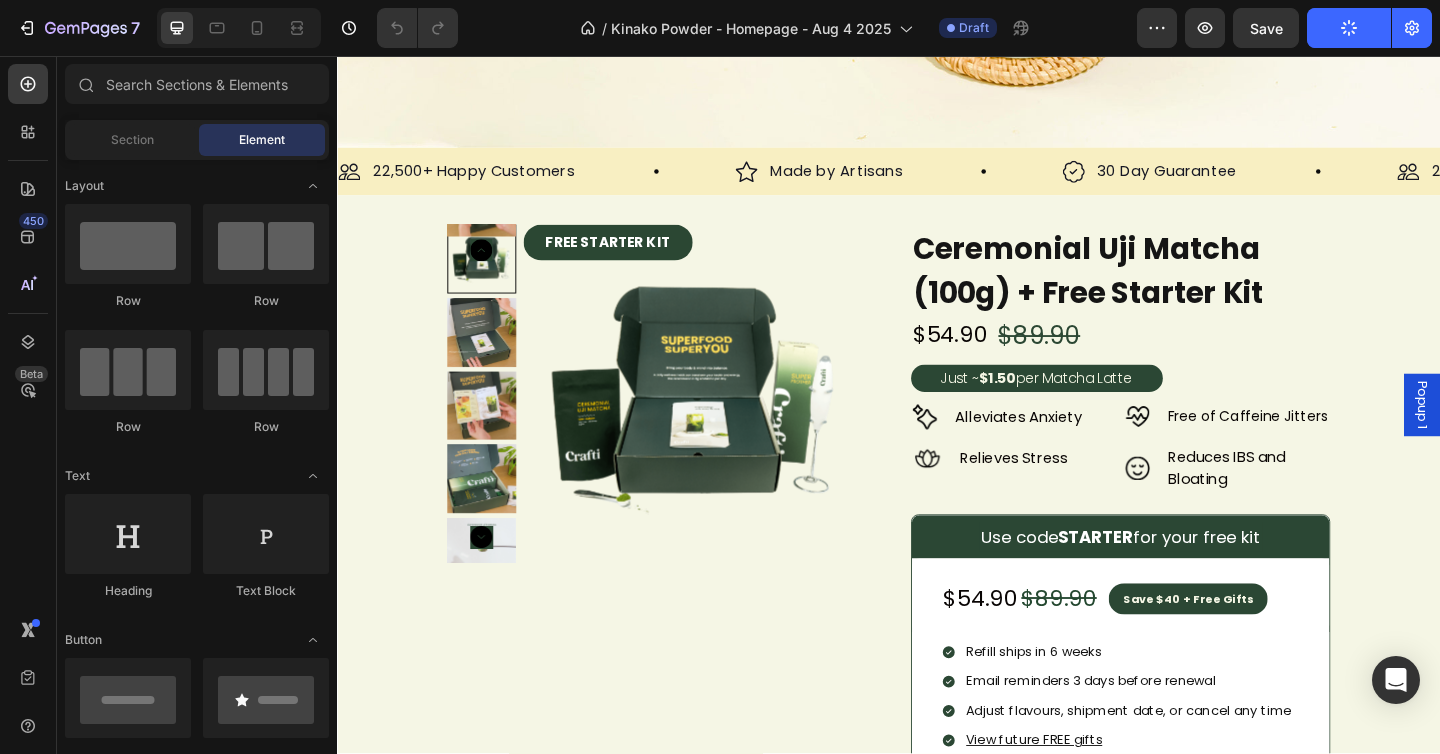 scroll, scrollTop: 397, scrollLeft: 0, axis: vertical 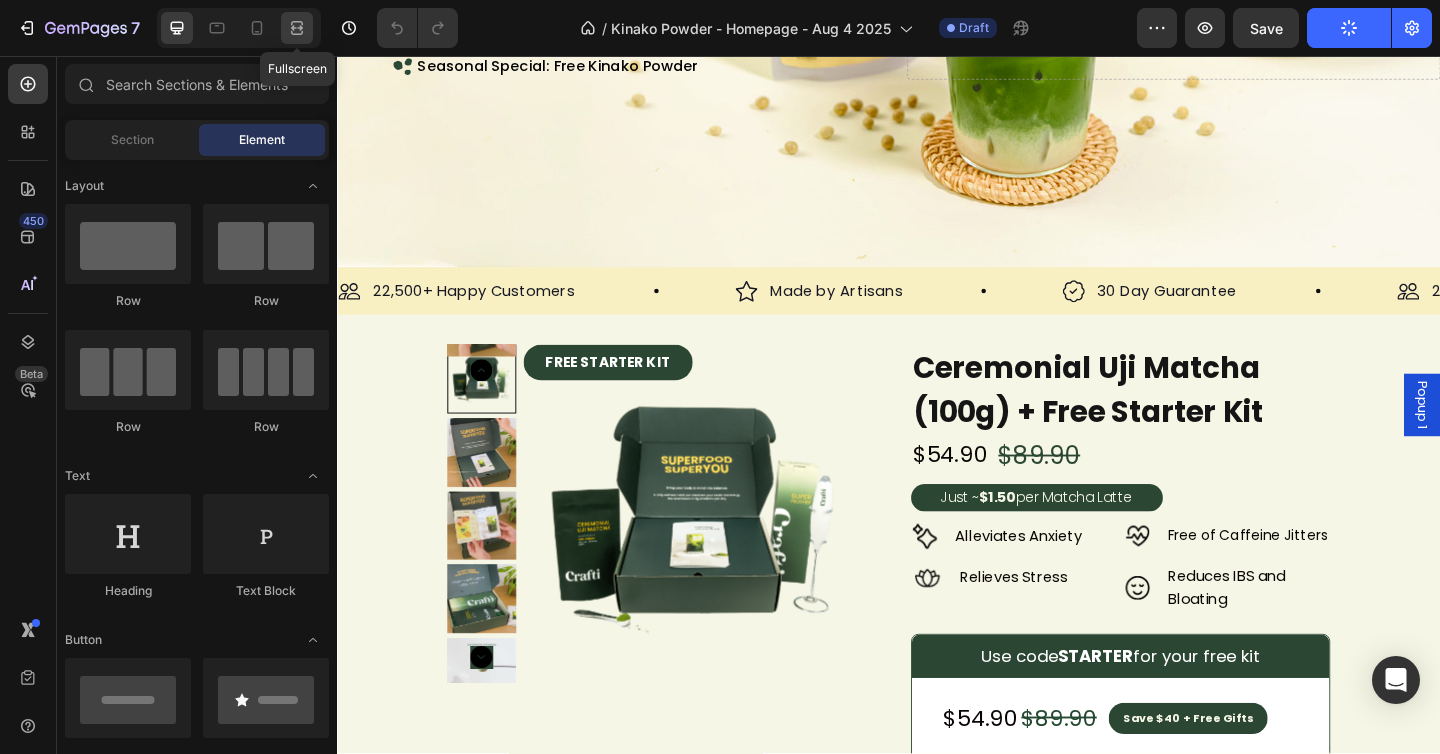 click 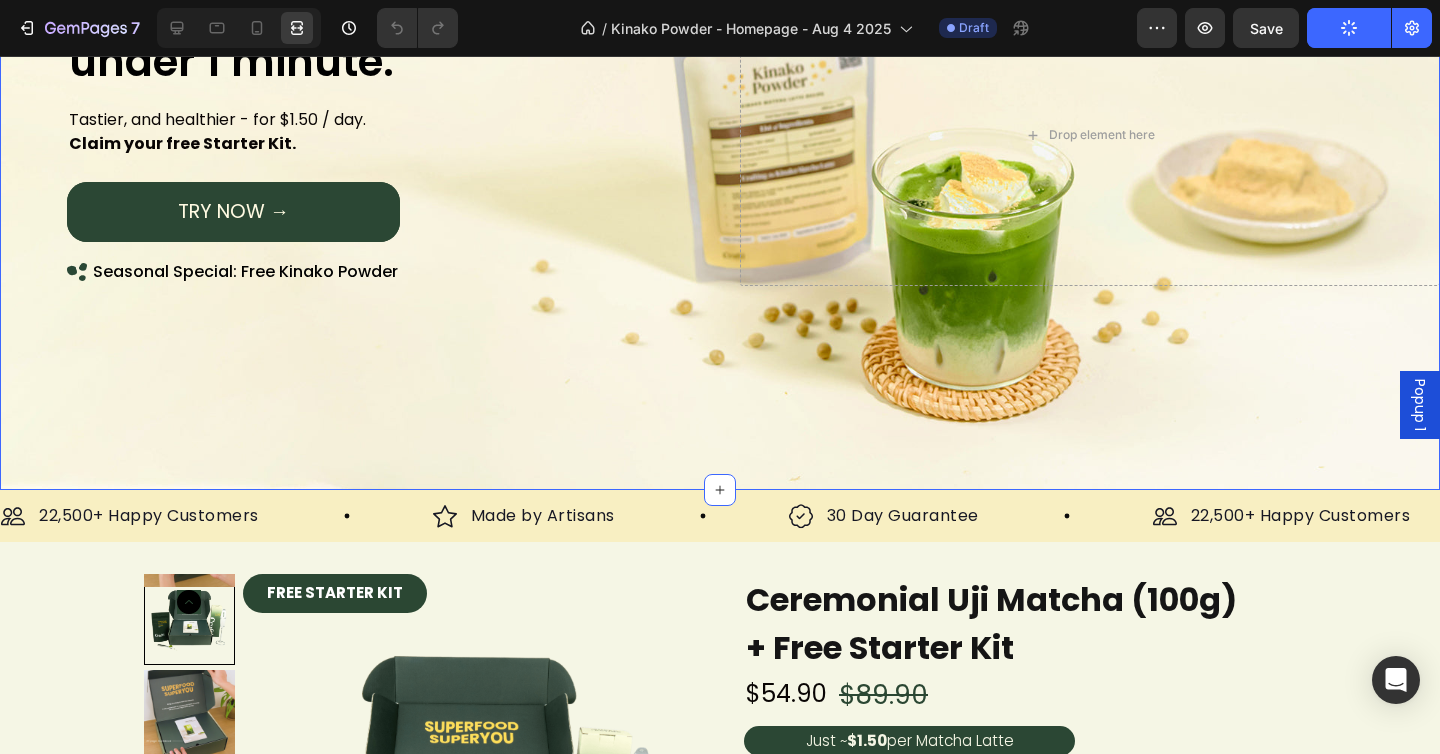 scroll, scrollTop: 0, scrollLeft: 0, axis: both 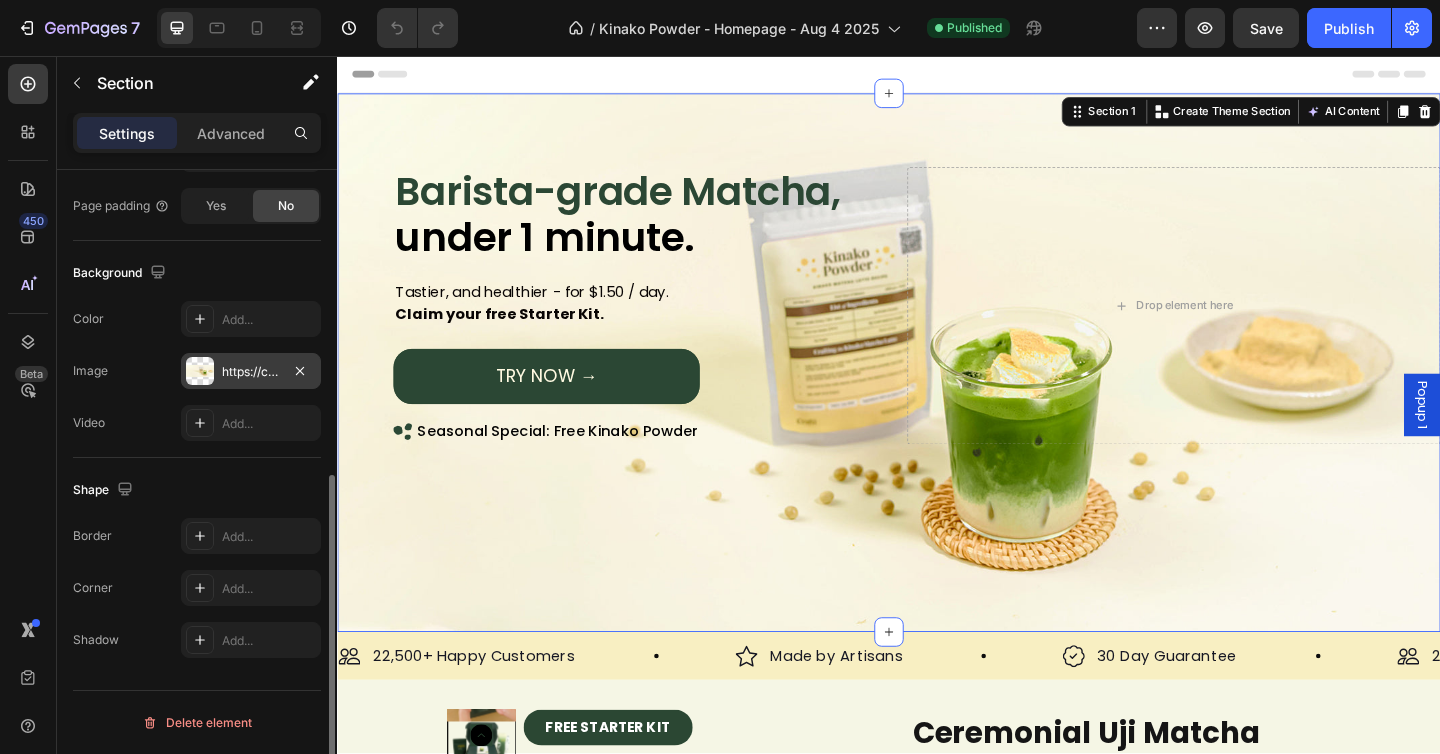 click on "https://cdn.shopify.com/s/files/1/0266/0607/5958/files/gempages_444921371277919242-a10cdf4d-8009-40e7-9983-efe6403fbd8c.jpg" at bounding box center (251, 372) 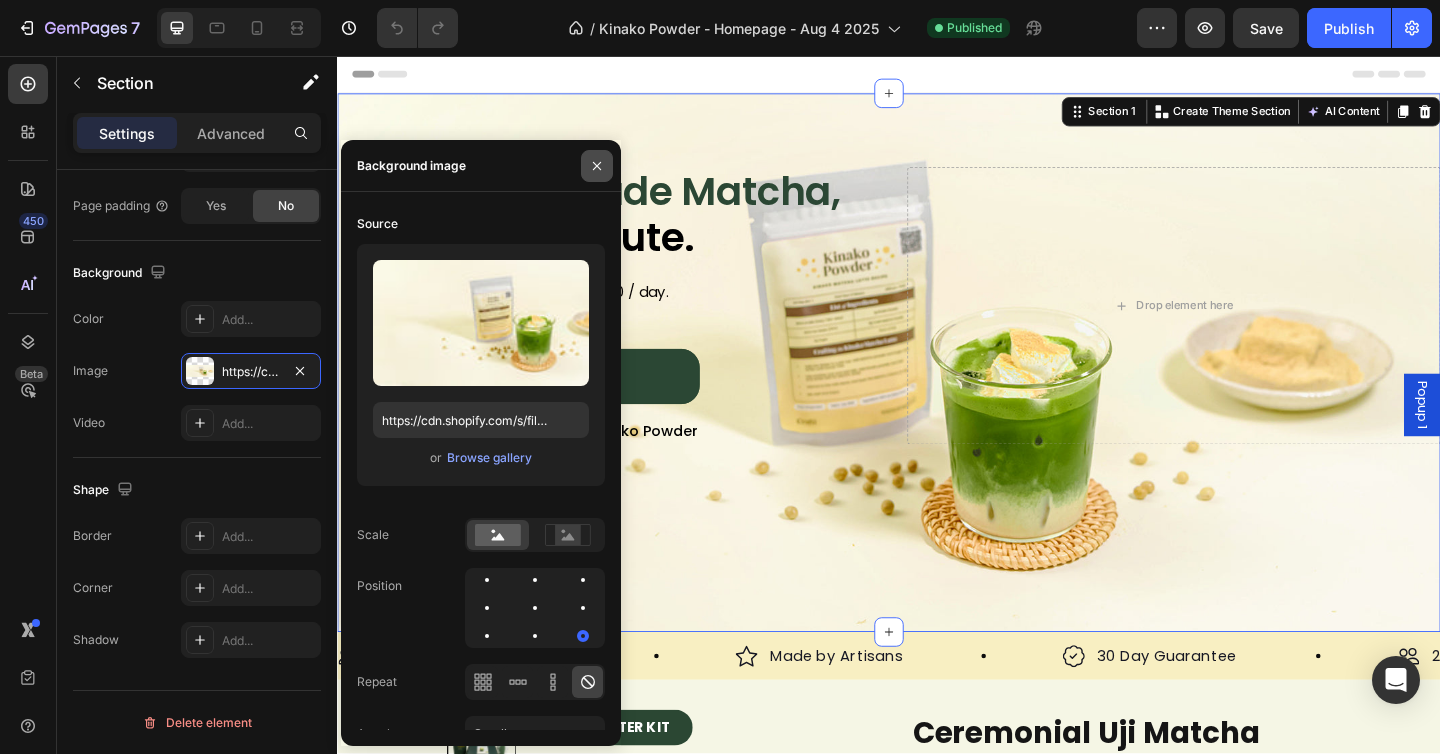click at bounding box center (597, 166) 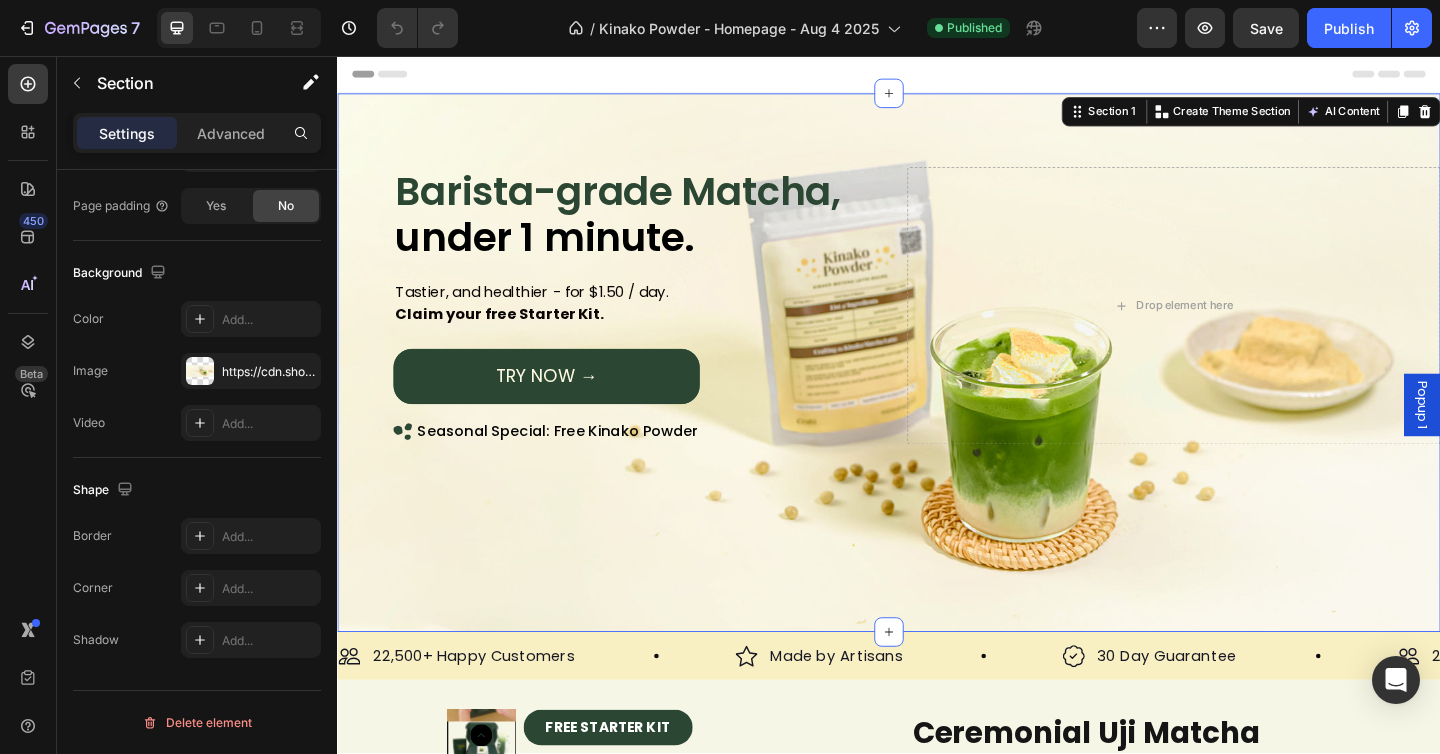 click at bounding box center [239, 28] 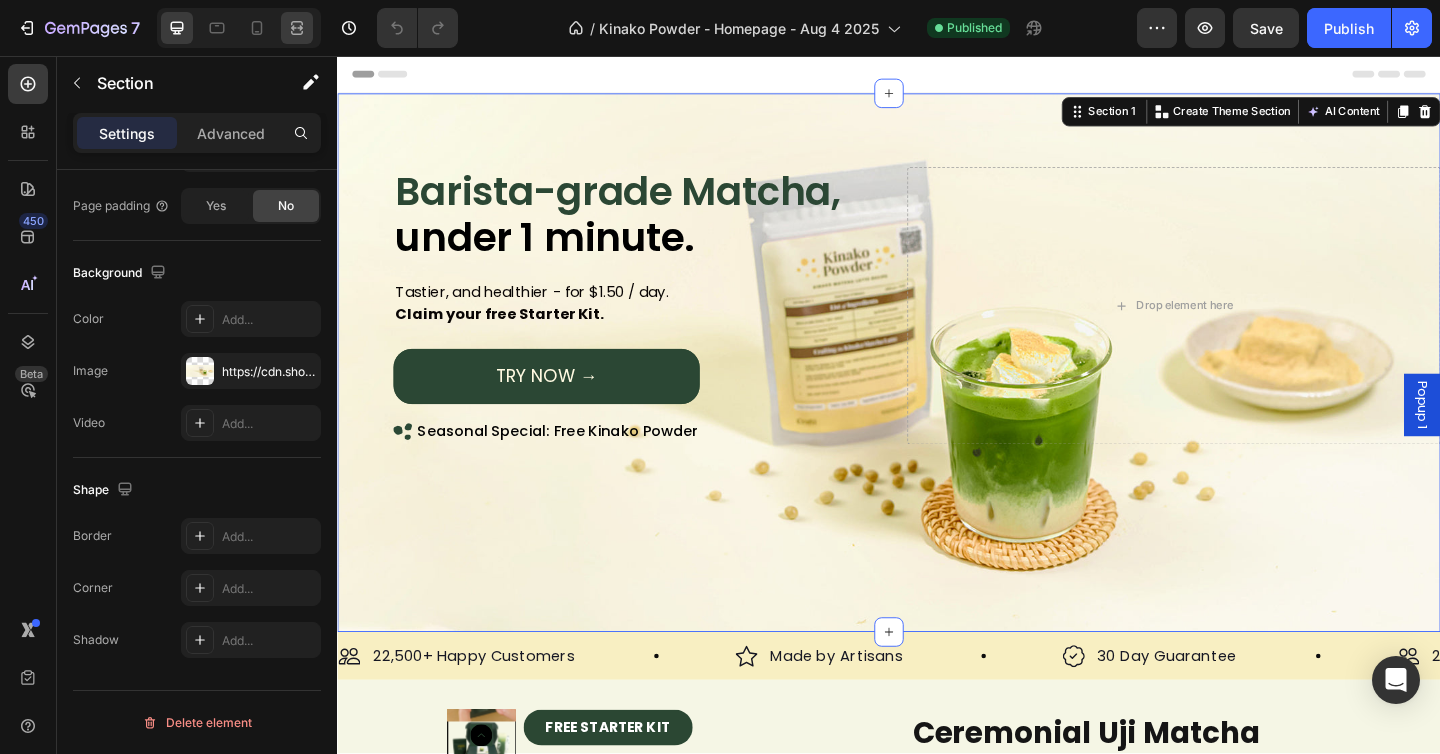 click 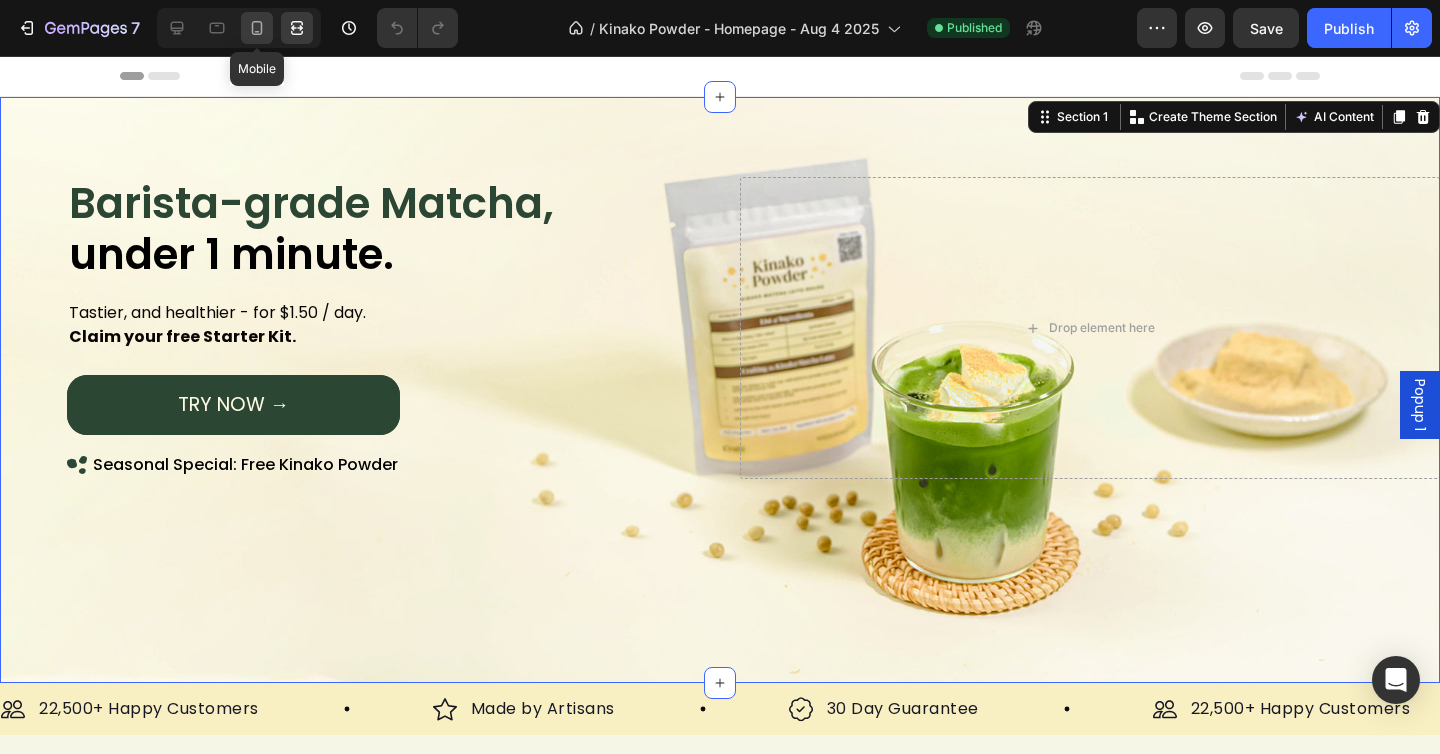 click 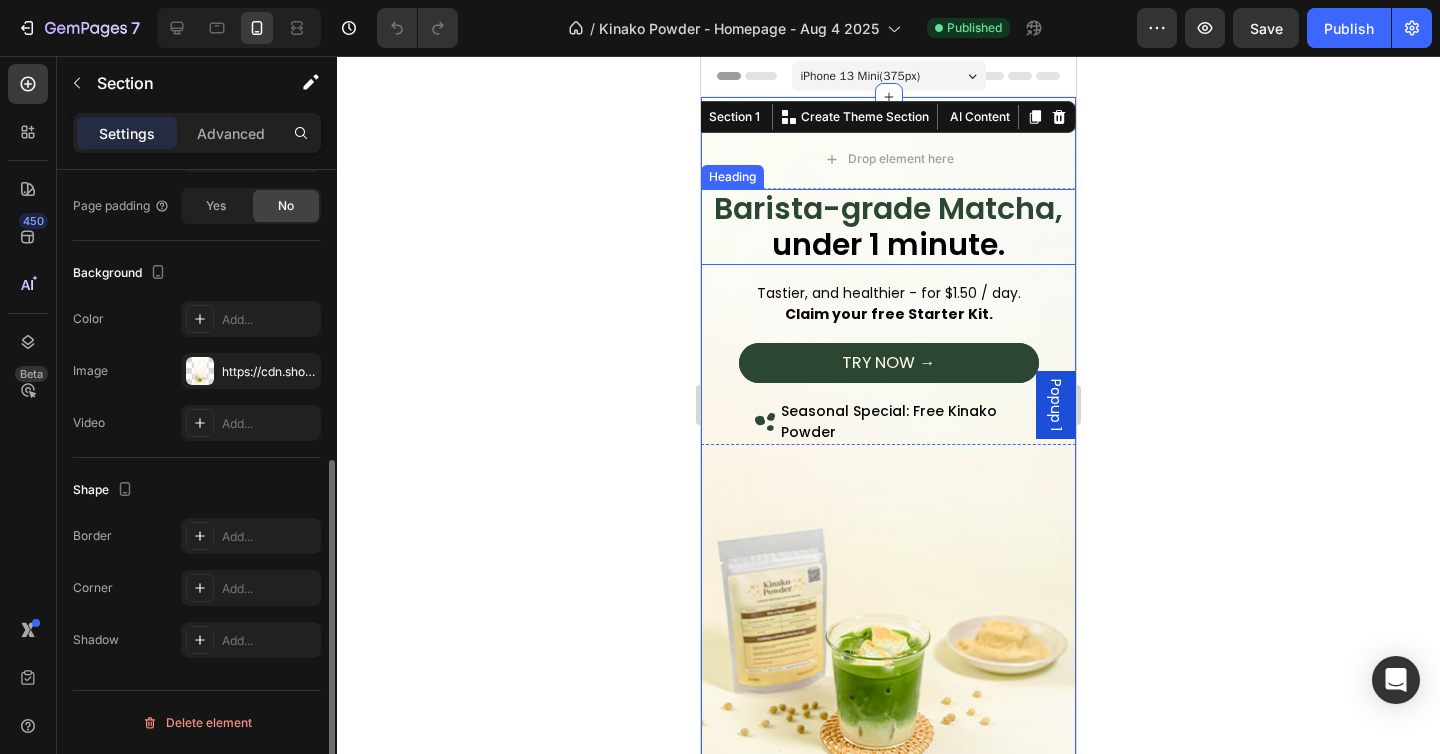 scroll, scrollTop: 527, scrollLeft: 0, axis: vertical 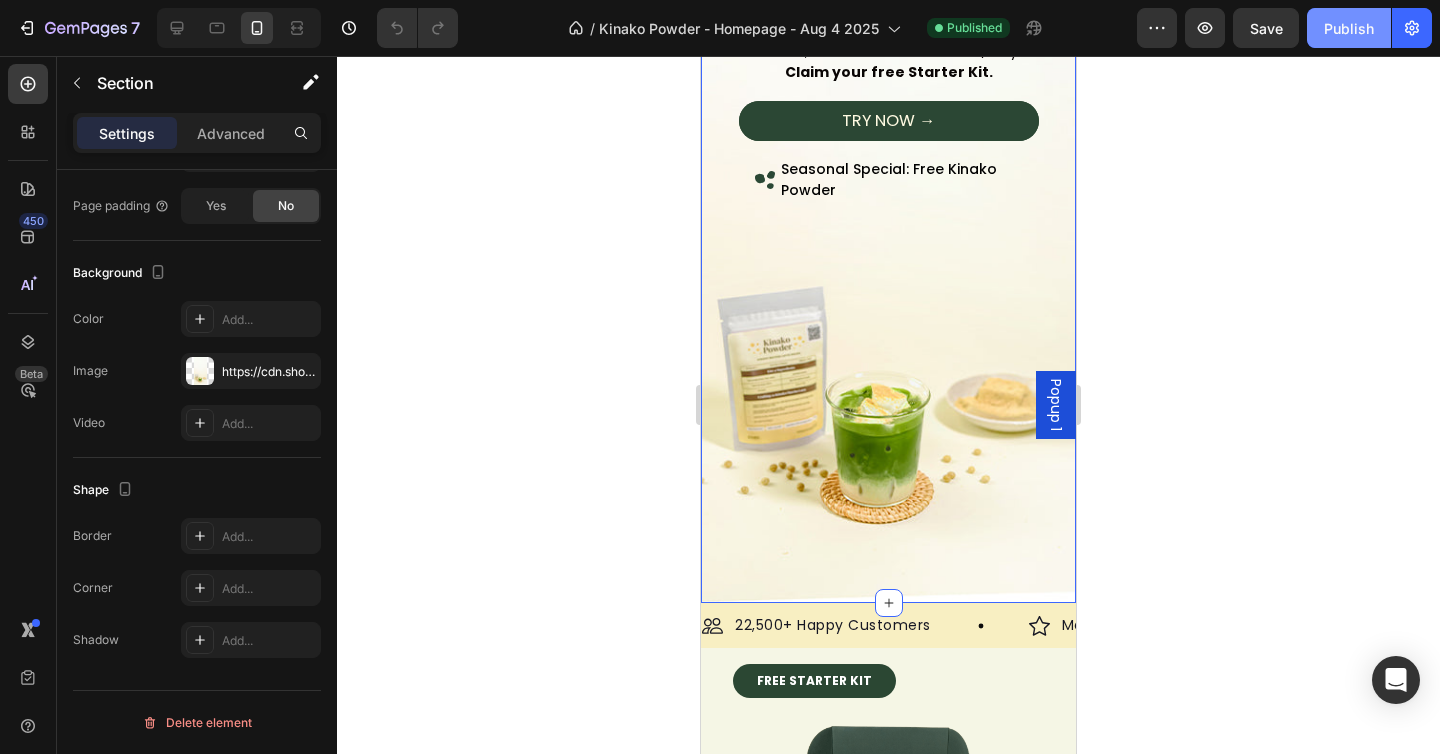 click on "Publish" at bounding box center (1349, 28) 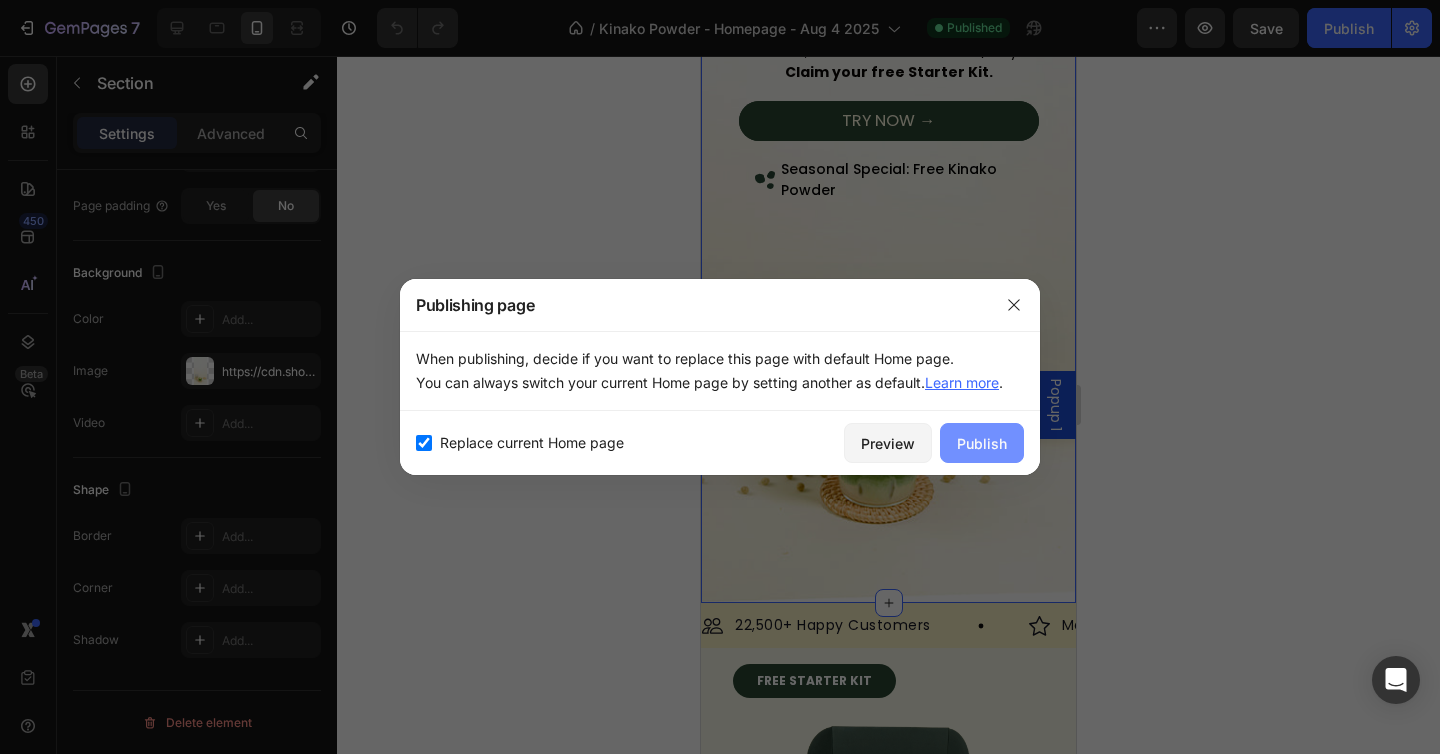 click on "Publish" at bounding box center (982, 443) 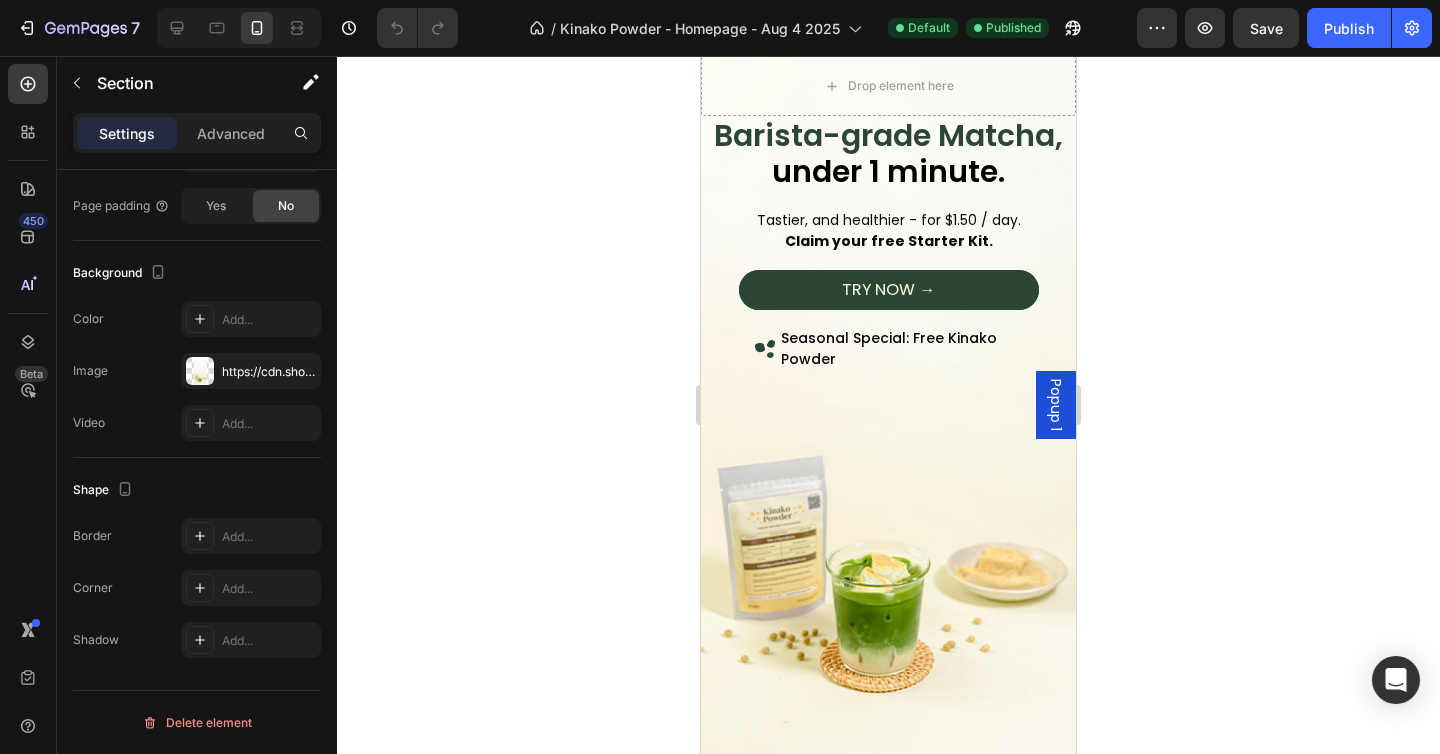 scroll, scrollTop: 0, scrollLeft: 0, axis: both 